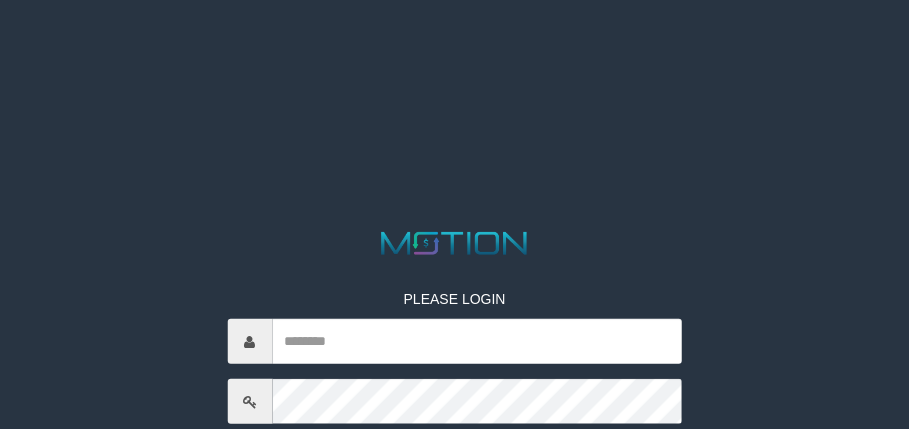 scroll, scrollTop: 0, scrollLeft: 0, axis: both 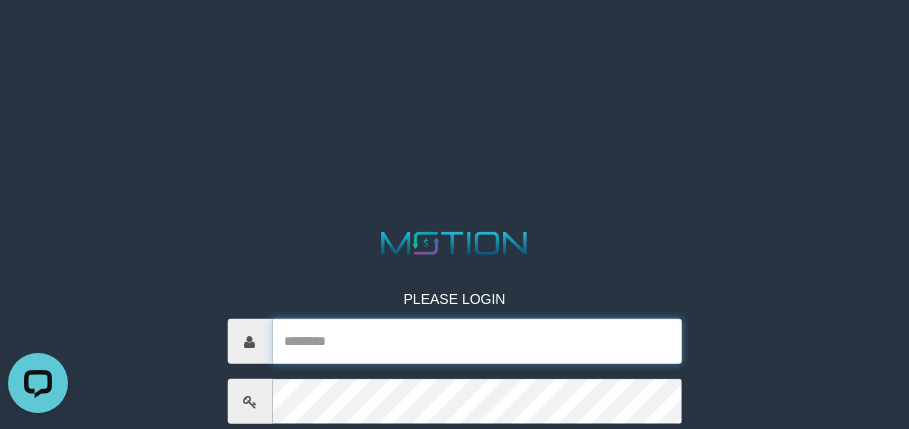 click at bounding box center [477, 341] 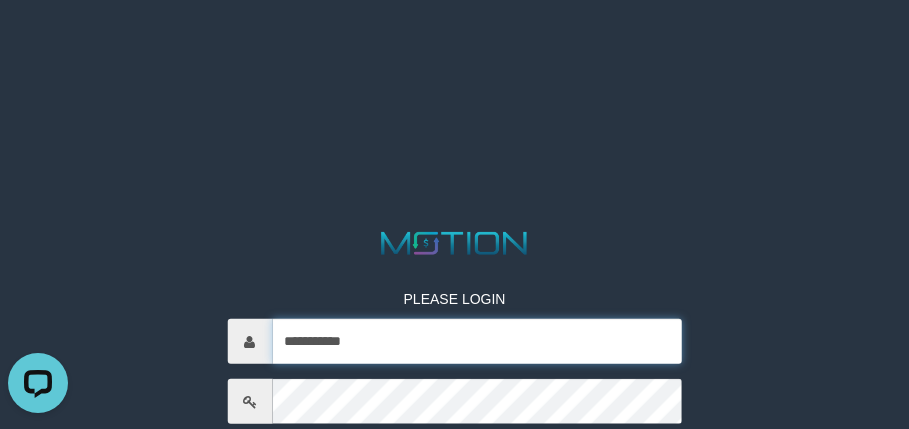 type on "**********" 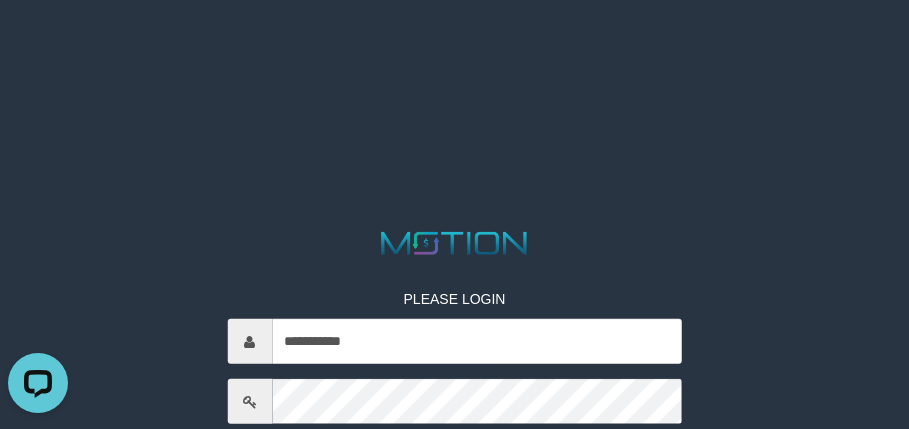 scroll, scrollTop: 247, scrollLeft: 0, axis: vertical 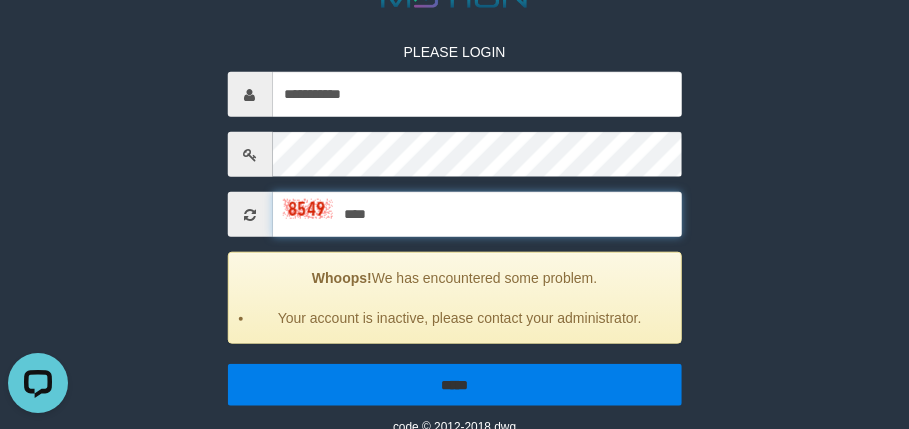 type on "****" 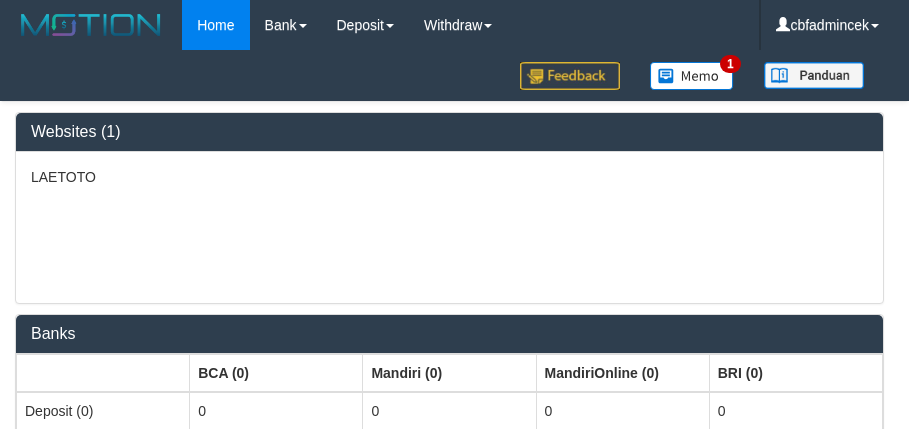 select on "***" 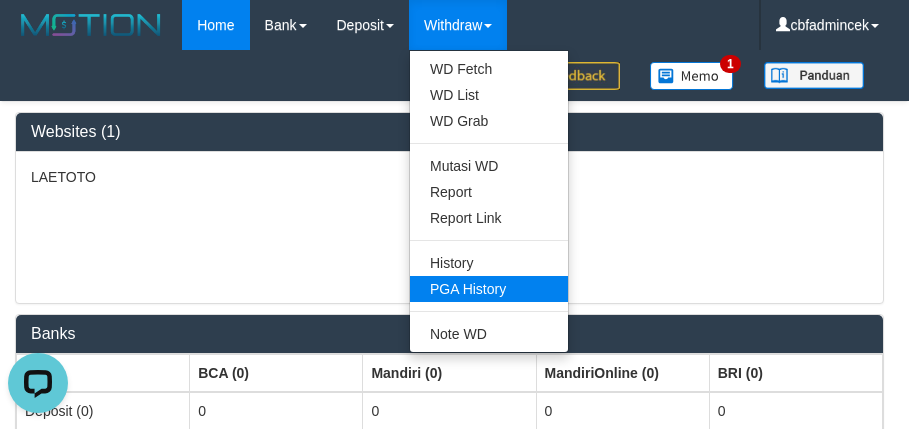scroll, scrollTop: 0, scrollLeft: 0, axis: both 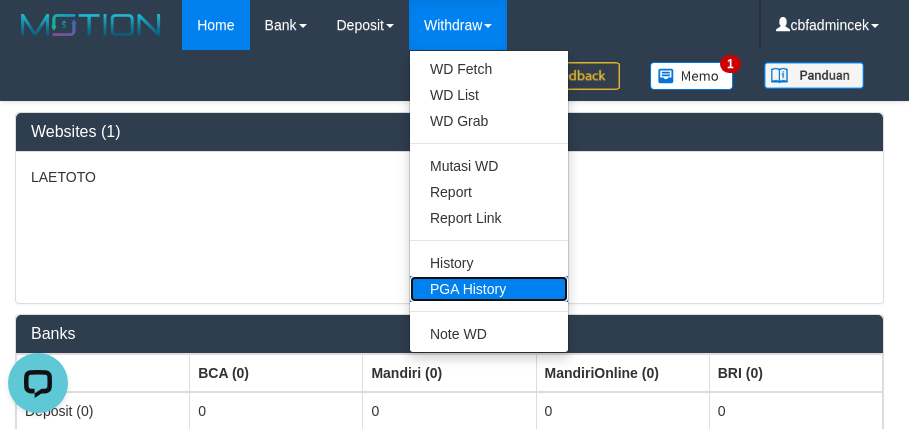 click on "PGA History" at bounding box center (489, 289) 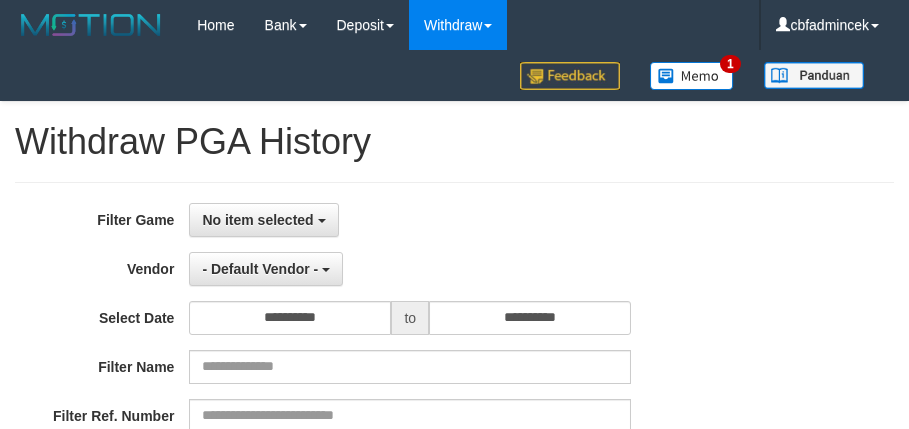 select 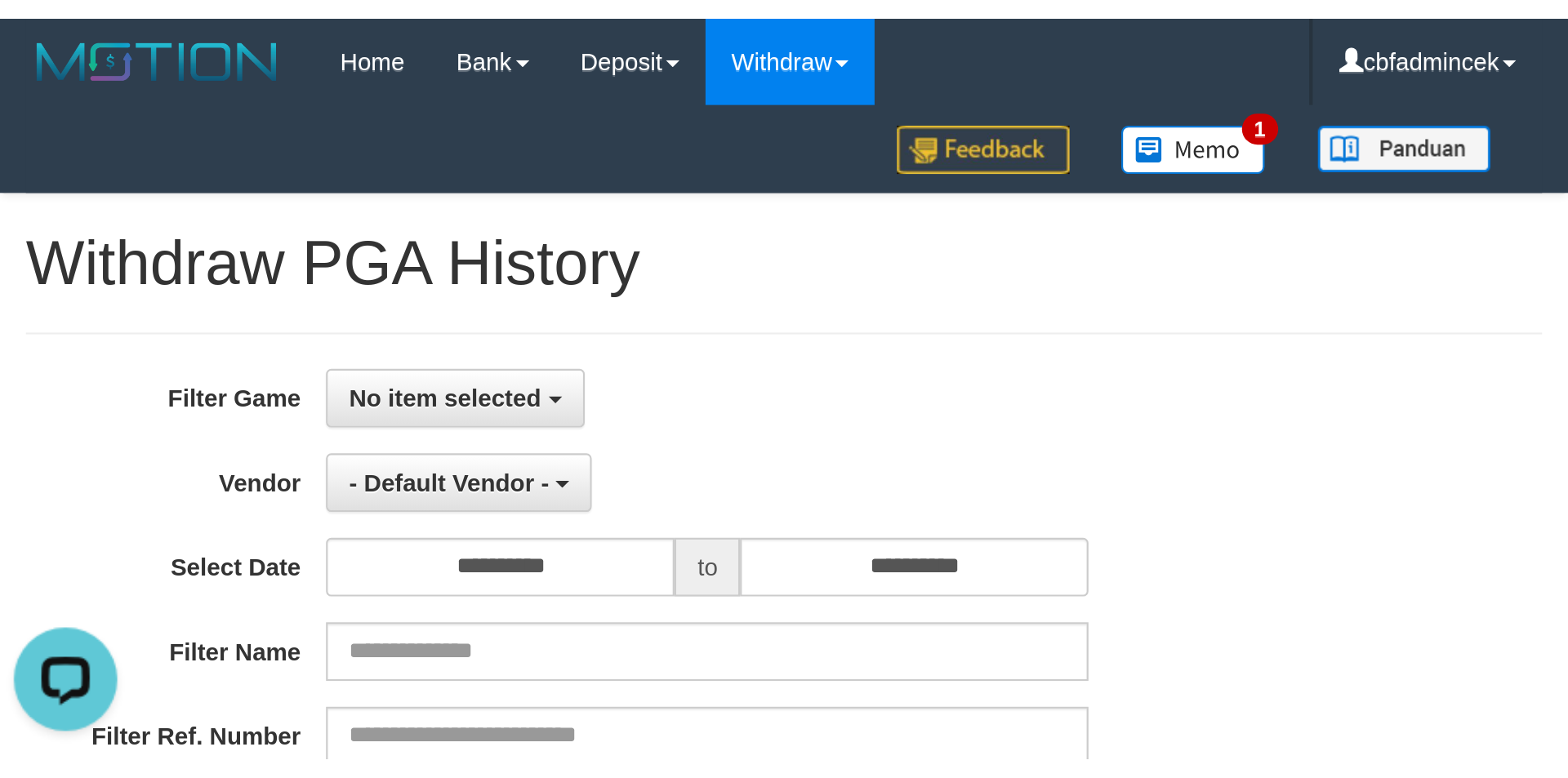 scroll, scrollTop: 0, scrollLeft: 0, axis: both 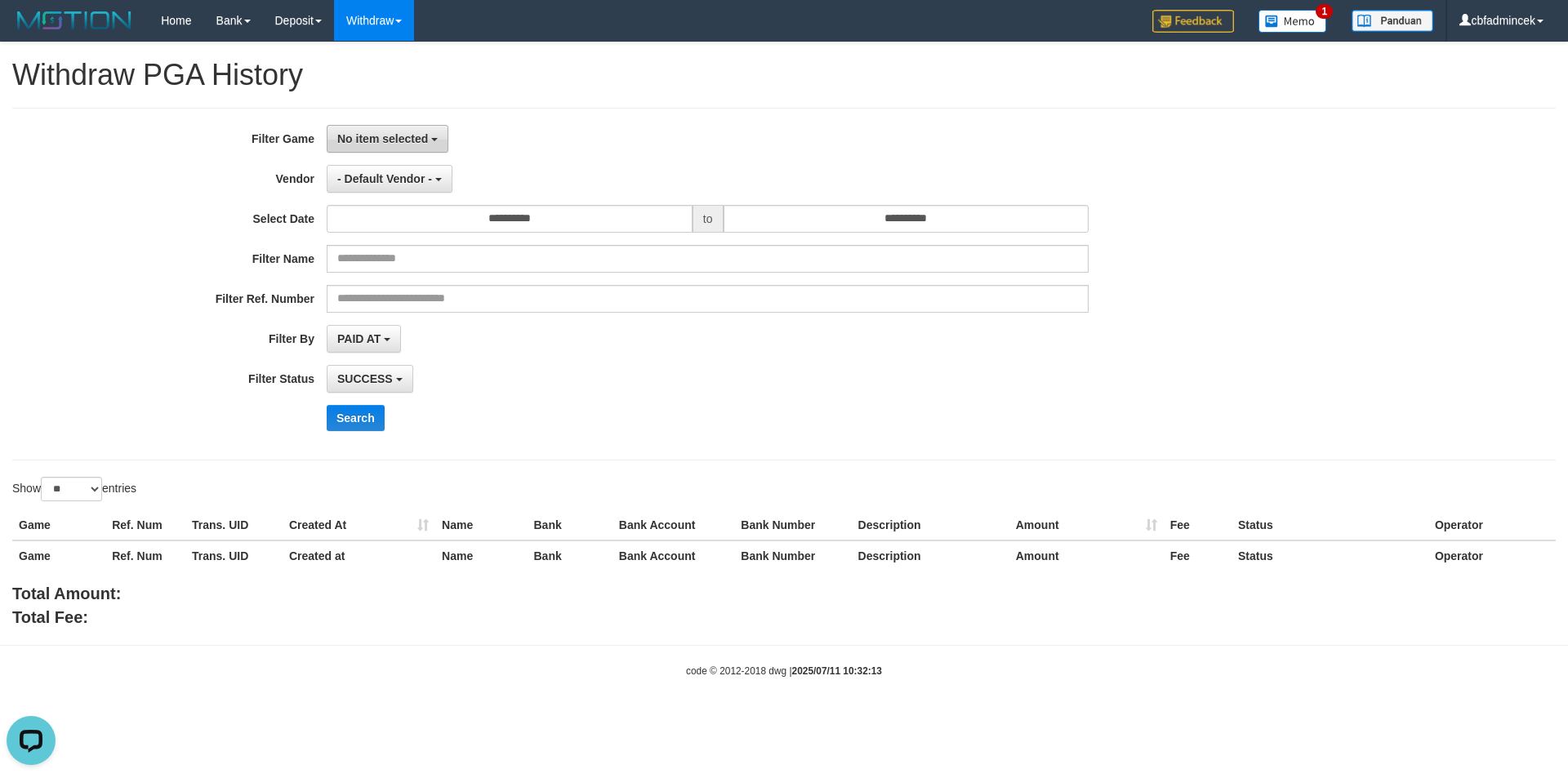 click on "No item selected" at bounding box center [387, 139] 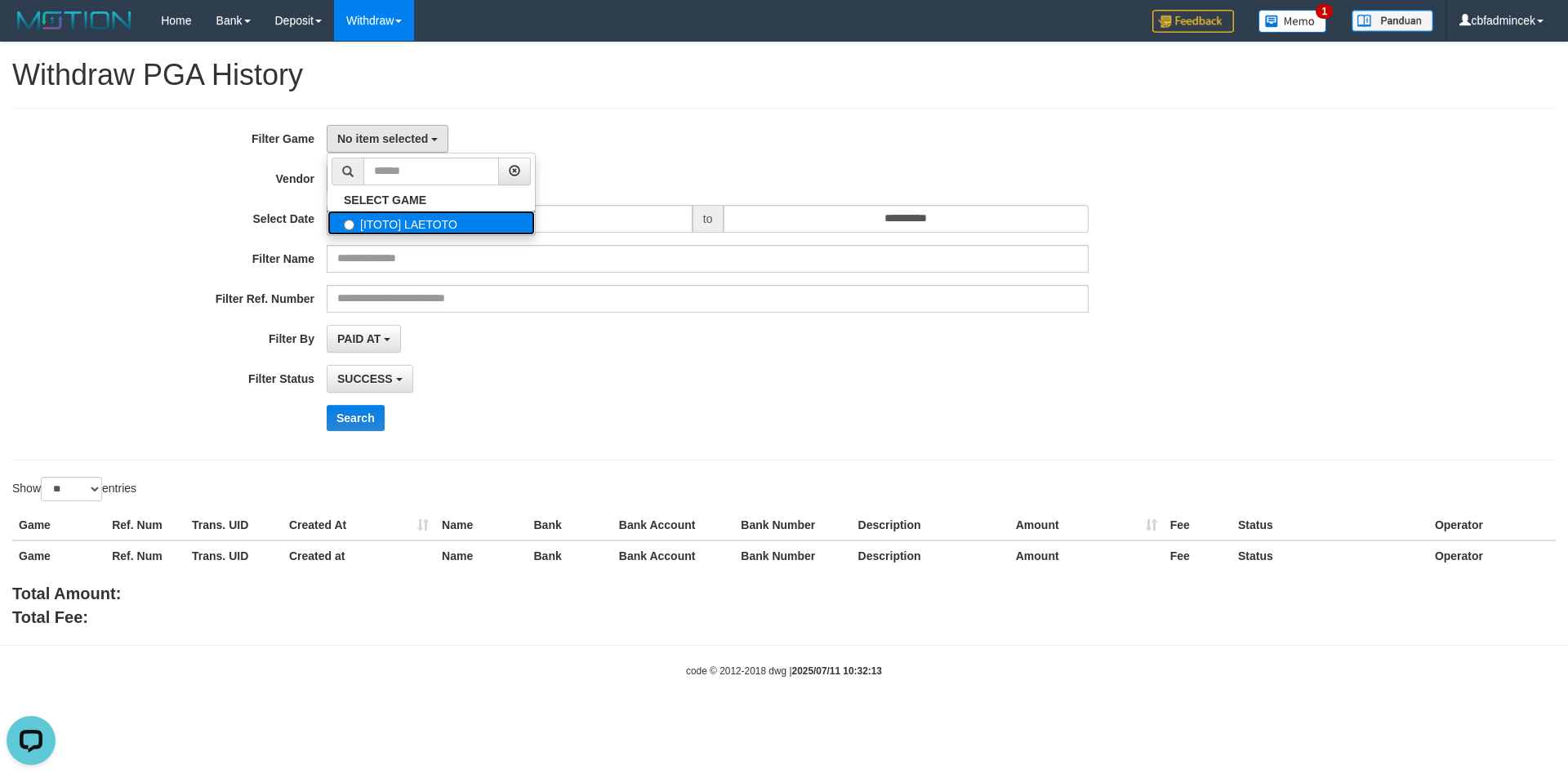 click on "[ITOTO] LAETOTO" at bounding box center (431, 223) 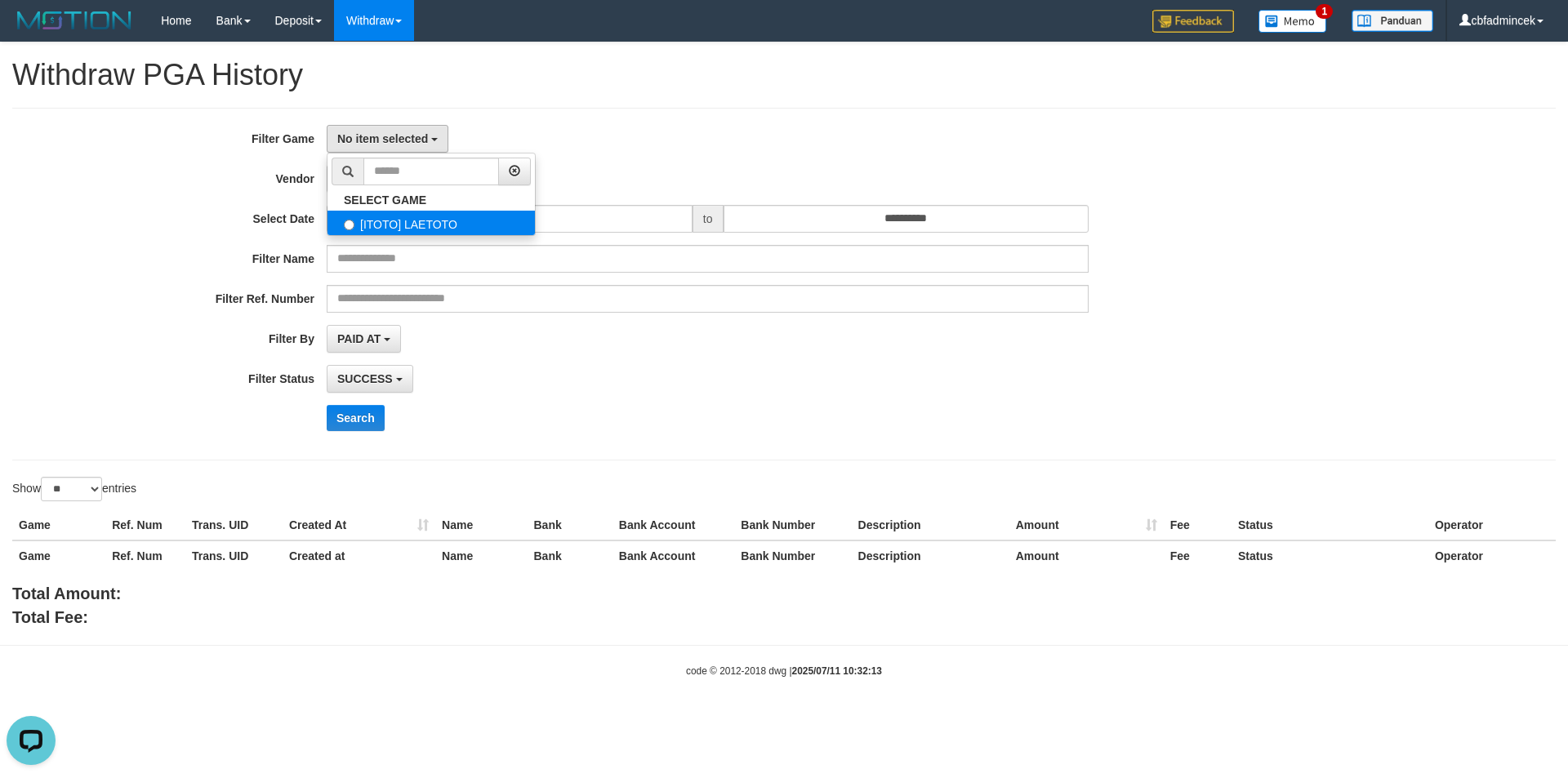 select on "****" 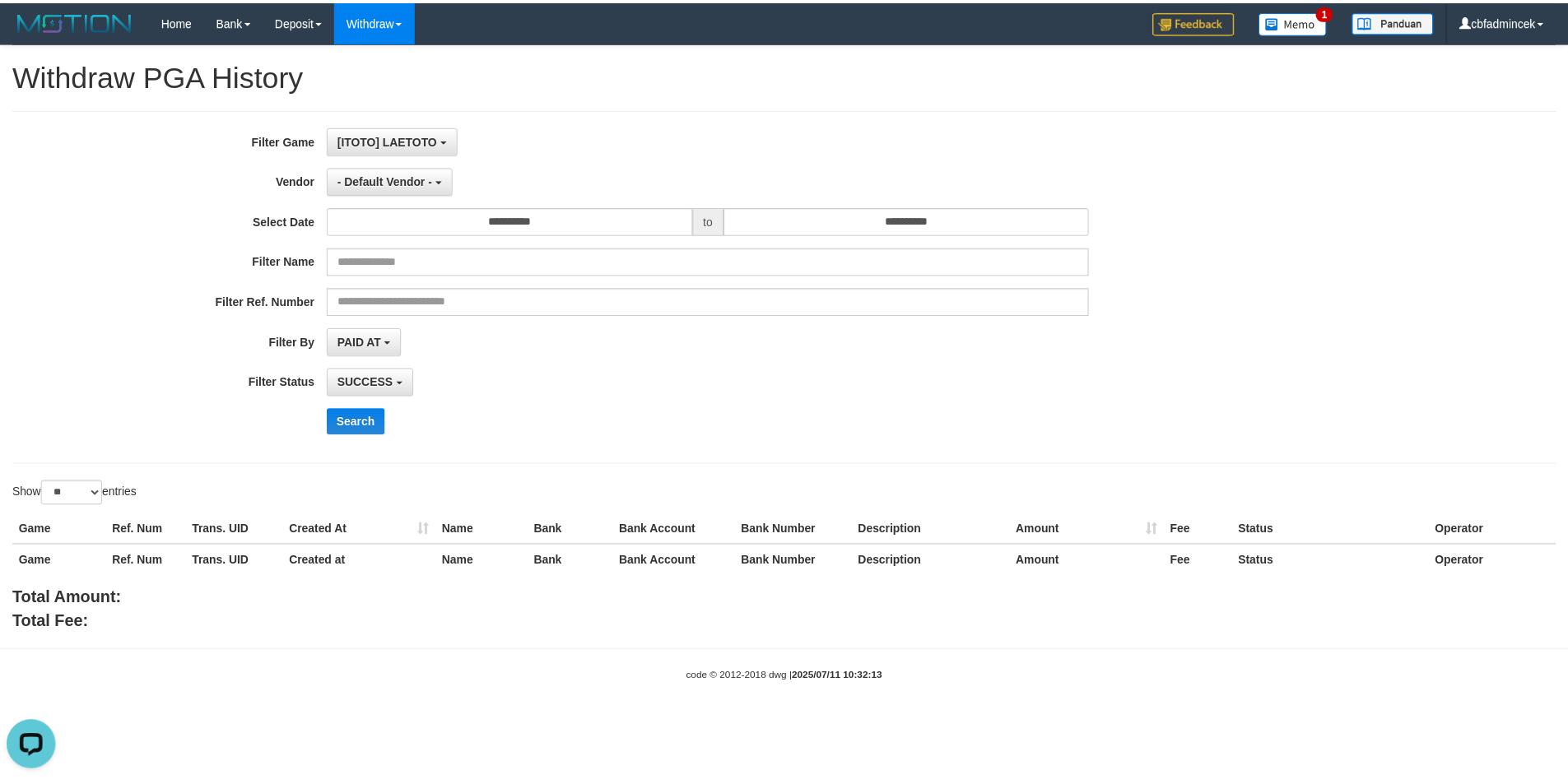 scroll, scrollTop: 15, scrollLeft: 0, axis: vertical 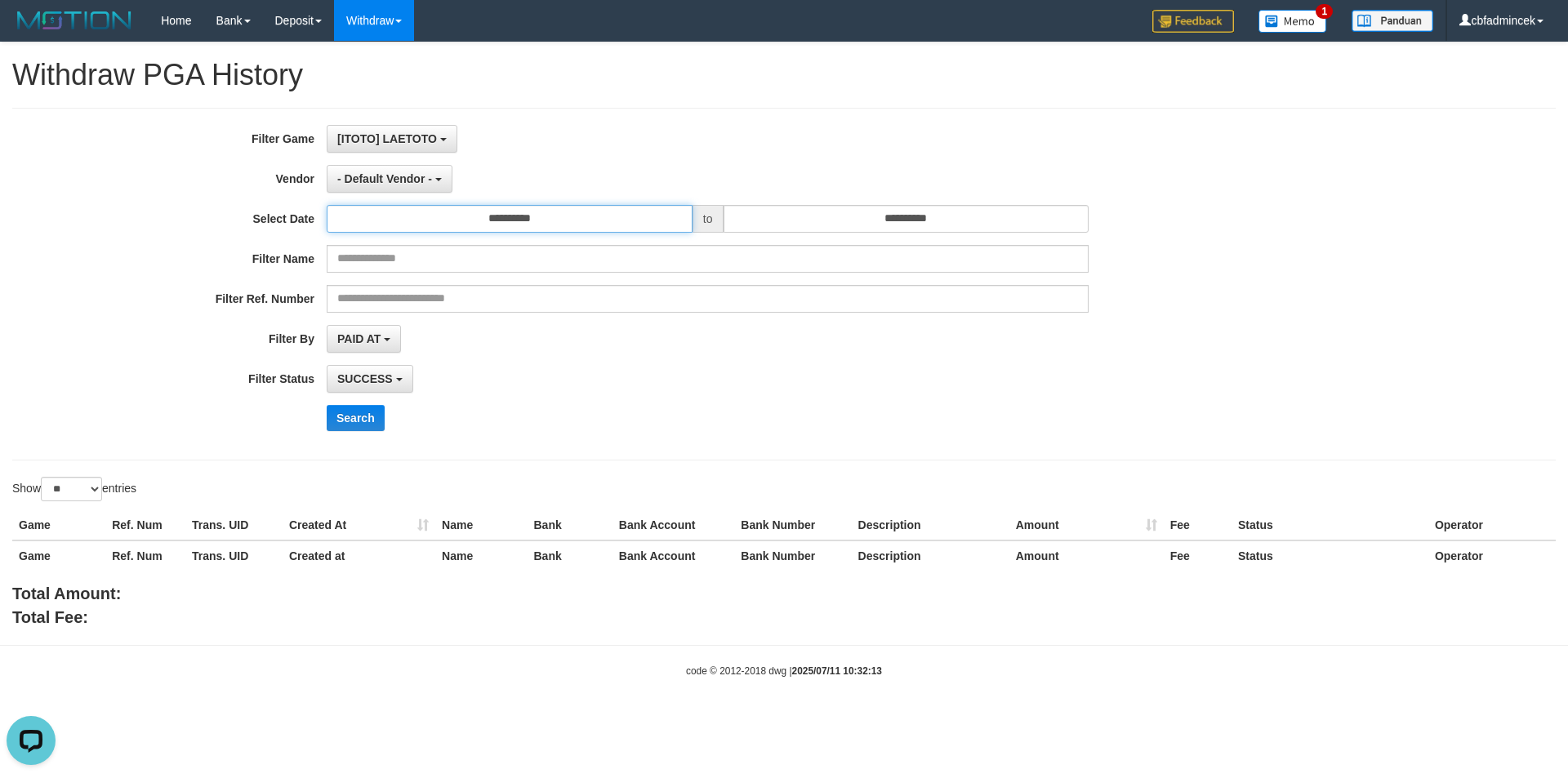 click on "**********" at bounding box center [510, 219] 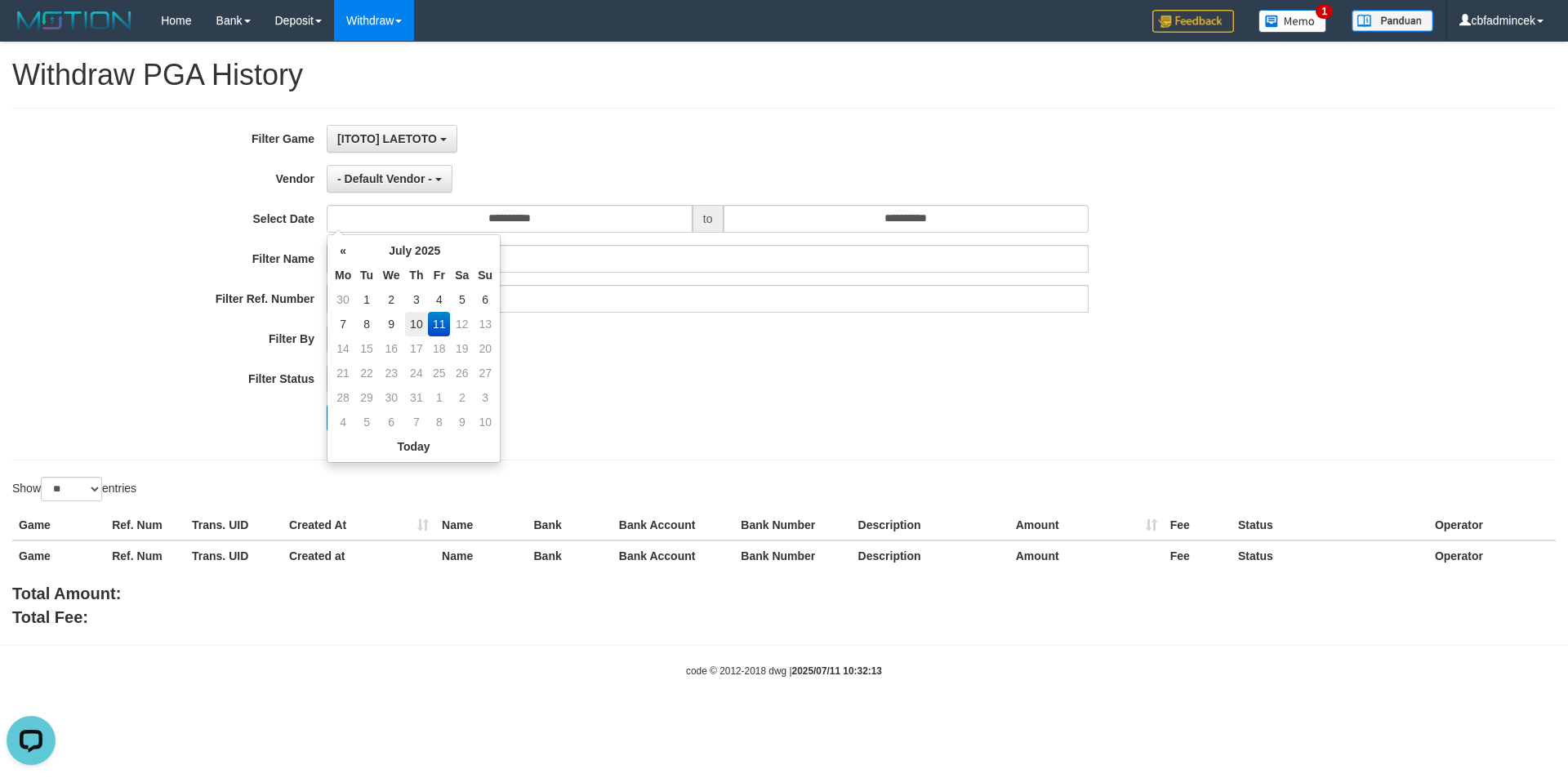 click on "10" at bounding box center (416, 324) 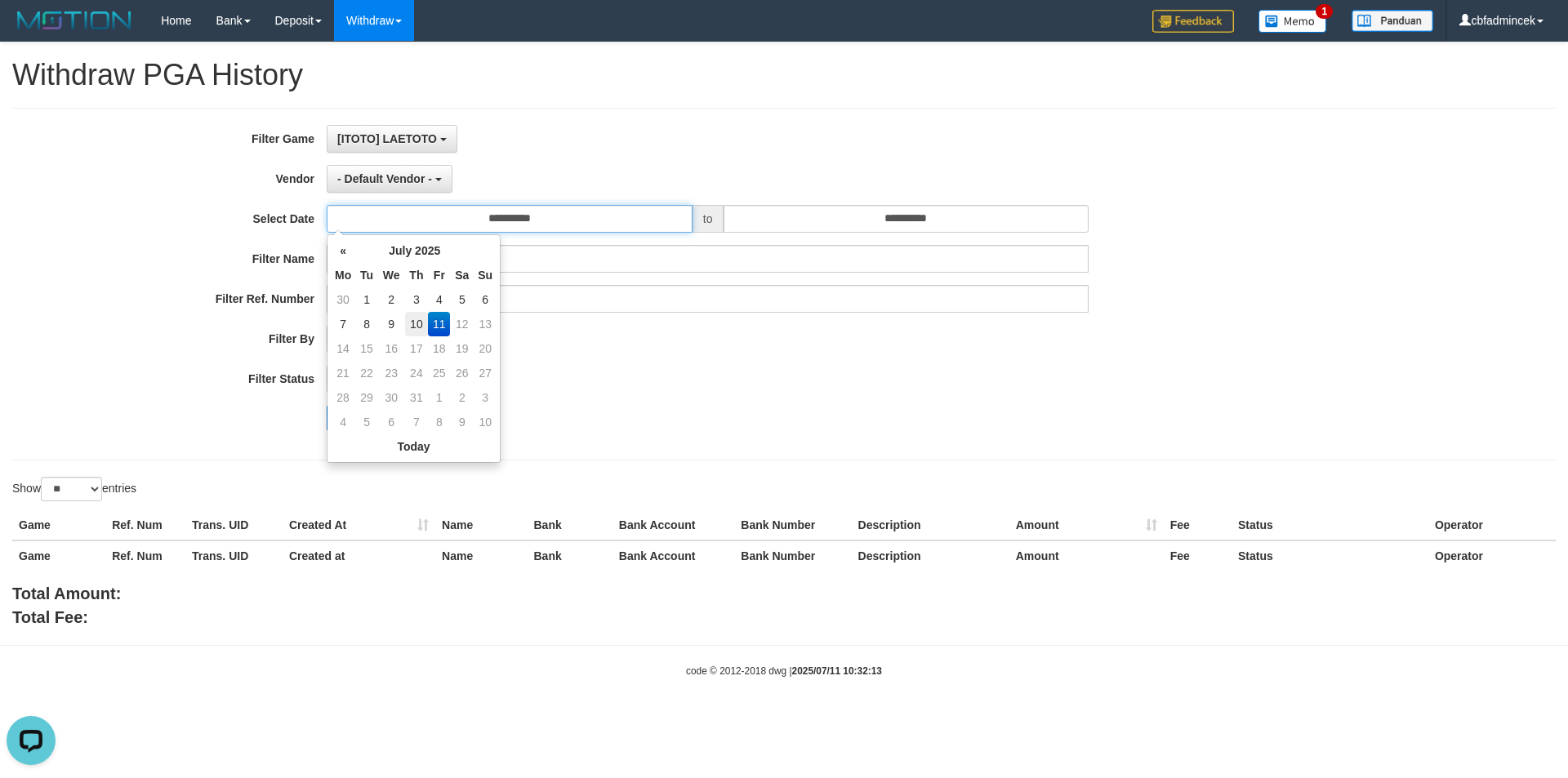 type on "**********" 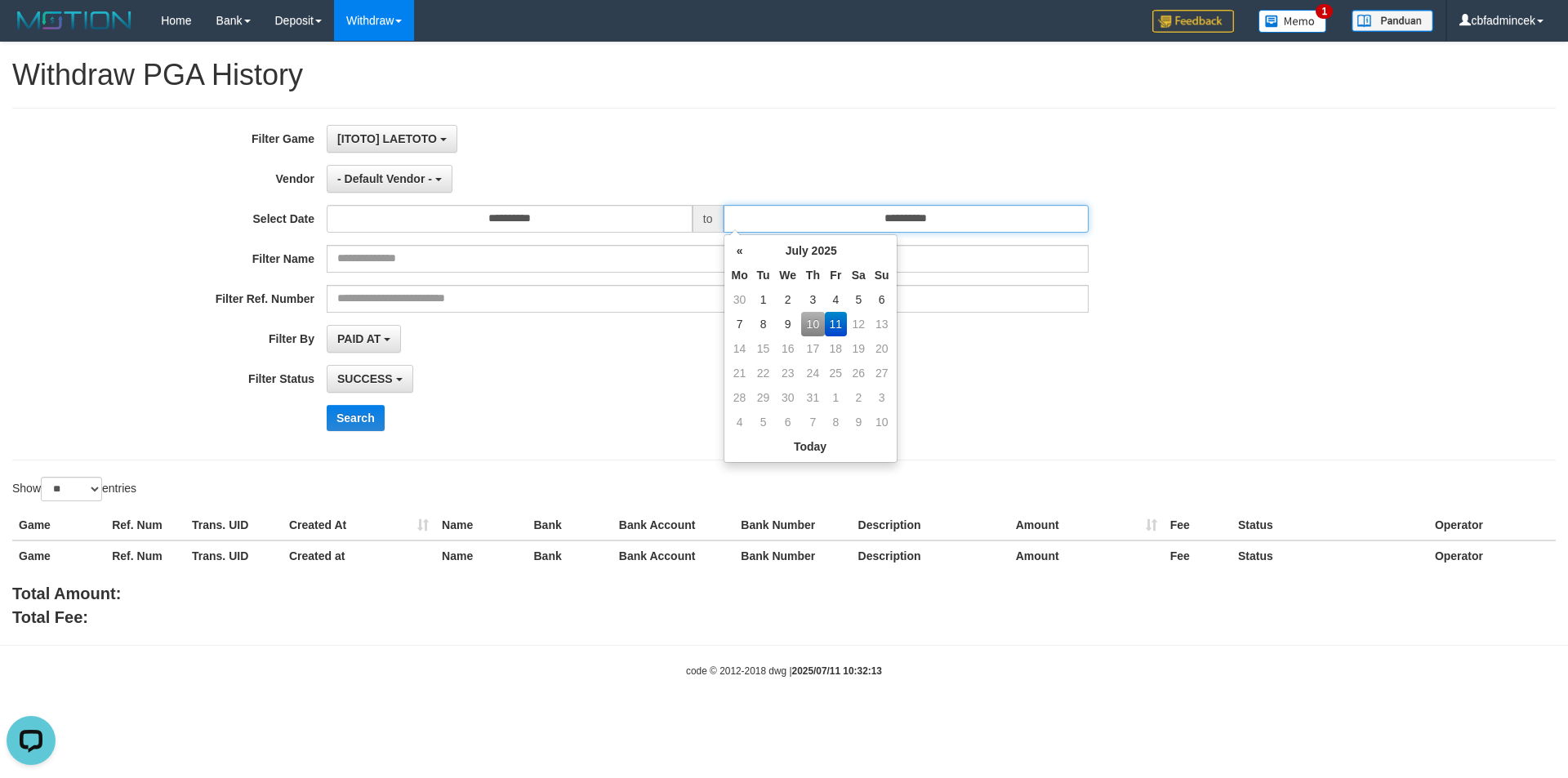 click on "**********" at bounding box center [906, 219] 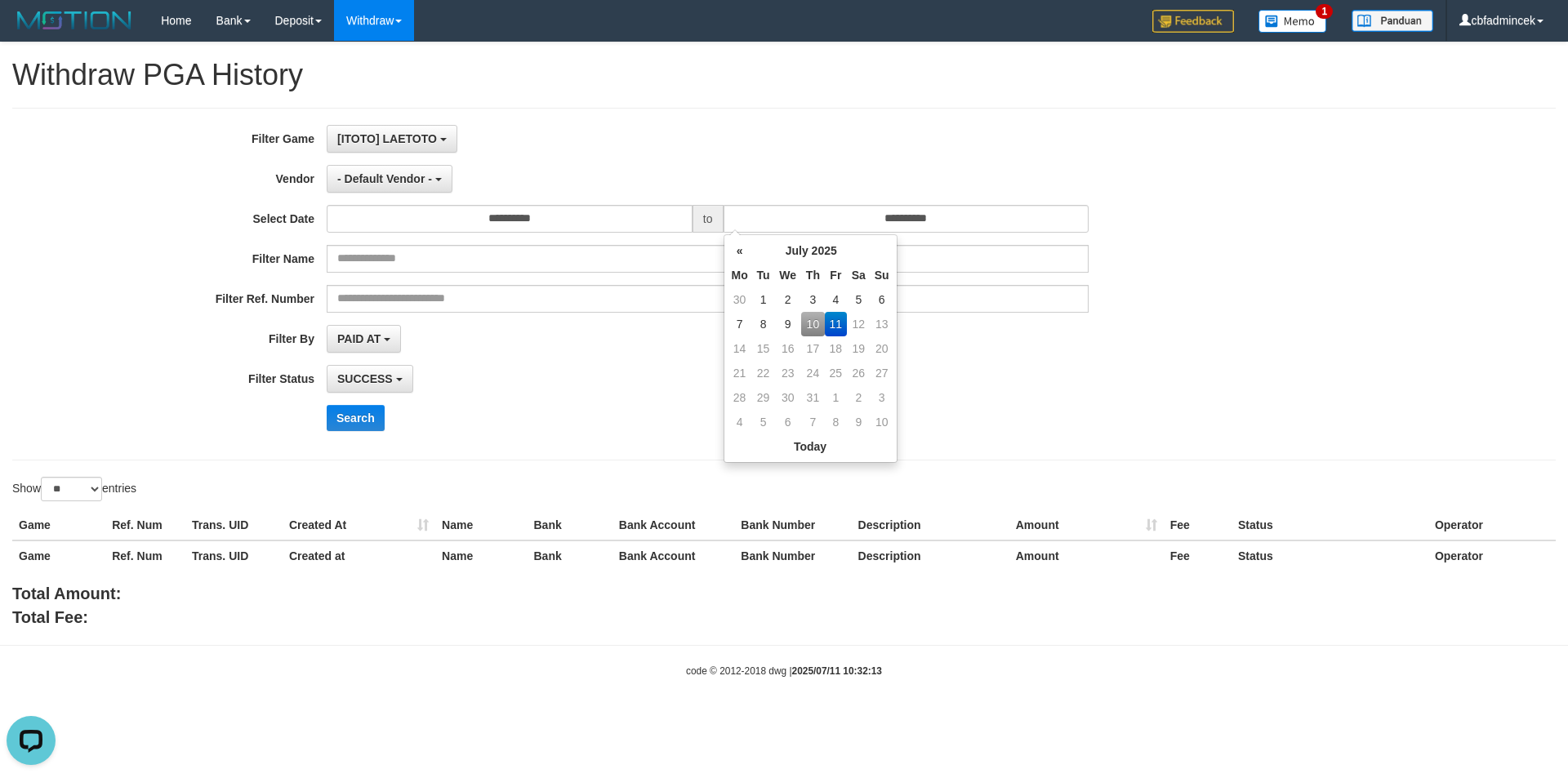 click on "10" at bounding box center (813, 324) 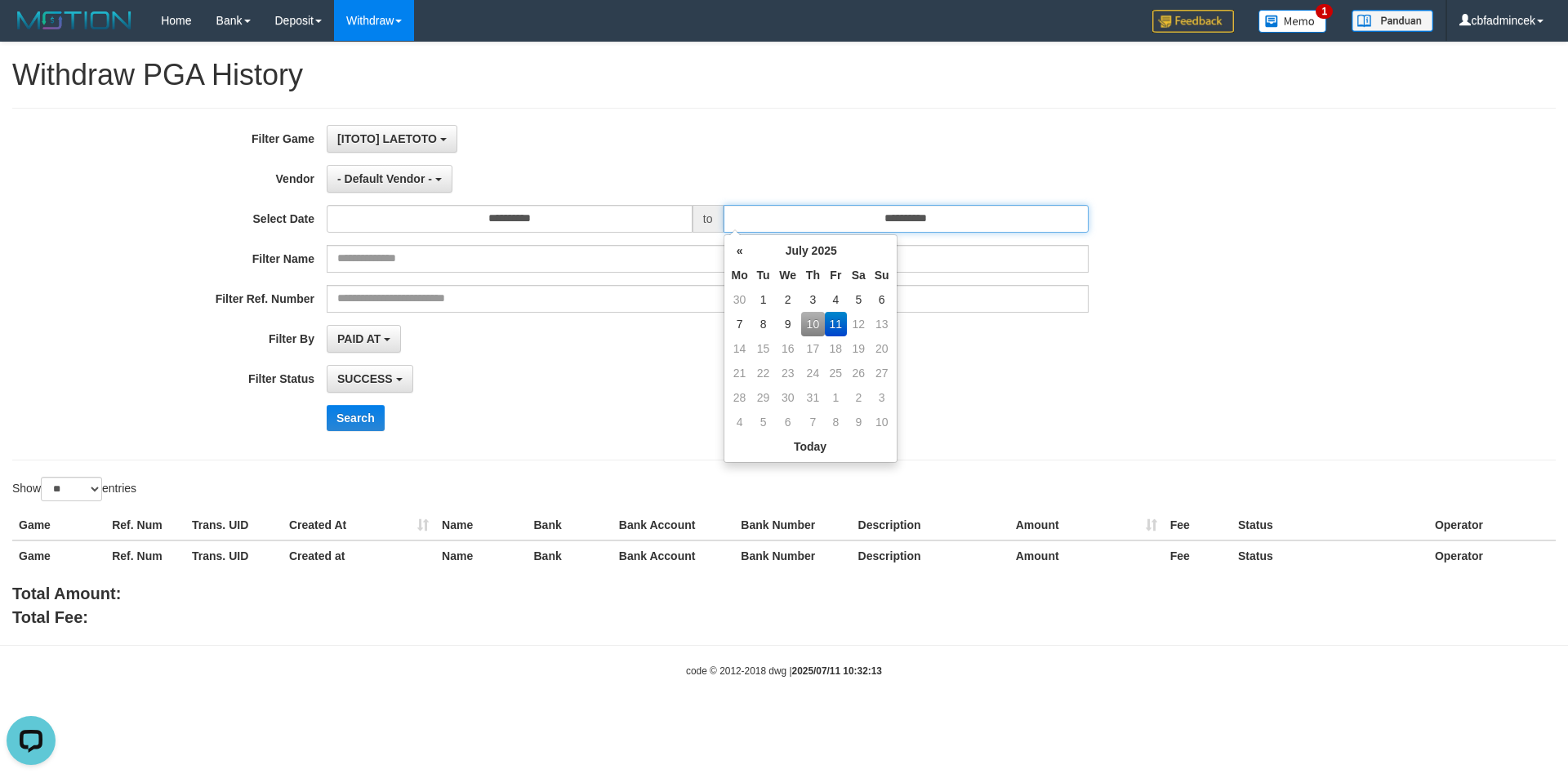 type on "**********" 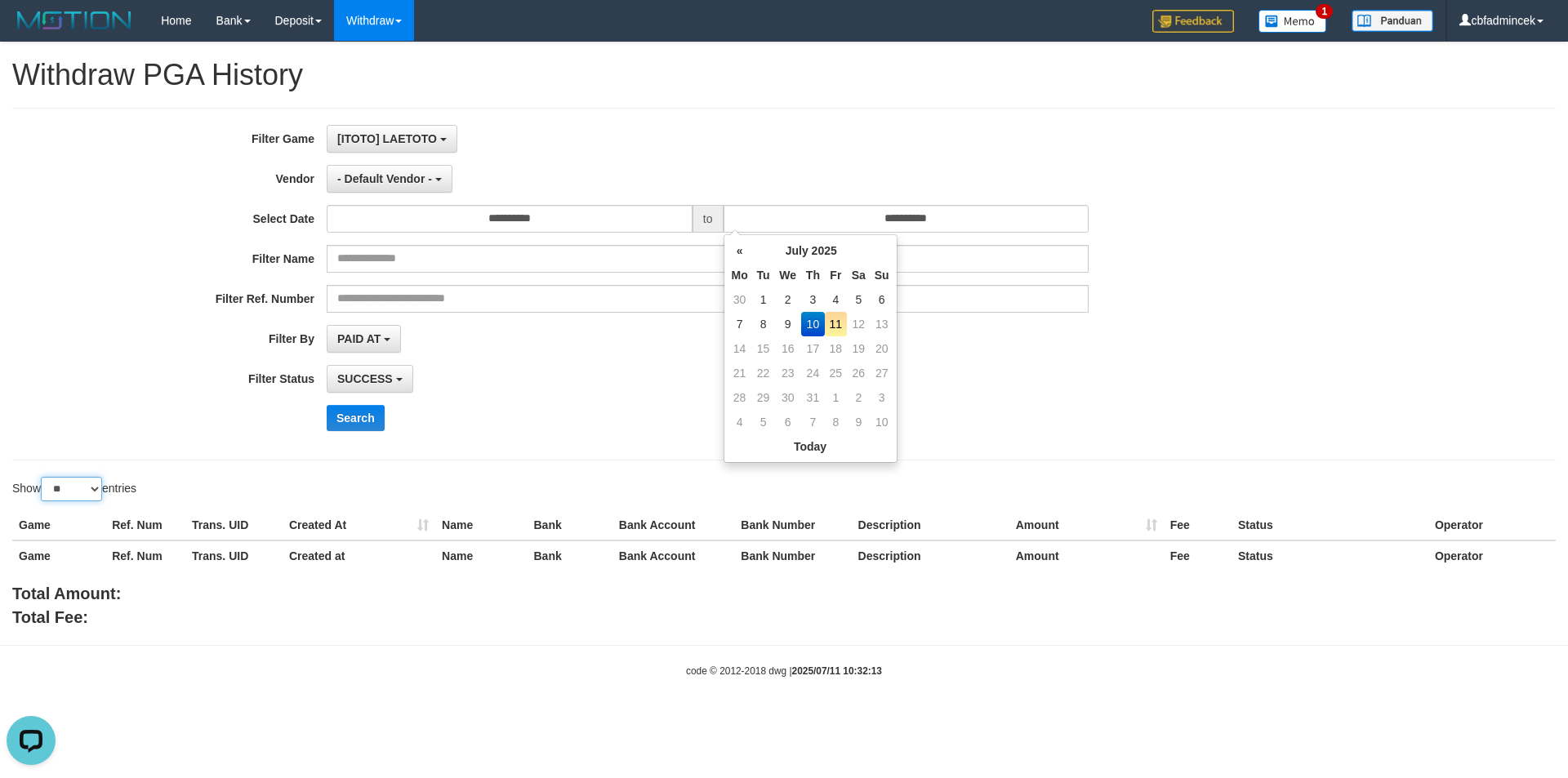 click on "** ** ** ***" at bounding box center [71, 489] 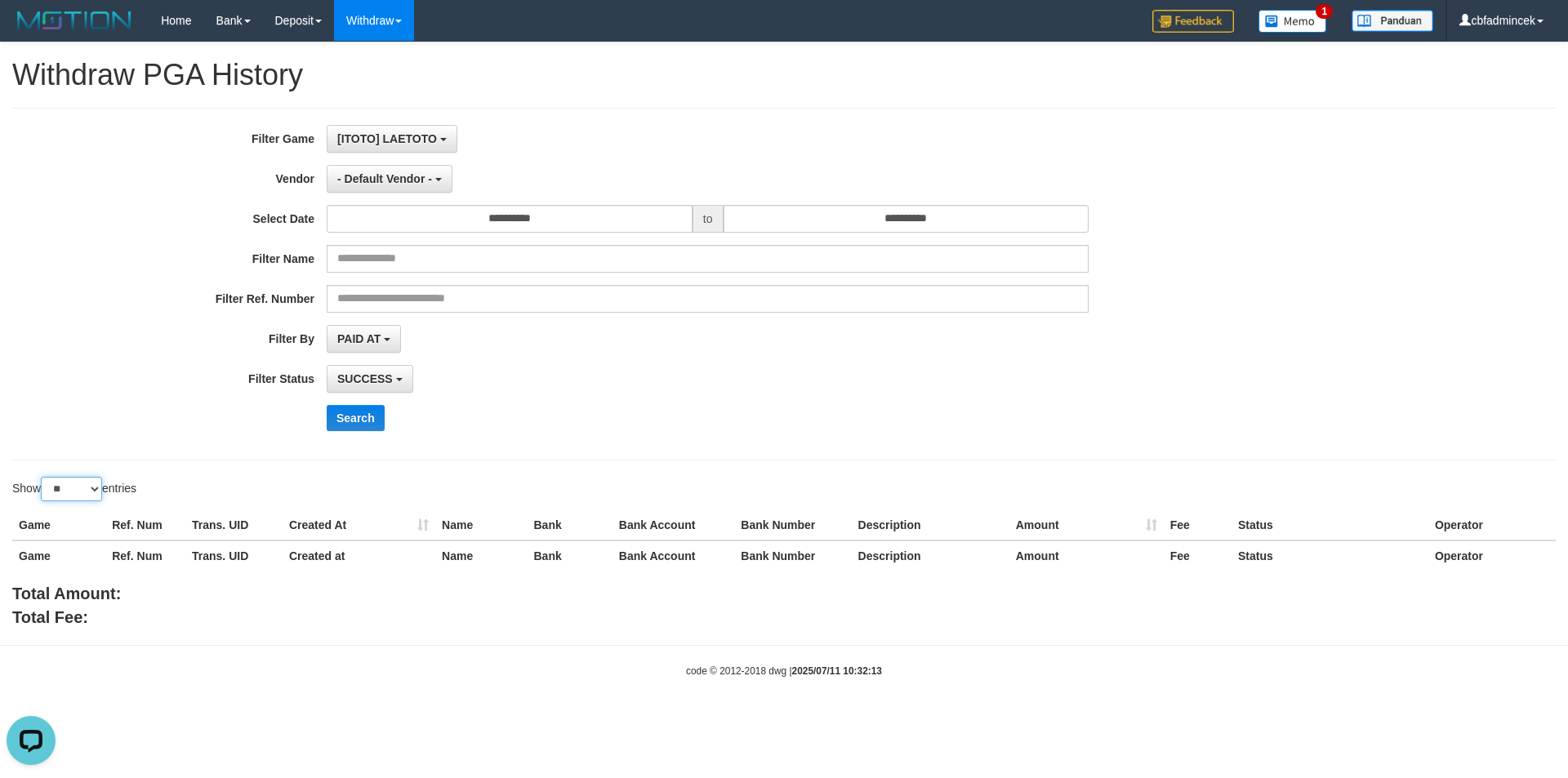 select on "***" 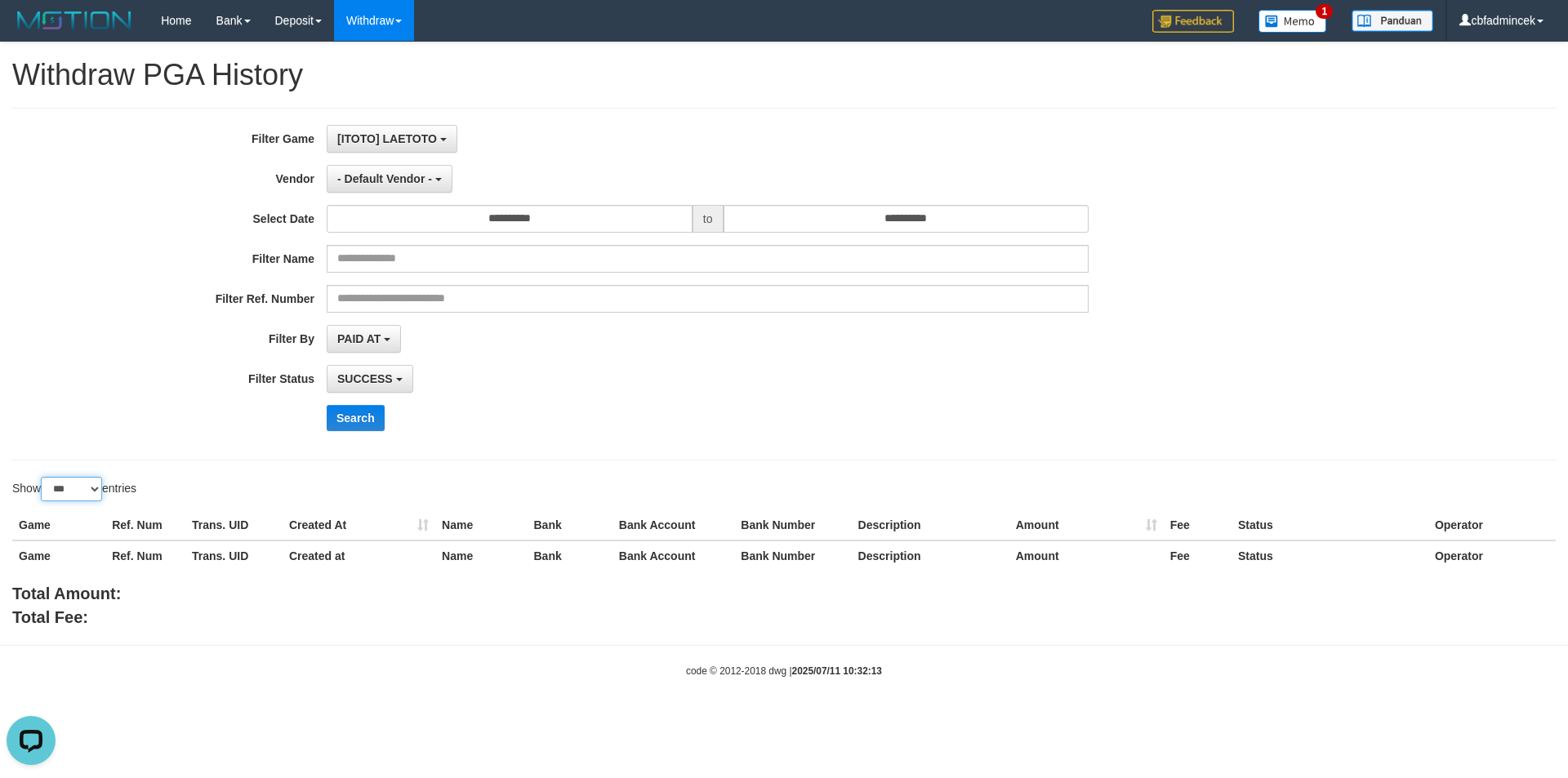 click on "** ** ** ***" at bounding box center [71, 489] 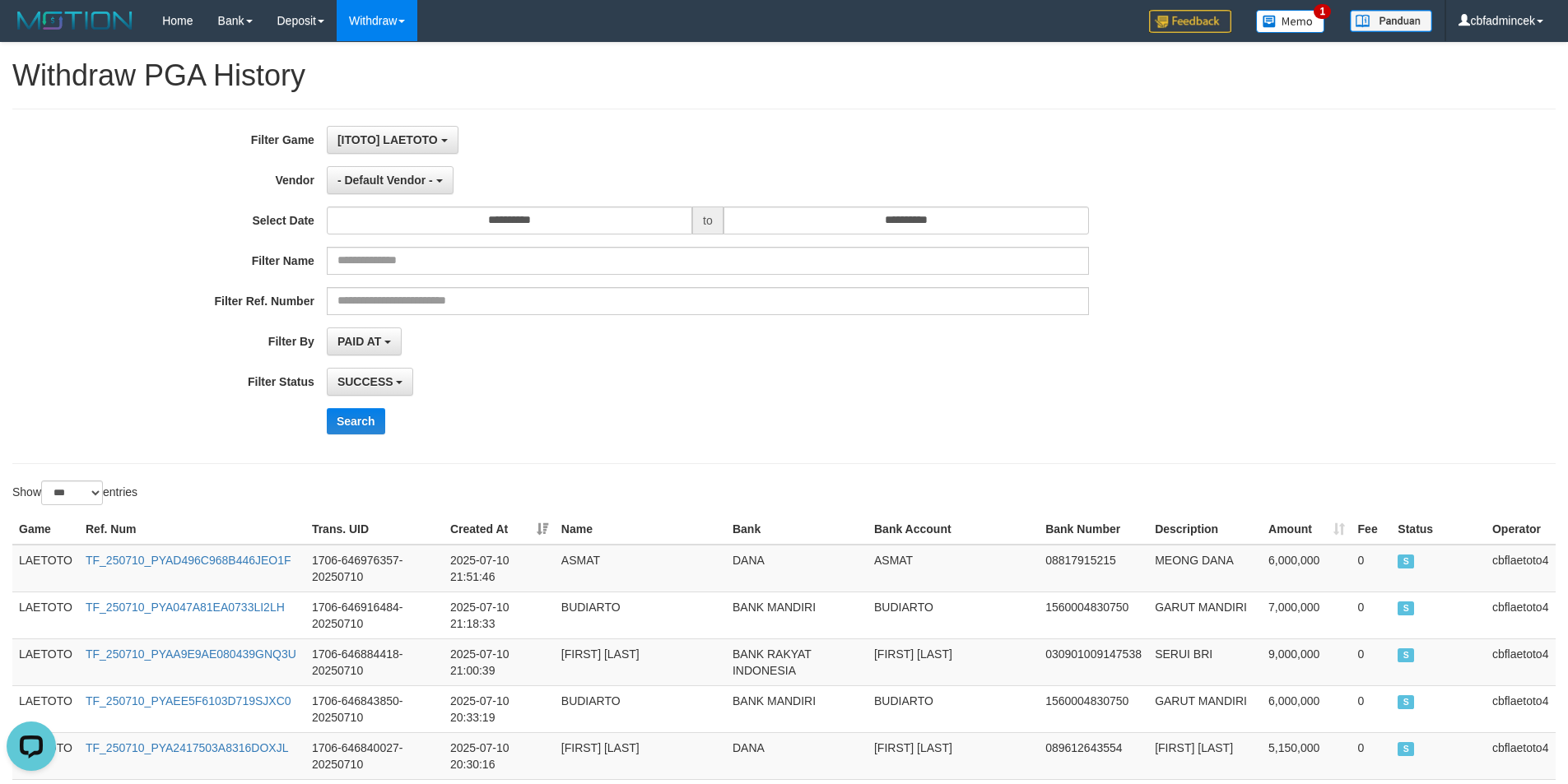 click on "SUCCESS
SUCCESS
ON PROCESS
FAILED" at bounding box center (708, 382) 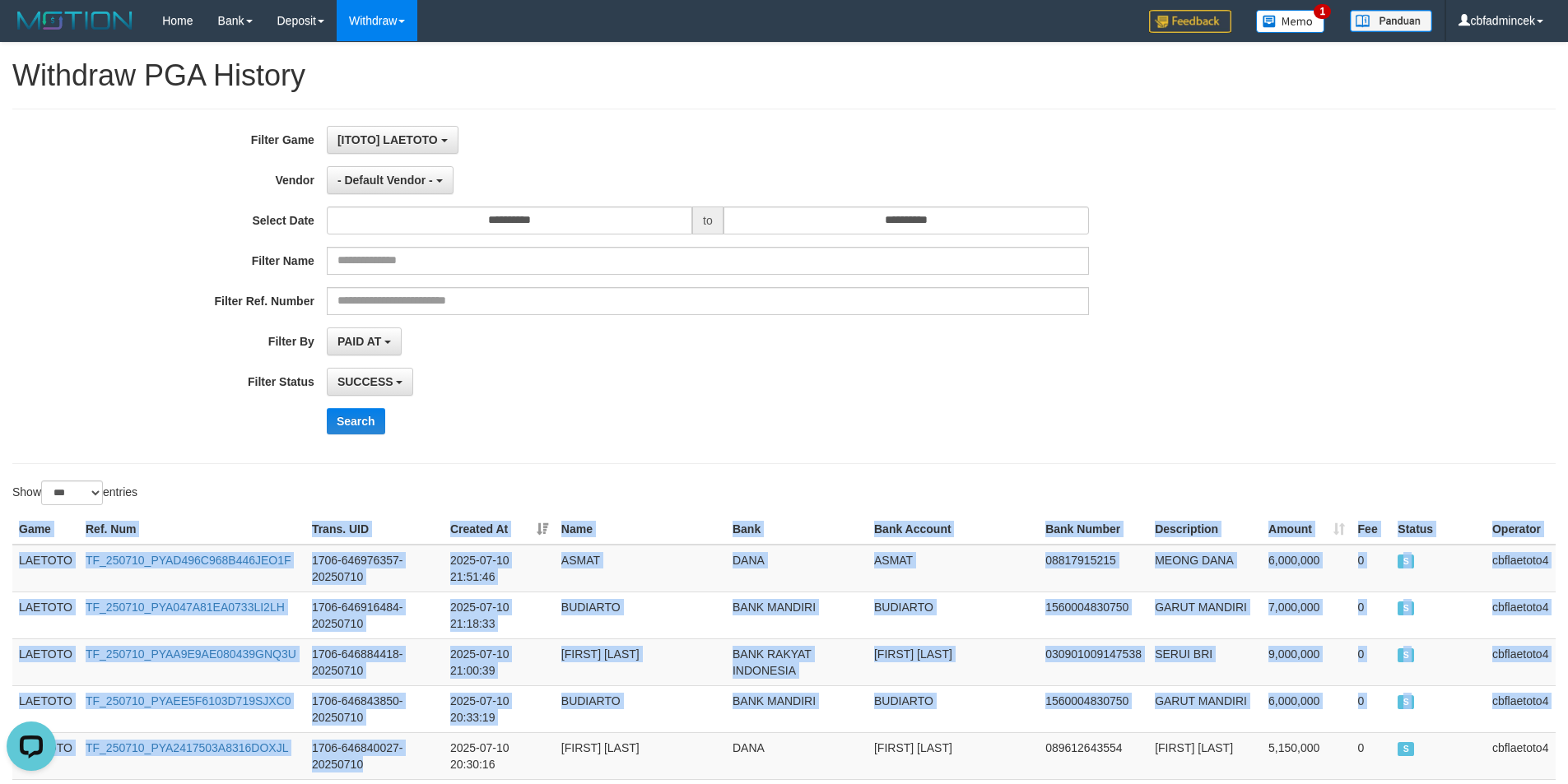 scroll, scrollTop: 314, scrollLeft: 0, axis: vertical 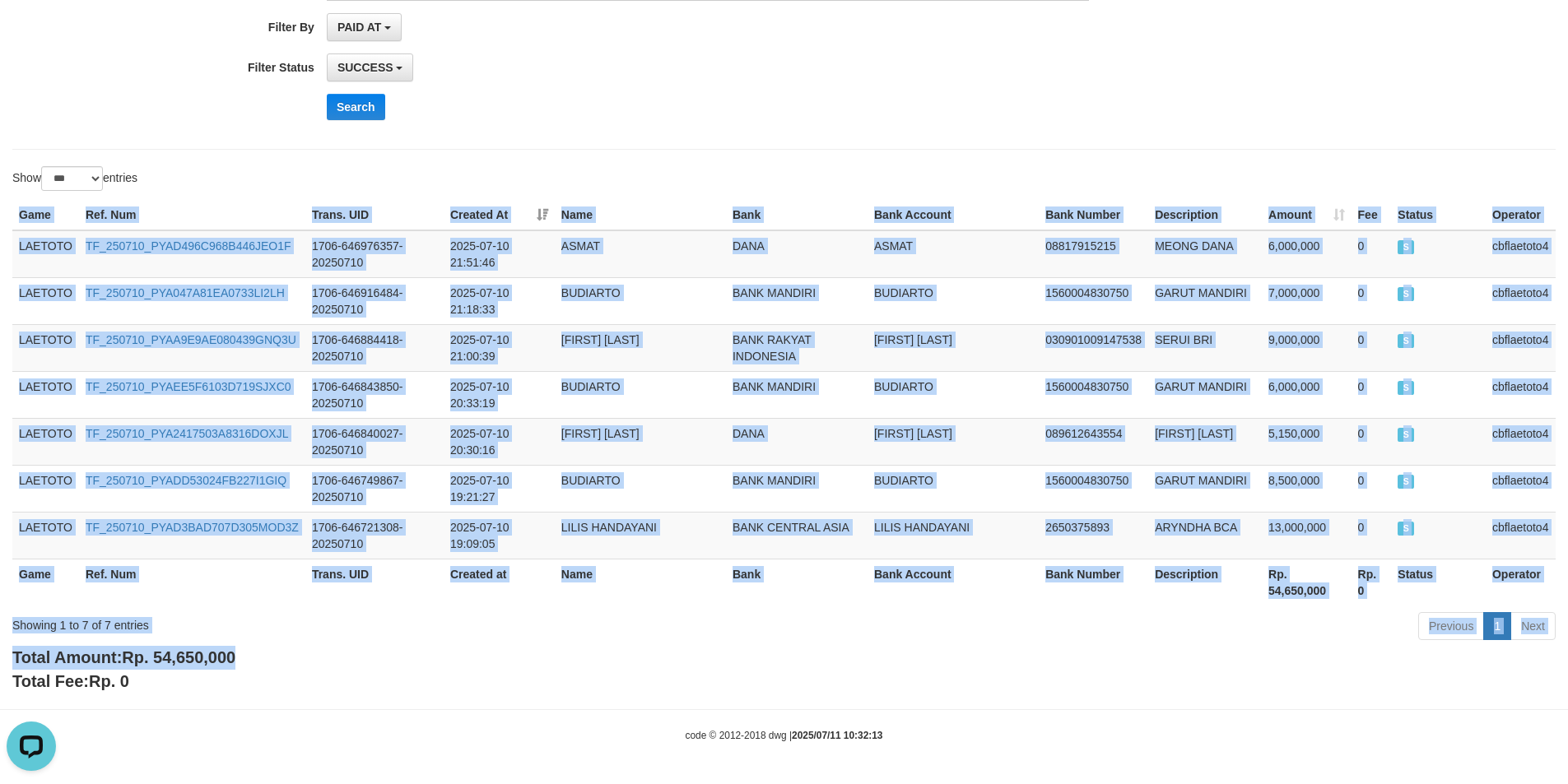 drag, startPoint x: 16, startPoint y: 527, endPoint x: 538, endPoint y: 650, distance: 536.2956 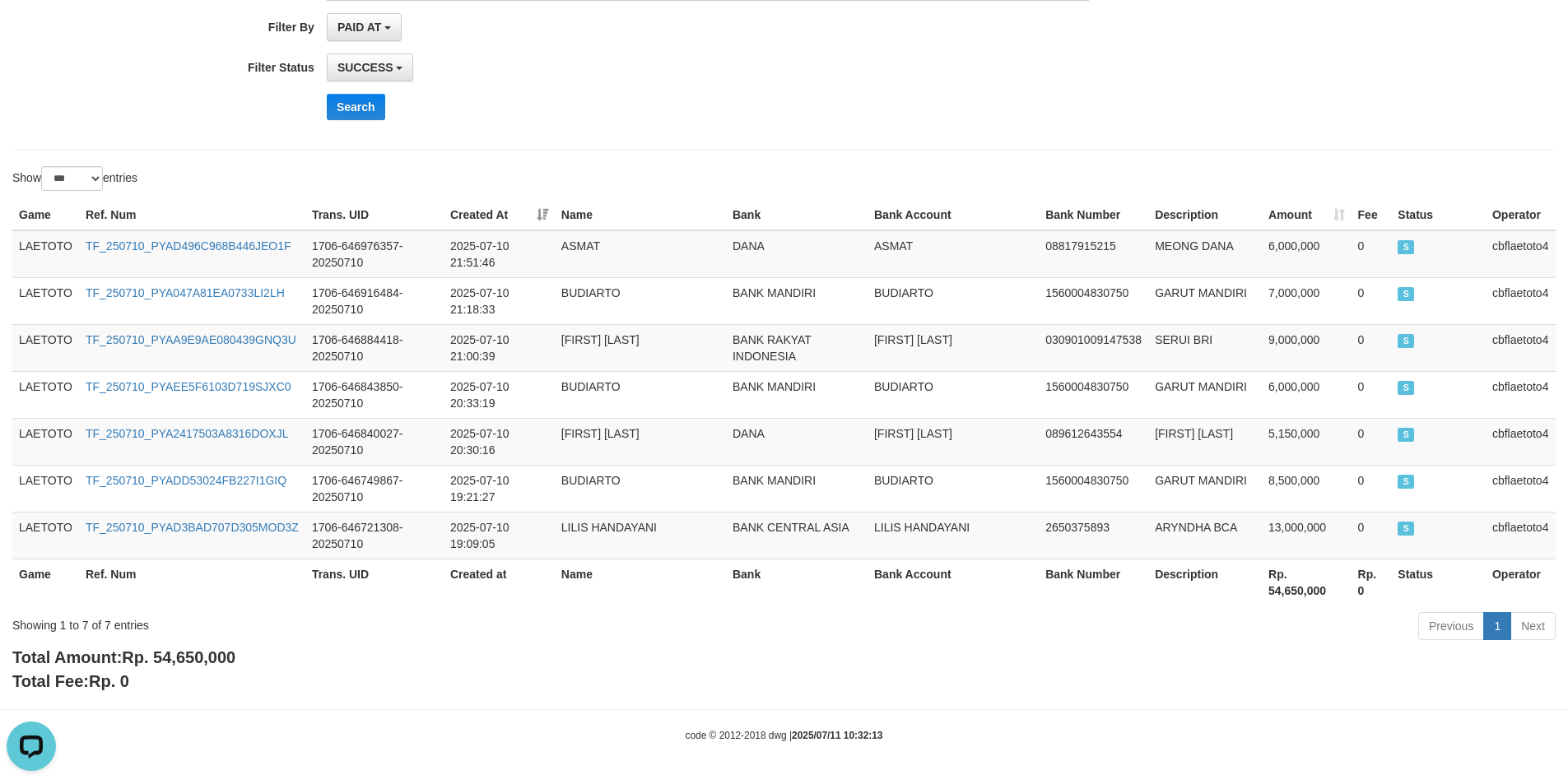 drag, startPoint x: 731, startPoint y: 74, endPoint x: 701, endPoint y: 76, distance: 30.06659 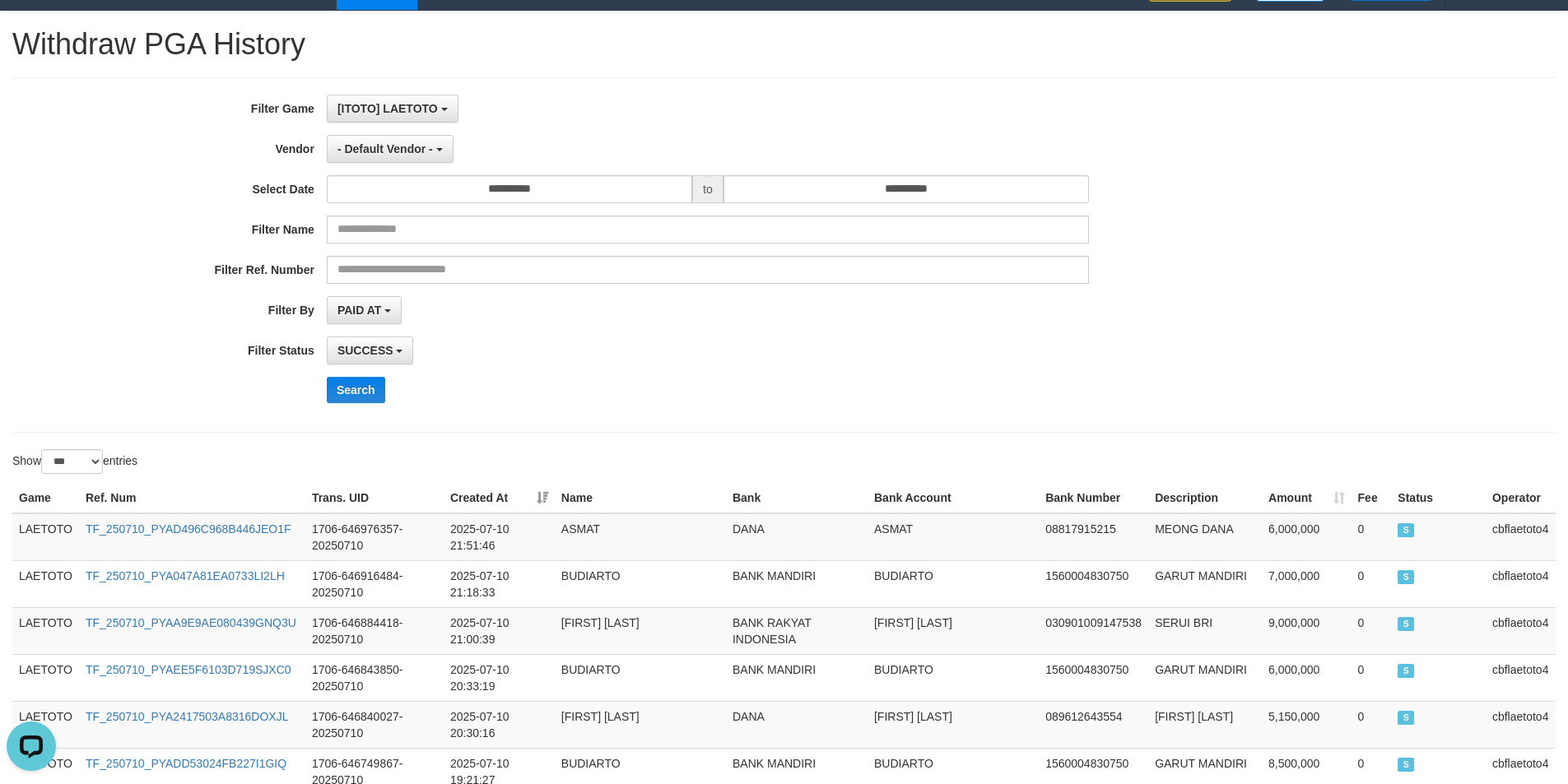 scroll, scrollTop: 0, scrollLeft: 0, axis: both 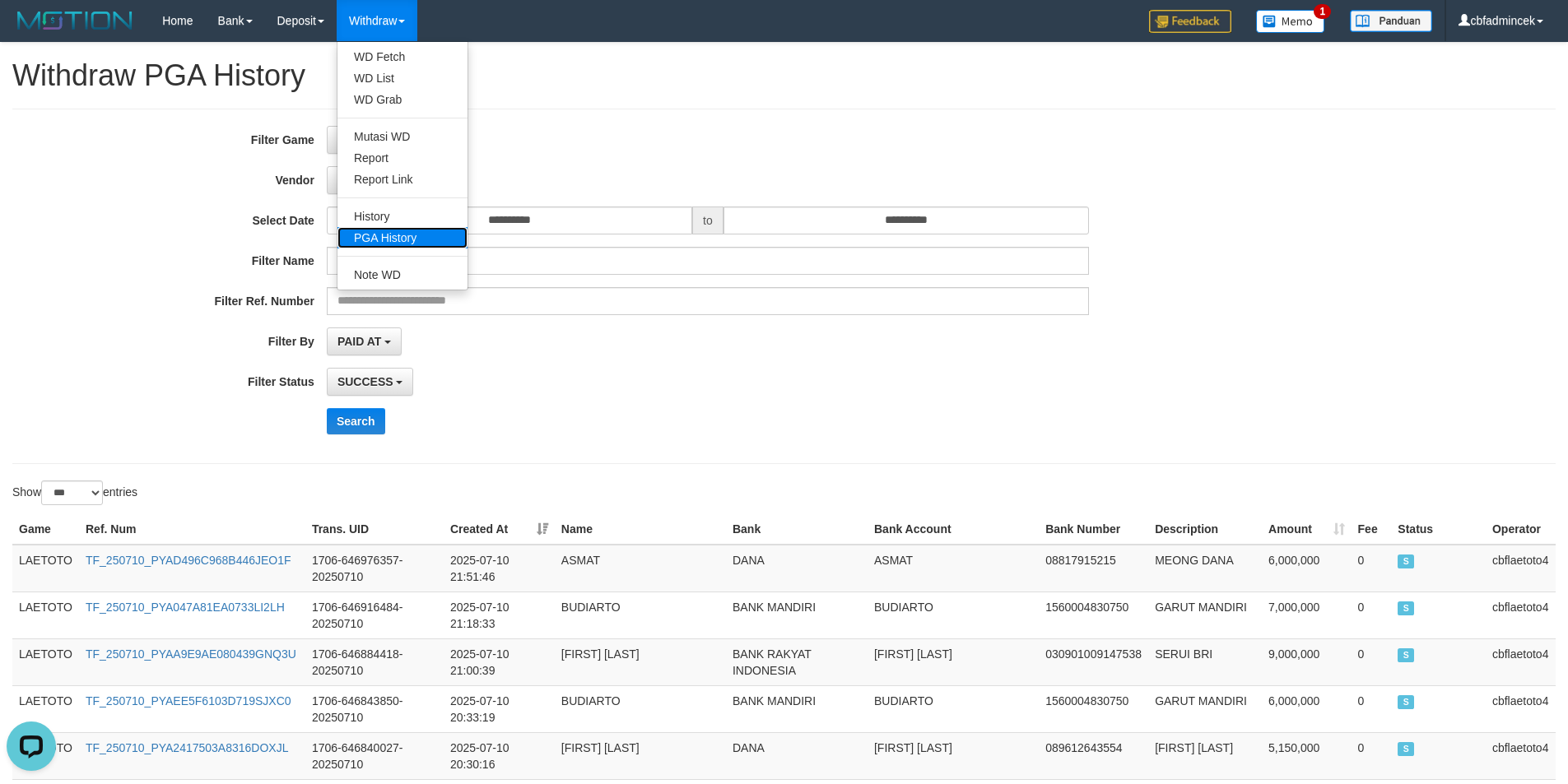 click on "PGA History" at bounding box center [402, 238] 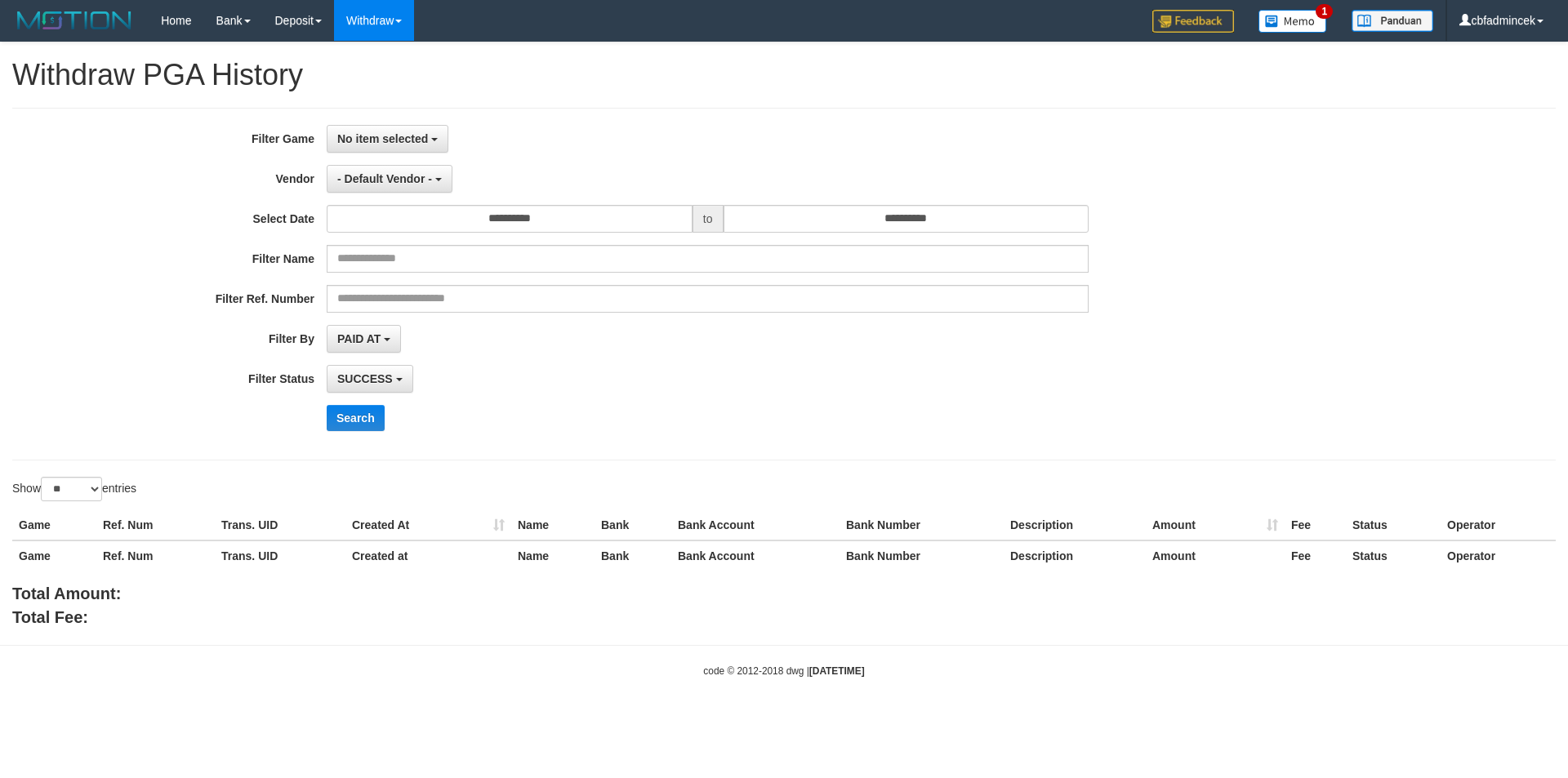select 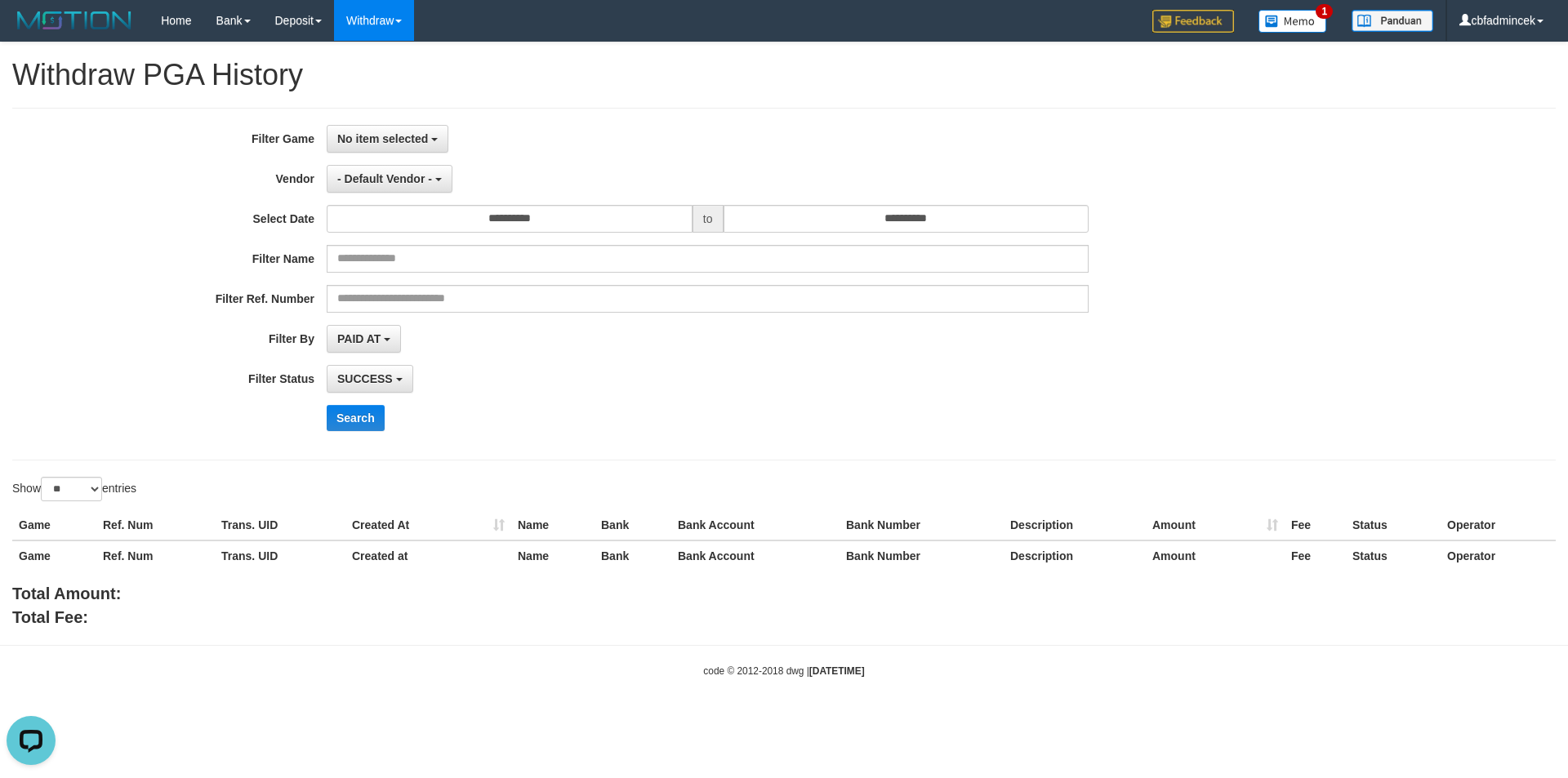 scroll, scrollTop: 0, scrollLeft: 0, axis: both 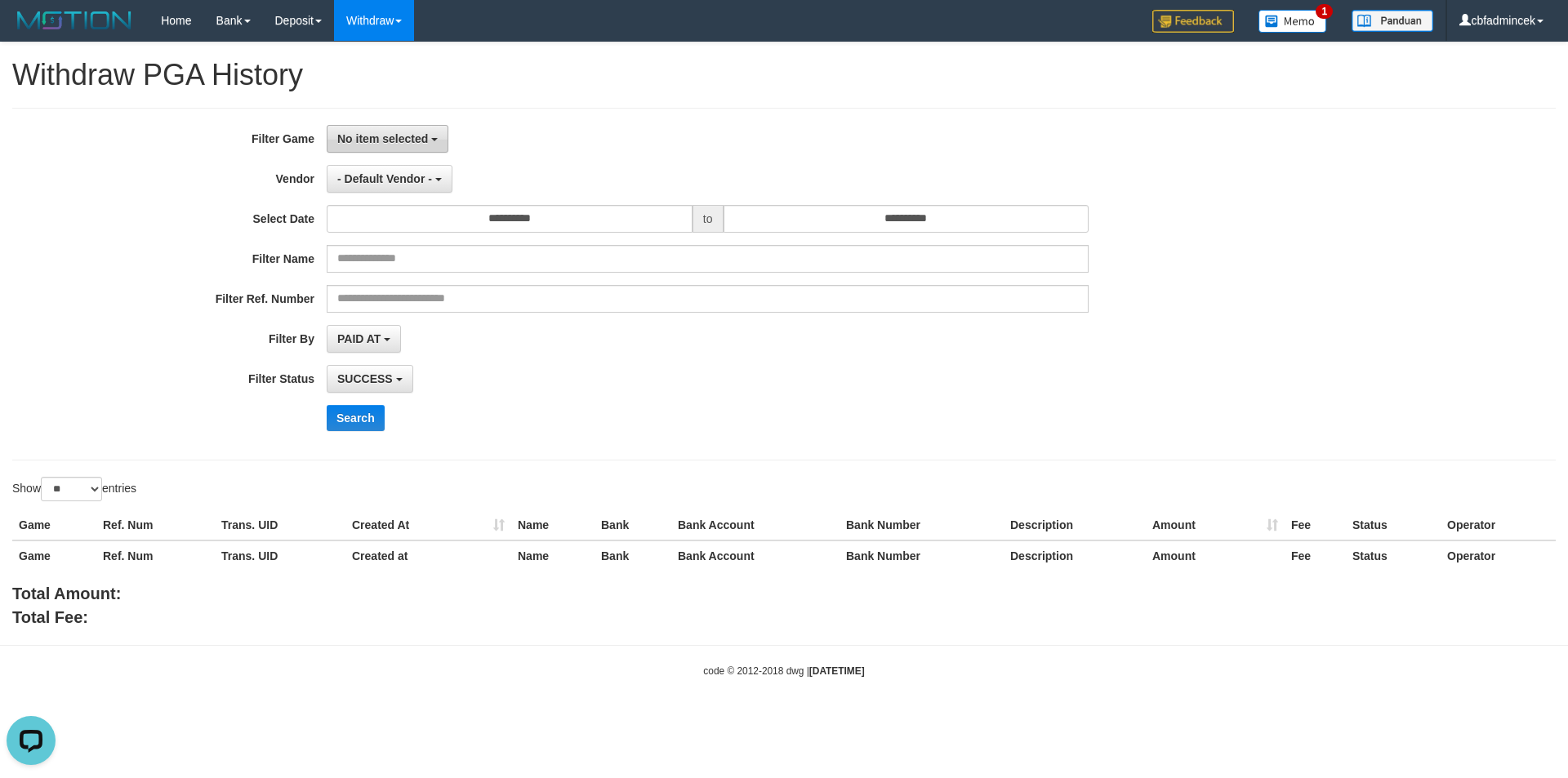 click on "No item selected" at bounding box center [387, 139] 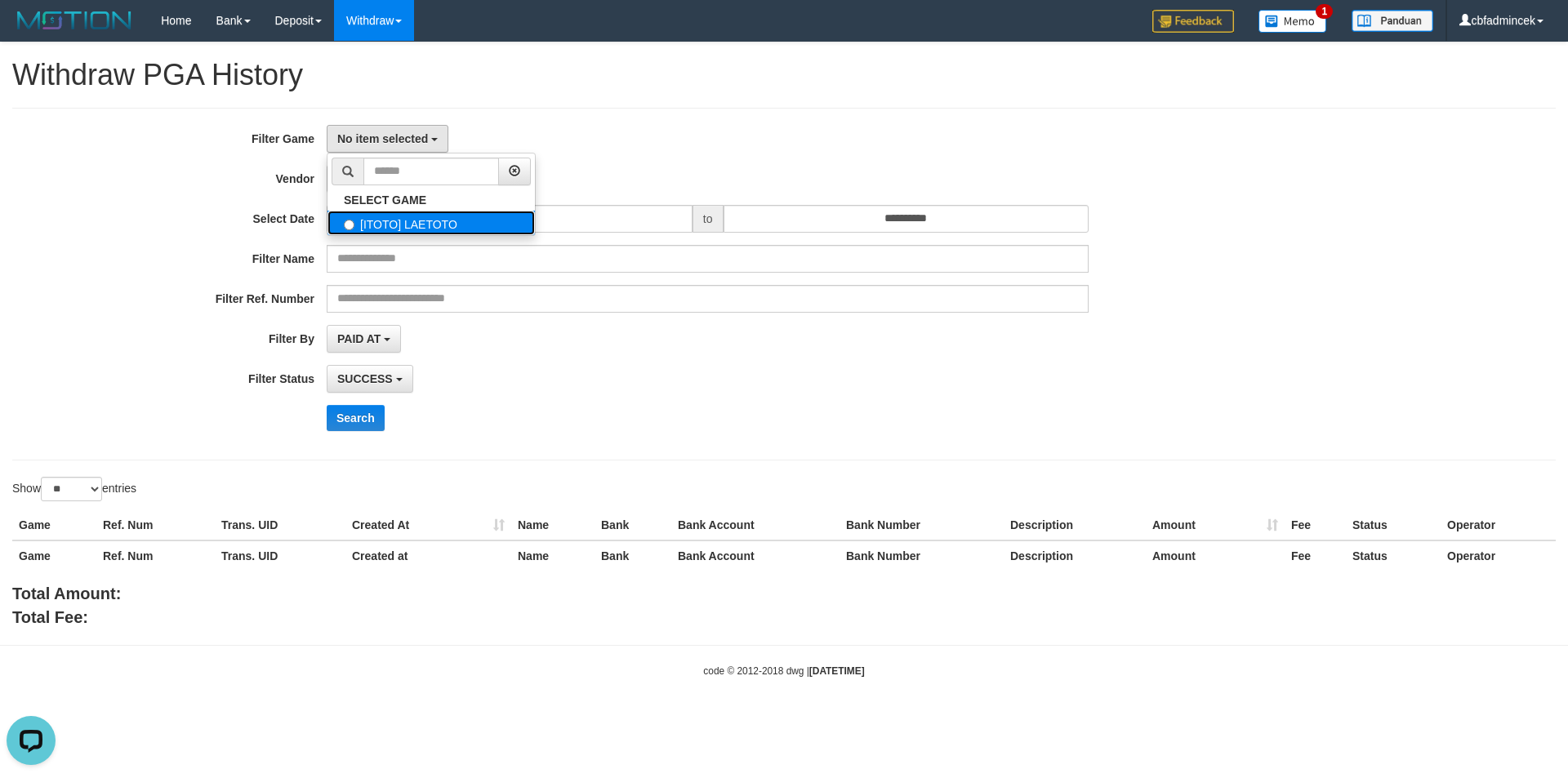 click on "[ITOTO] LAETOTO" at bounding box center (431, 223) 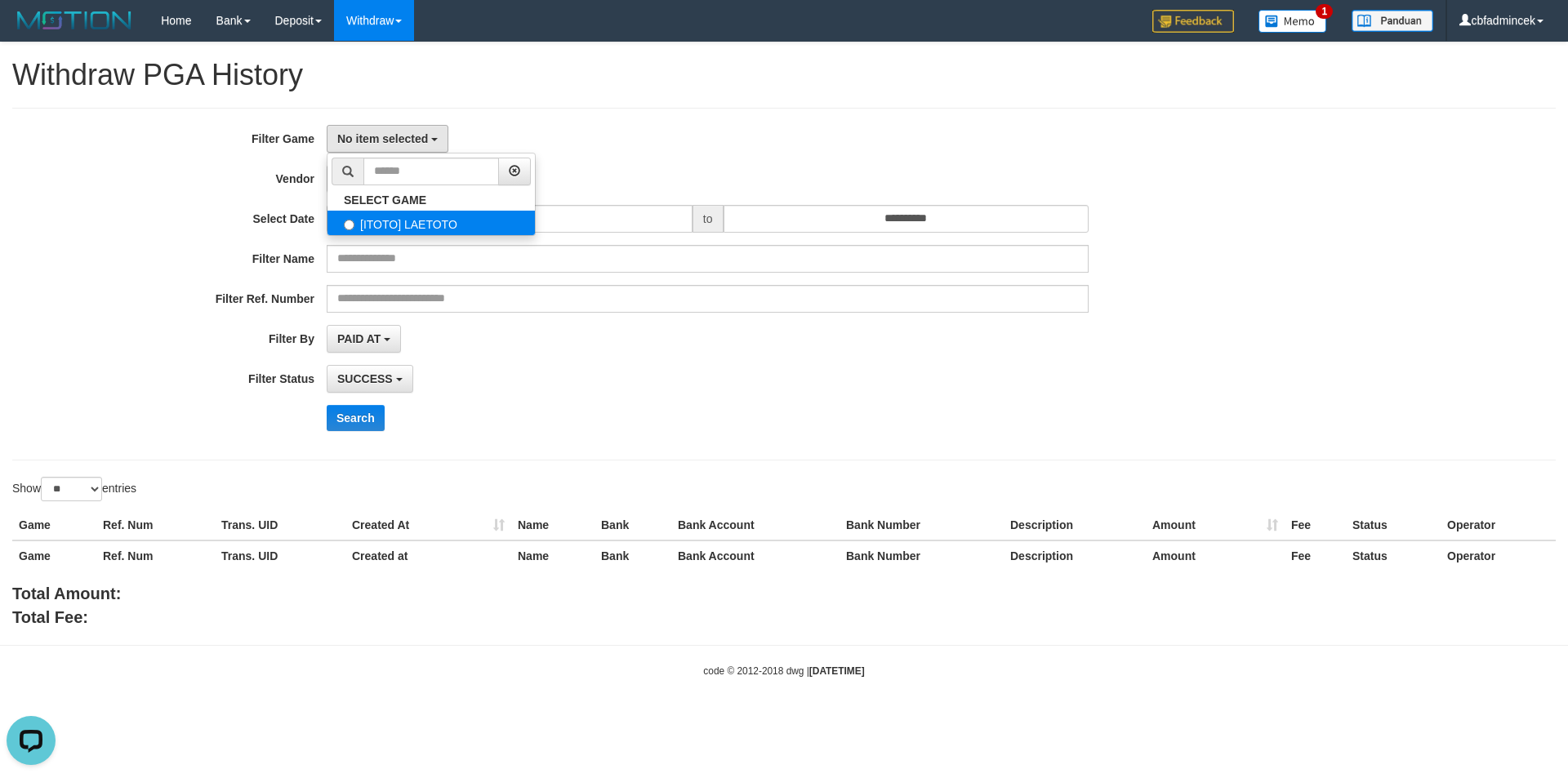 select on "****" 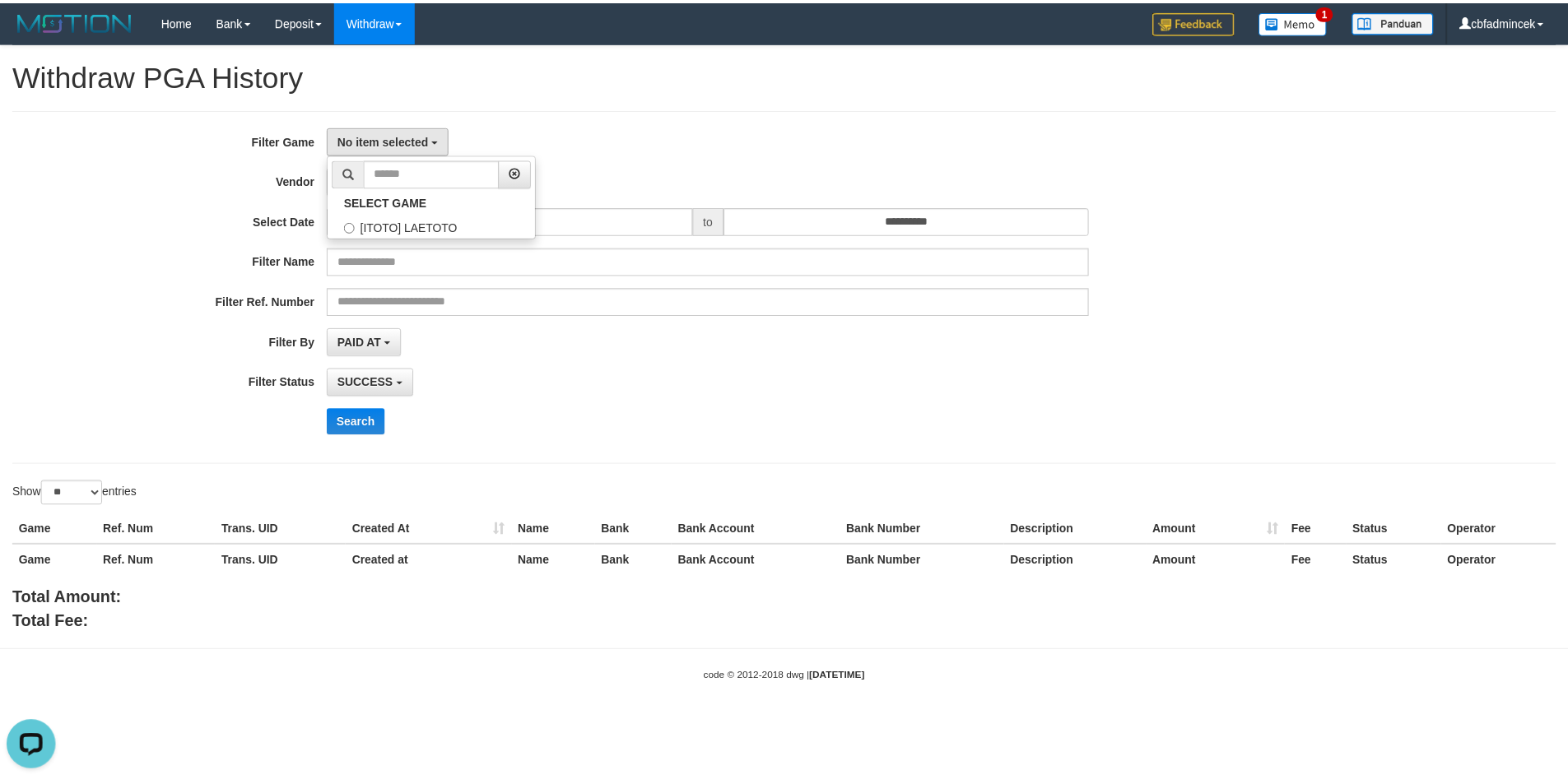 scroll, scrollTop: 15, scrollLeft: 0, axis: vertical 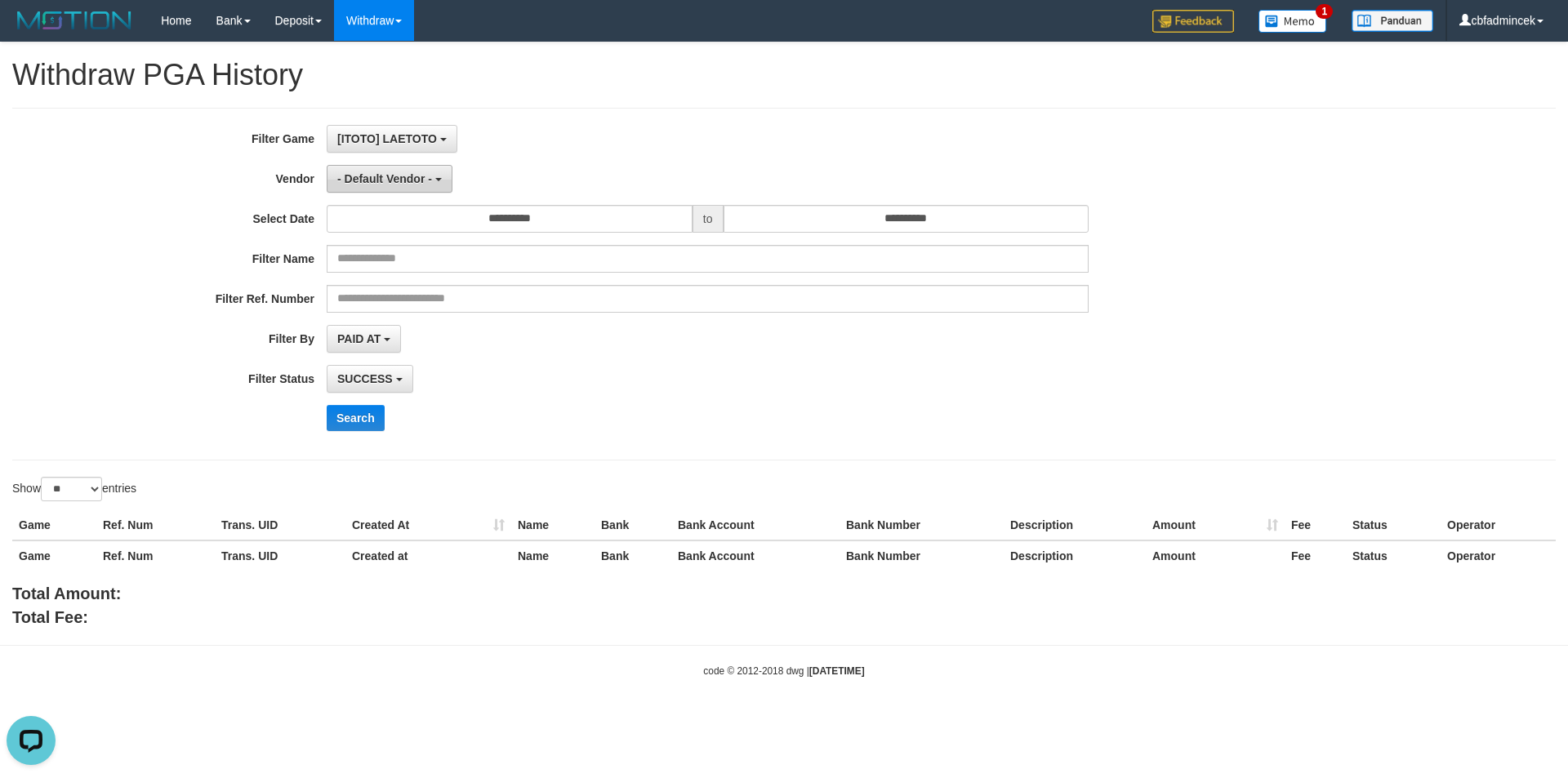 click on "- Default Vendor -" at bounding box center (385, 179) 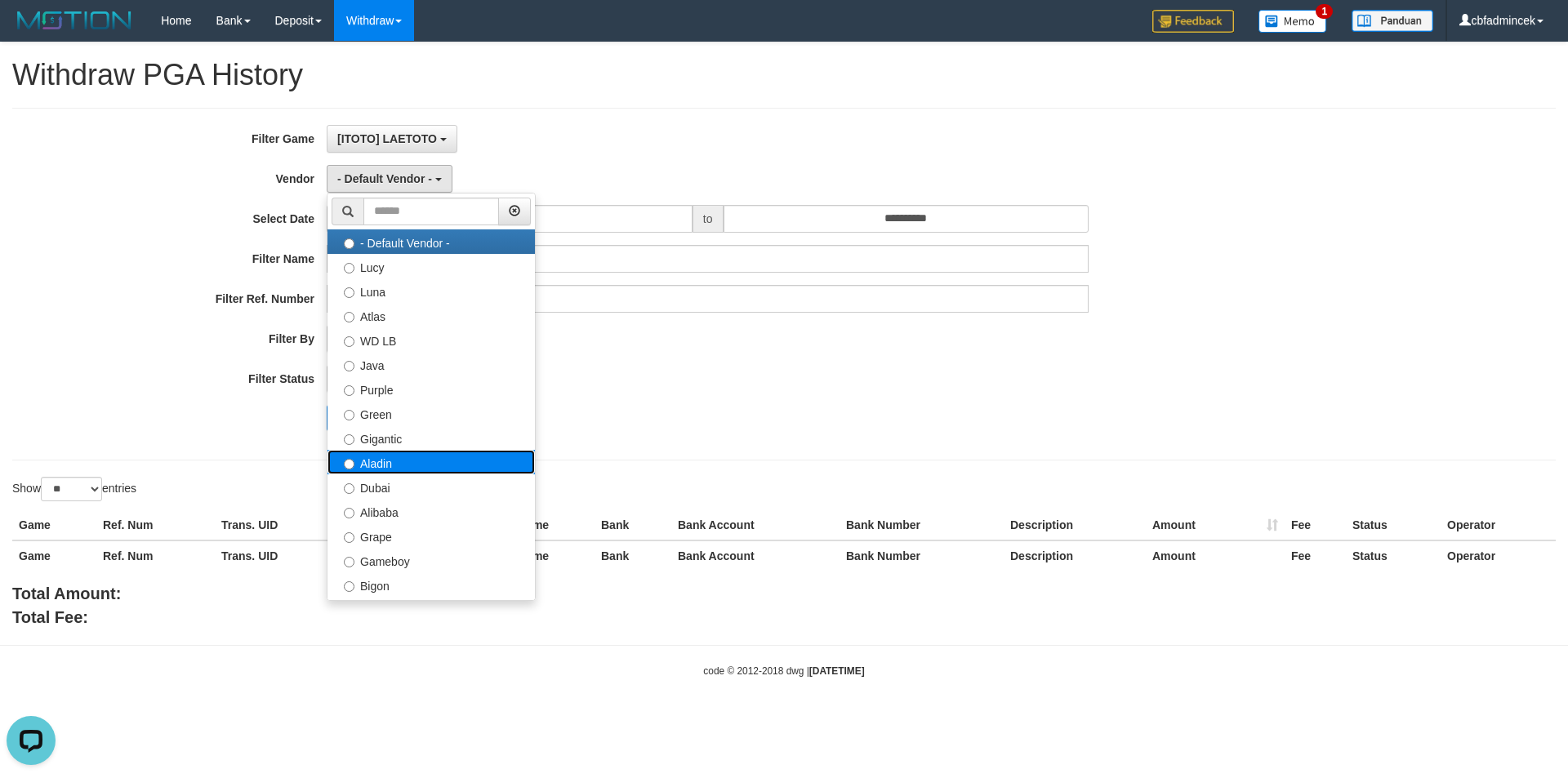 click on "Aladin" at bounding box center (431, 462) 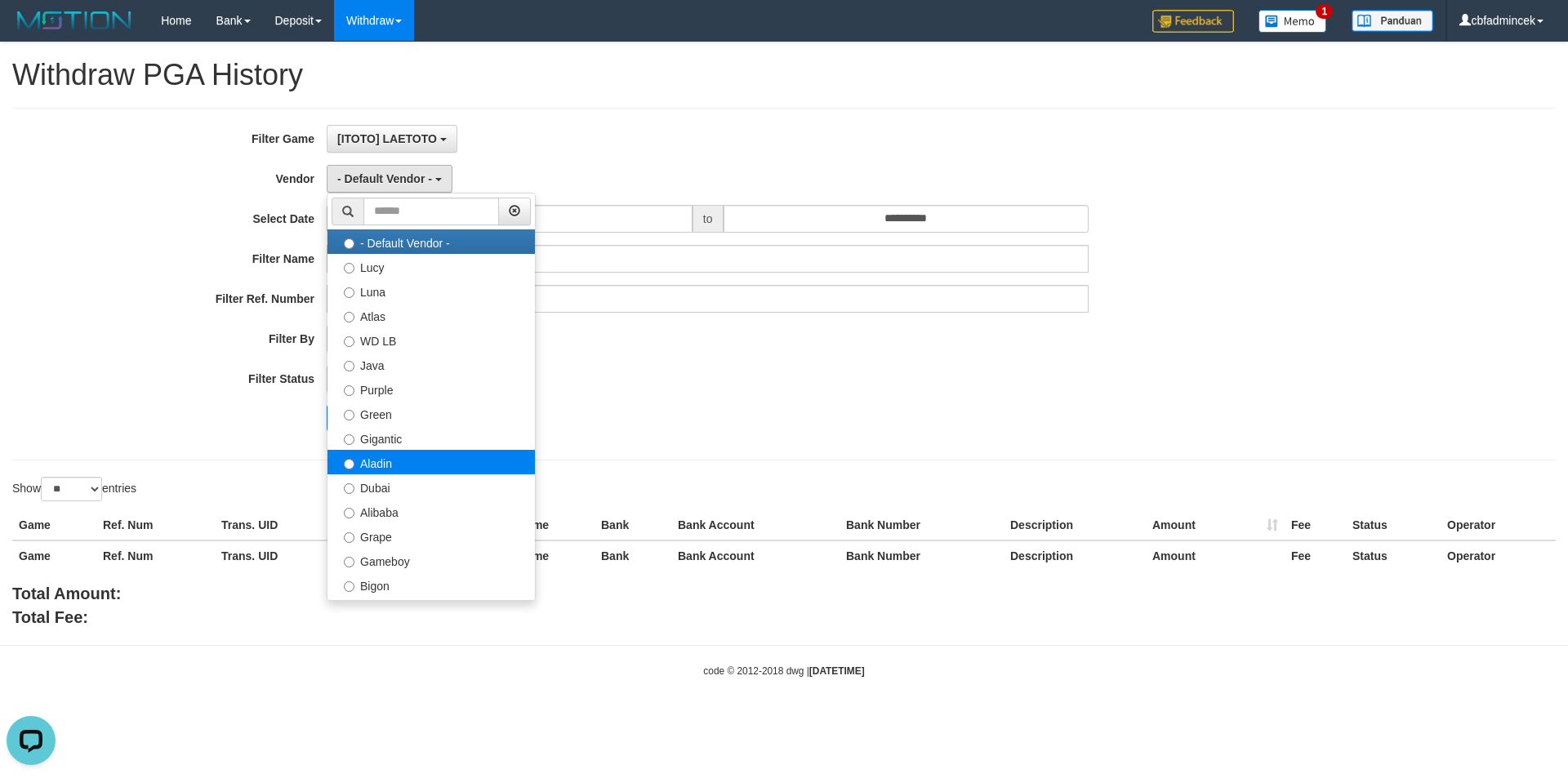 select on "**********" 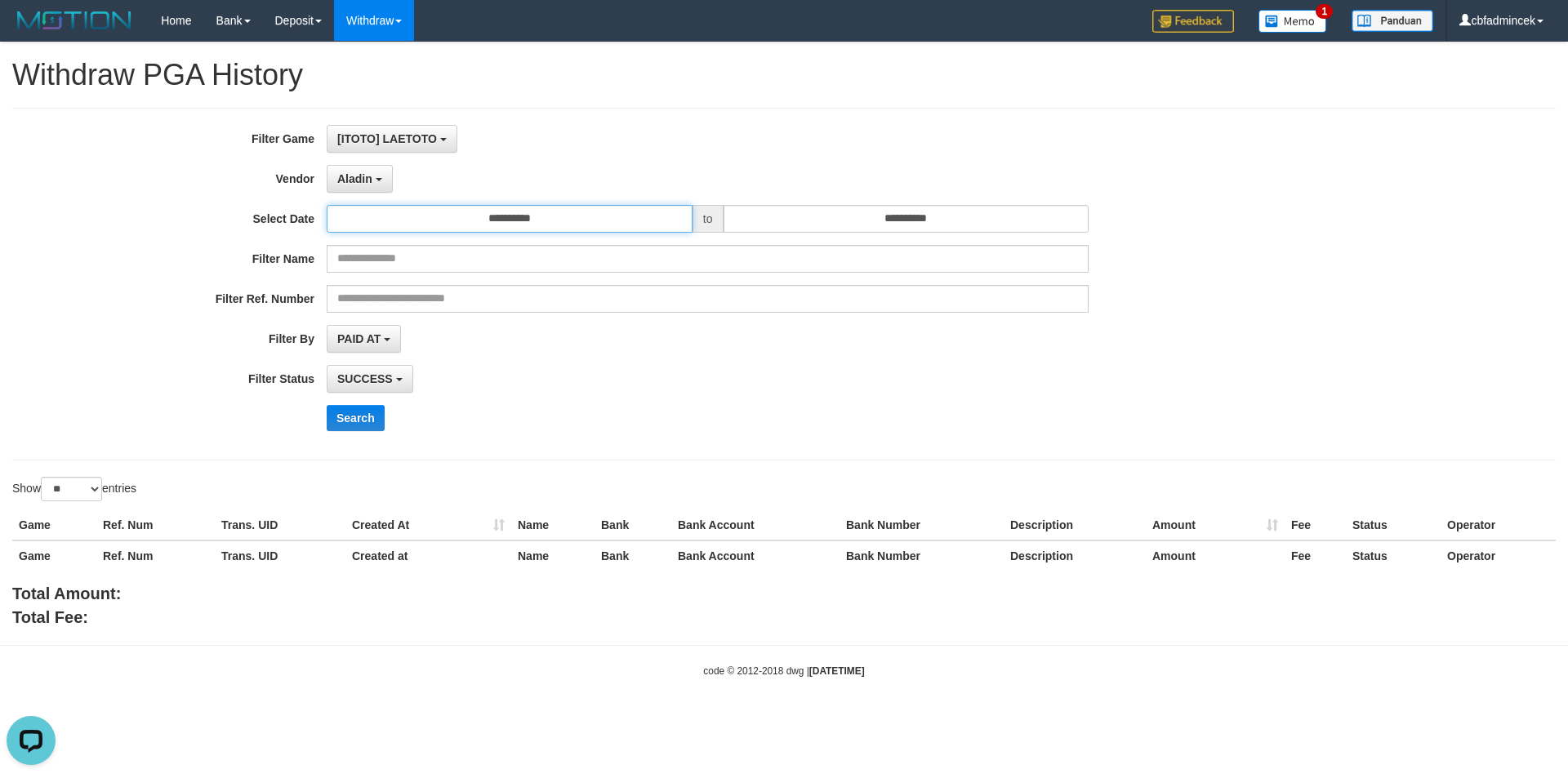 click on "**********" at bounding box center [510, 219] 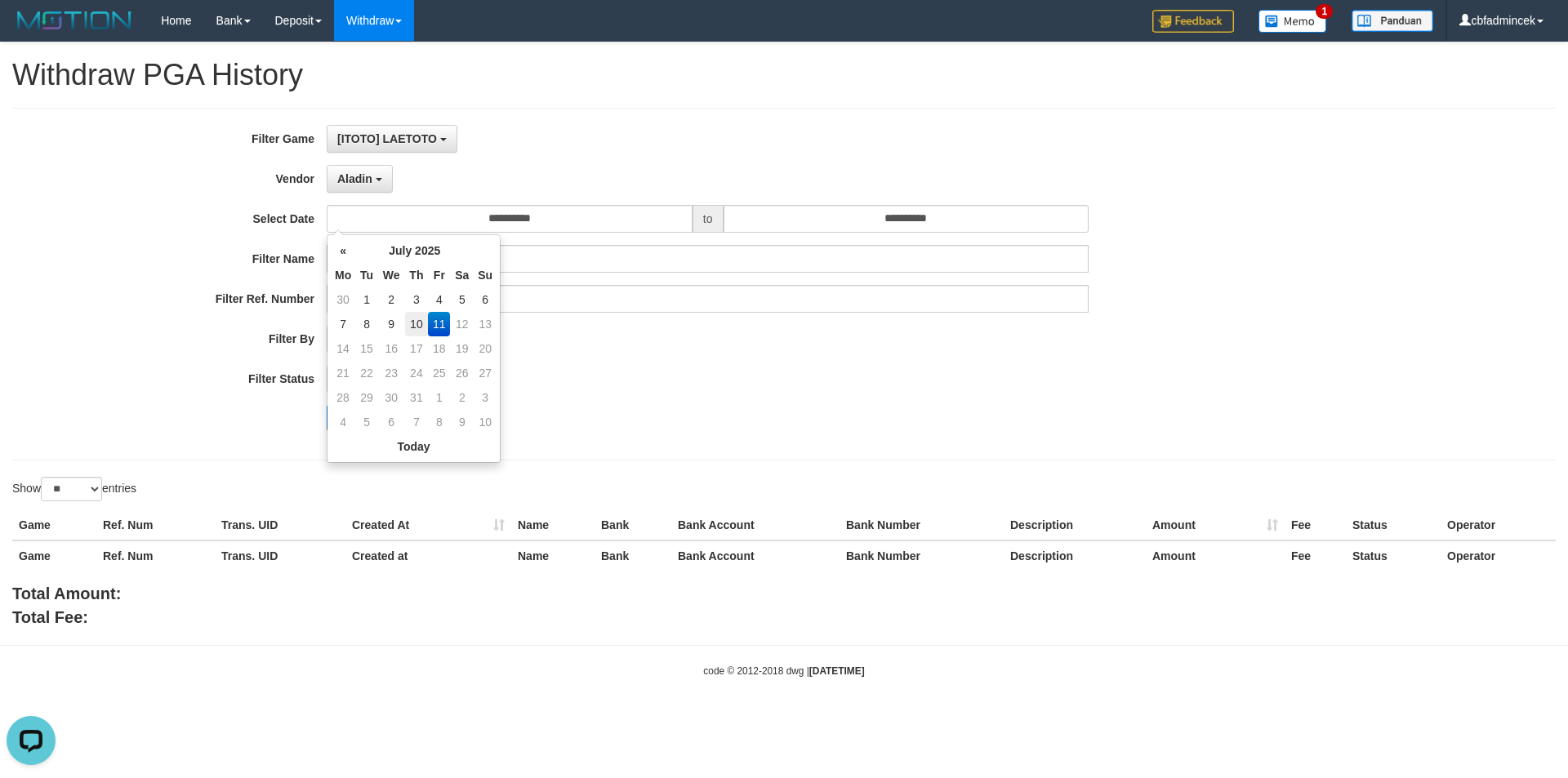 click on "10" at bounding box center [416, 324] 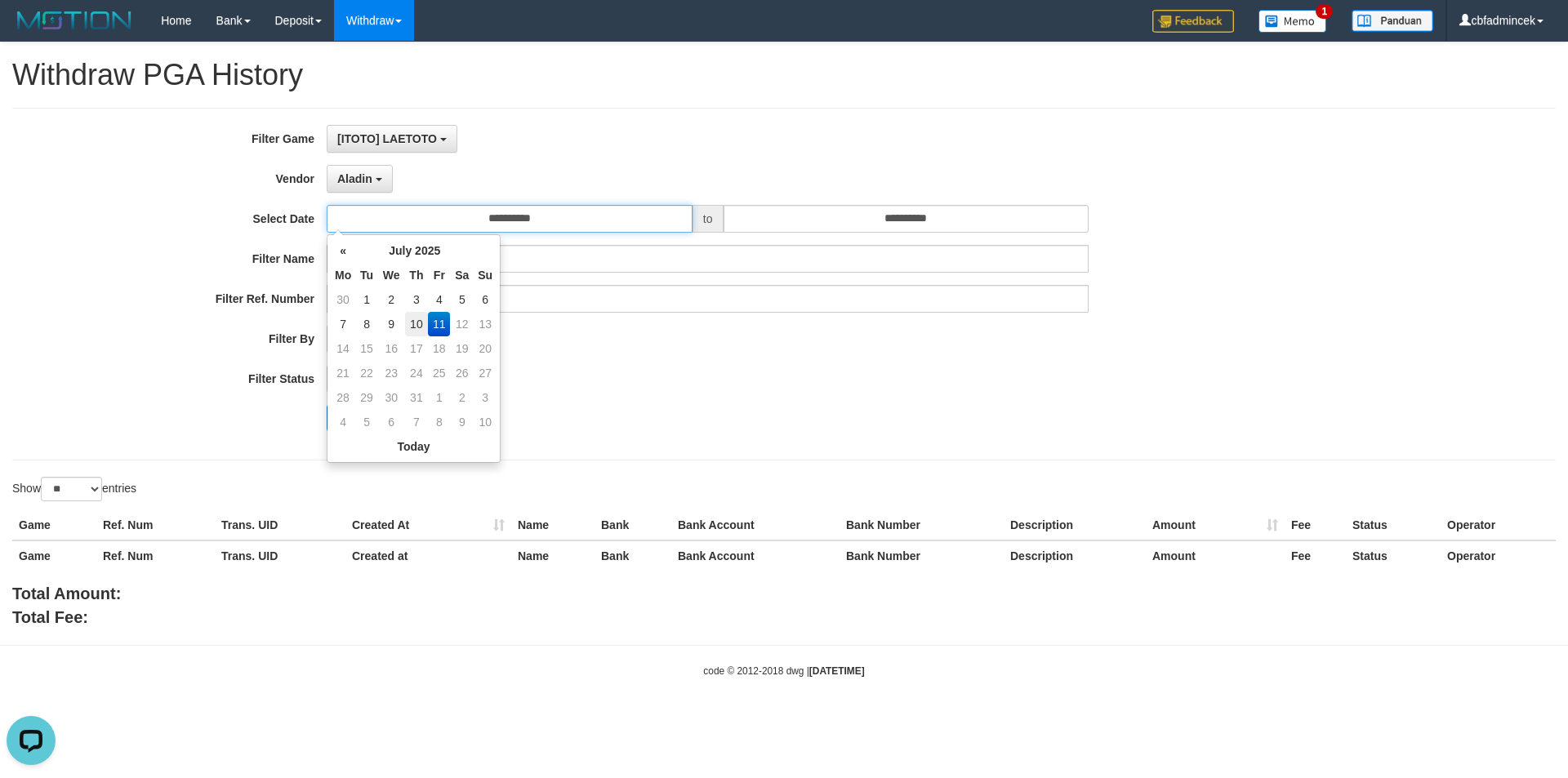 type on "**********" 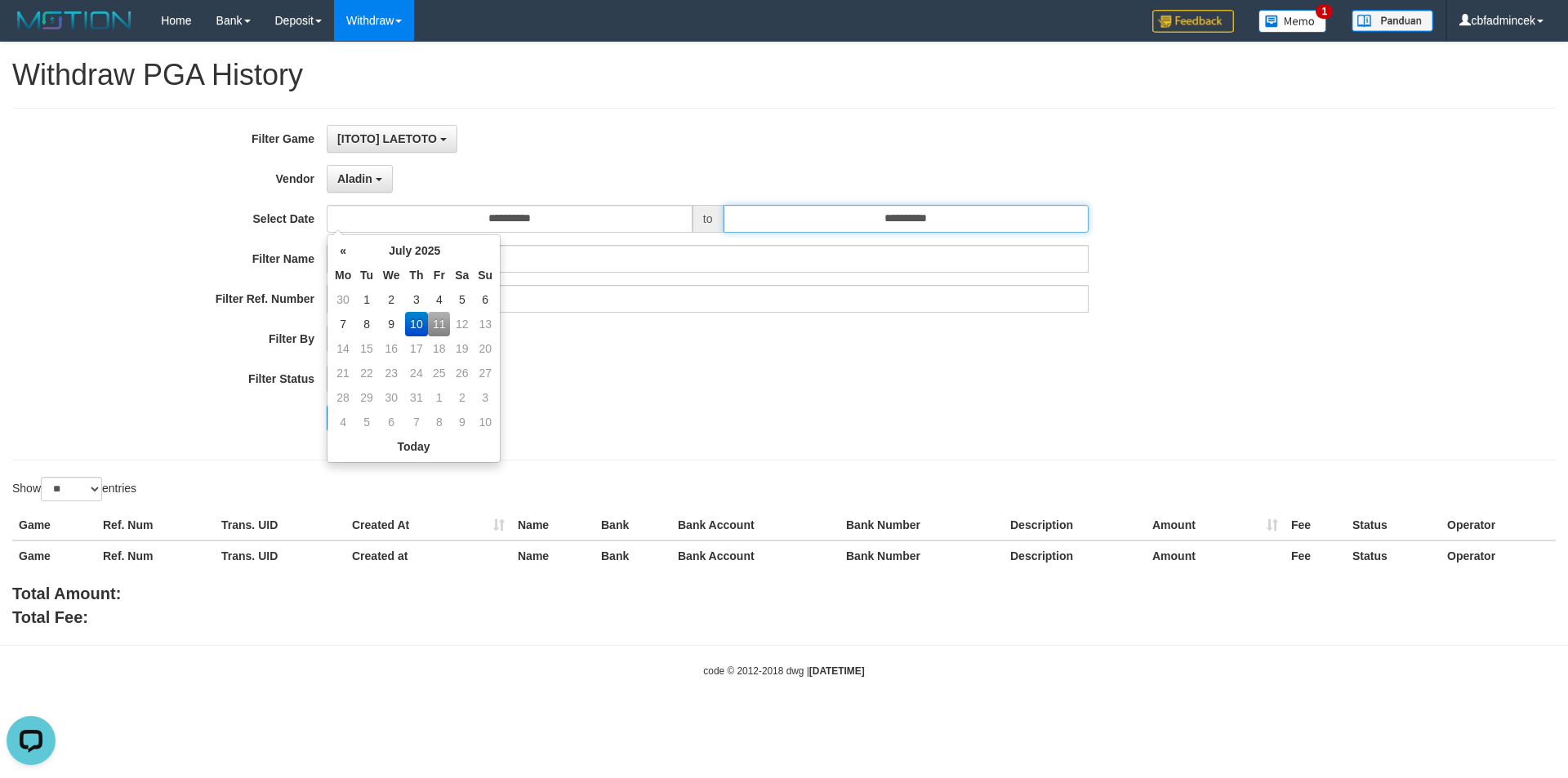 click on "**********" at bounding box center (906, 219) 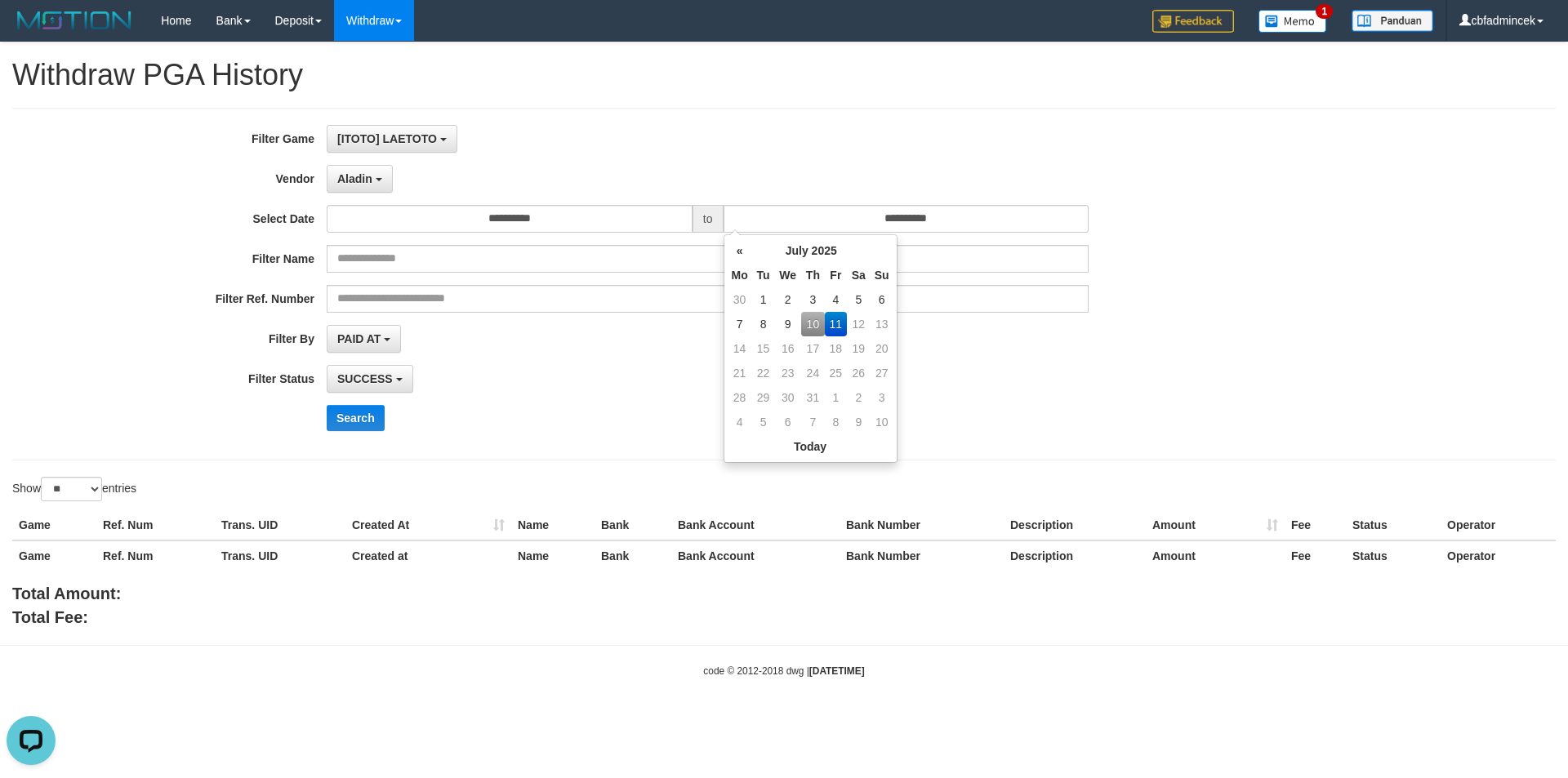 click on "10" at bounding box center (813, 324) 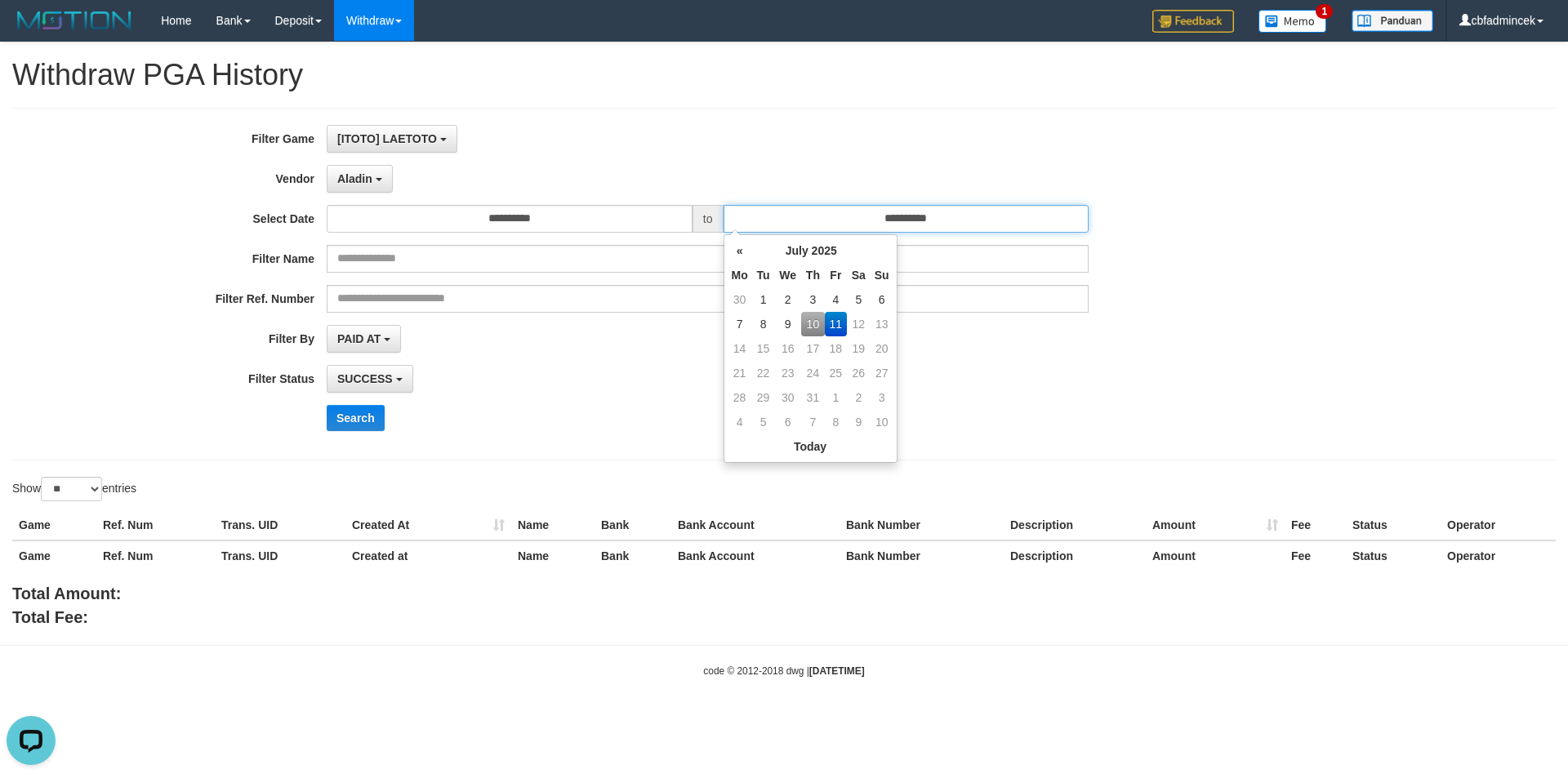 type on "**********" 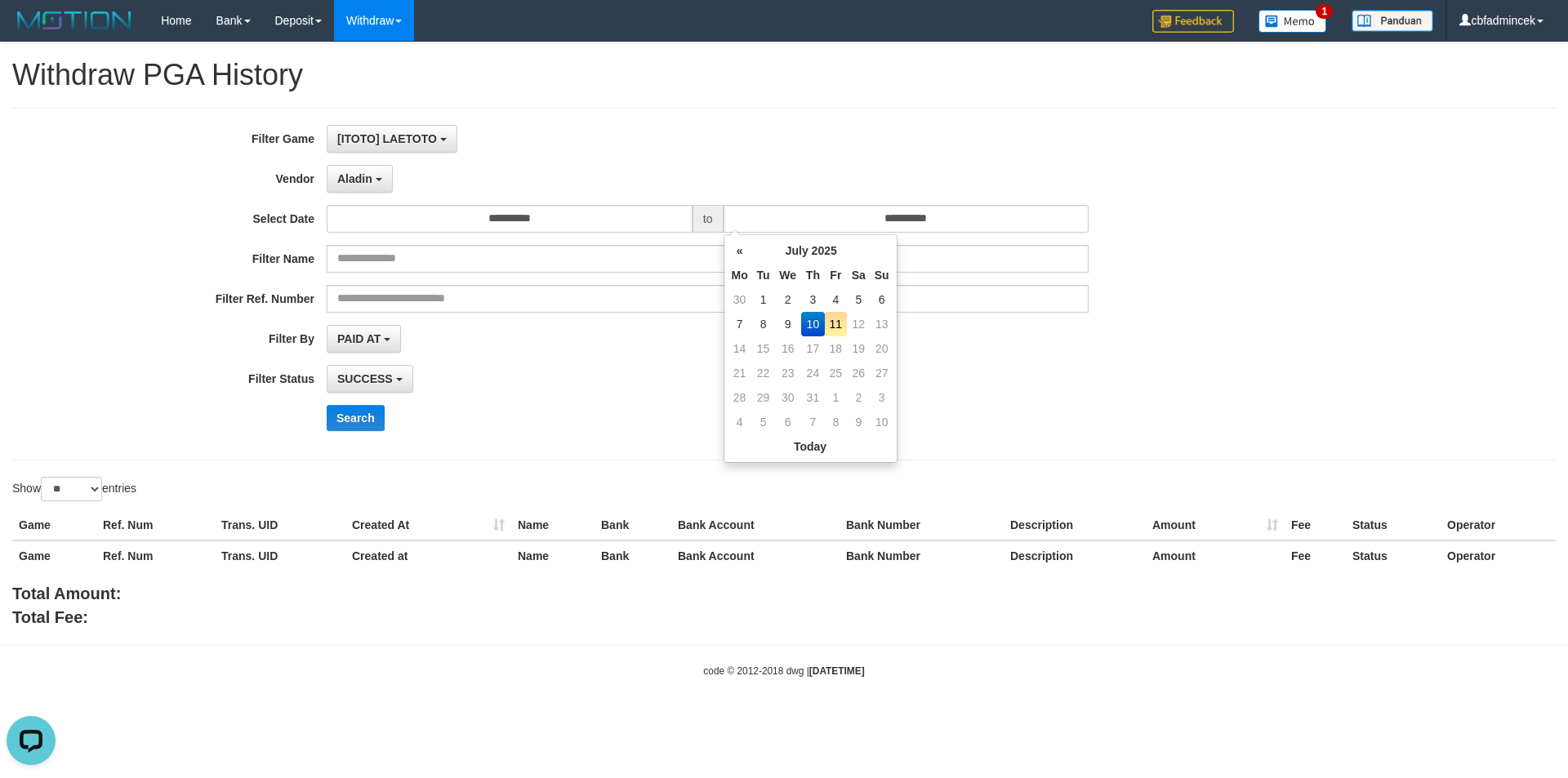 click on "SUCCESS
SUCCESS
ON PROCESS
FAILED" at bounding box center [707, 379] 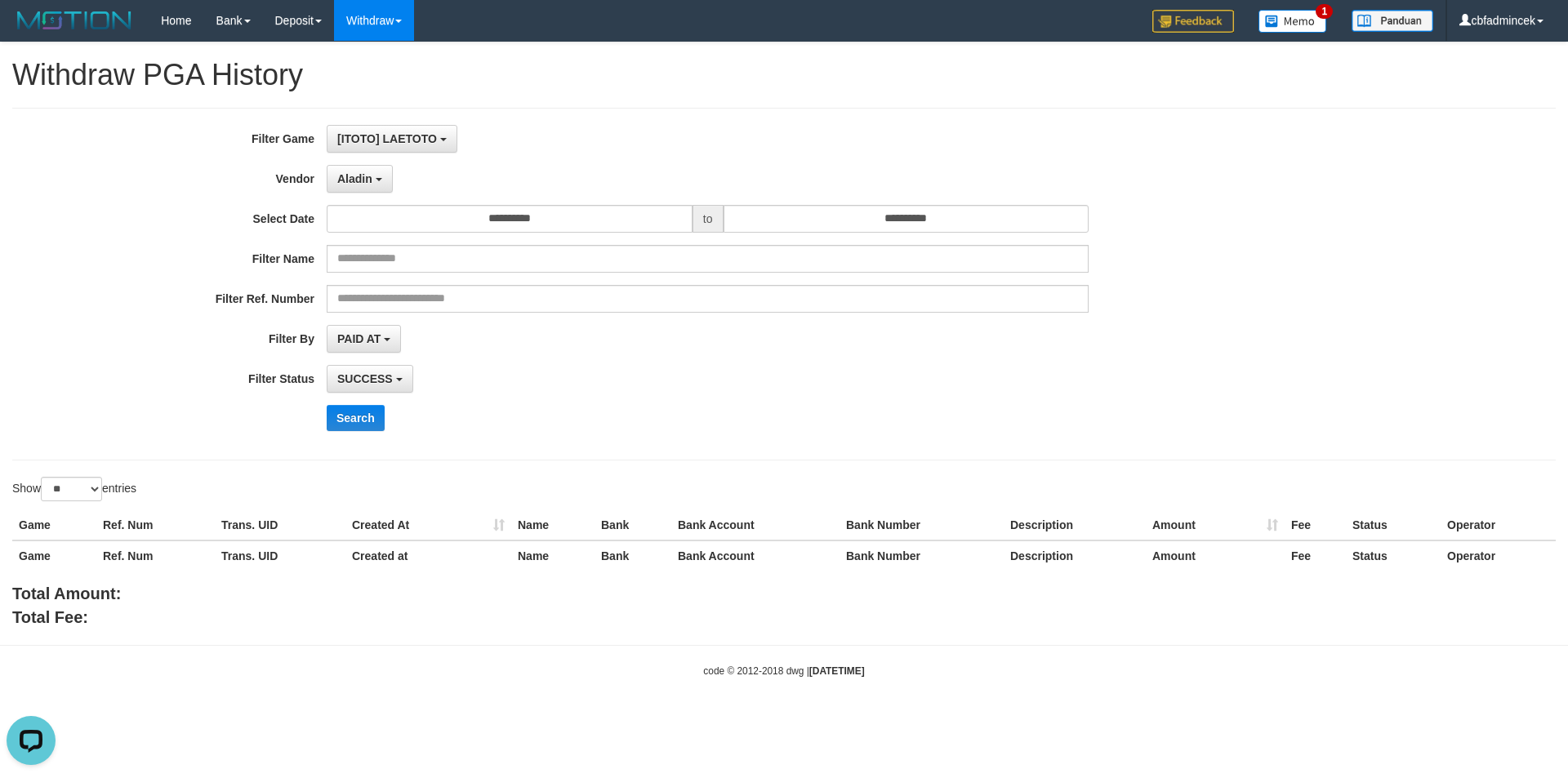 click on "Show  ** ** ** ***  entries" at bounding box center (74, 489) 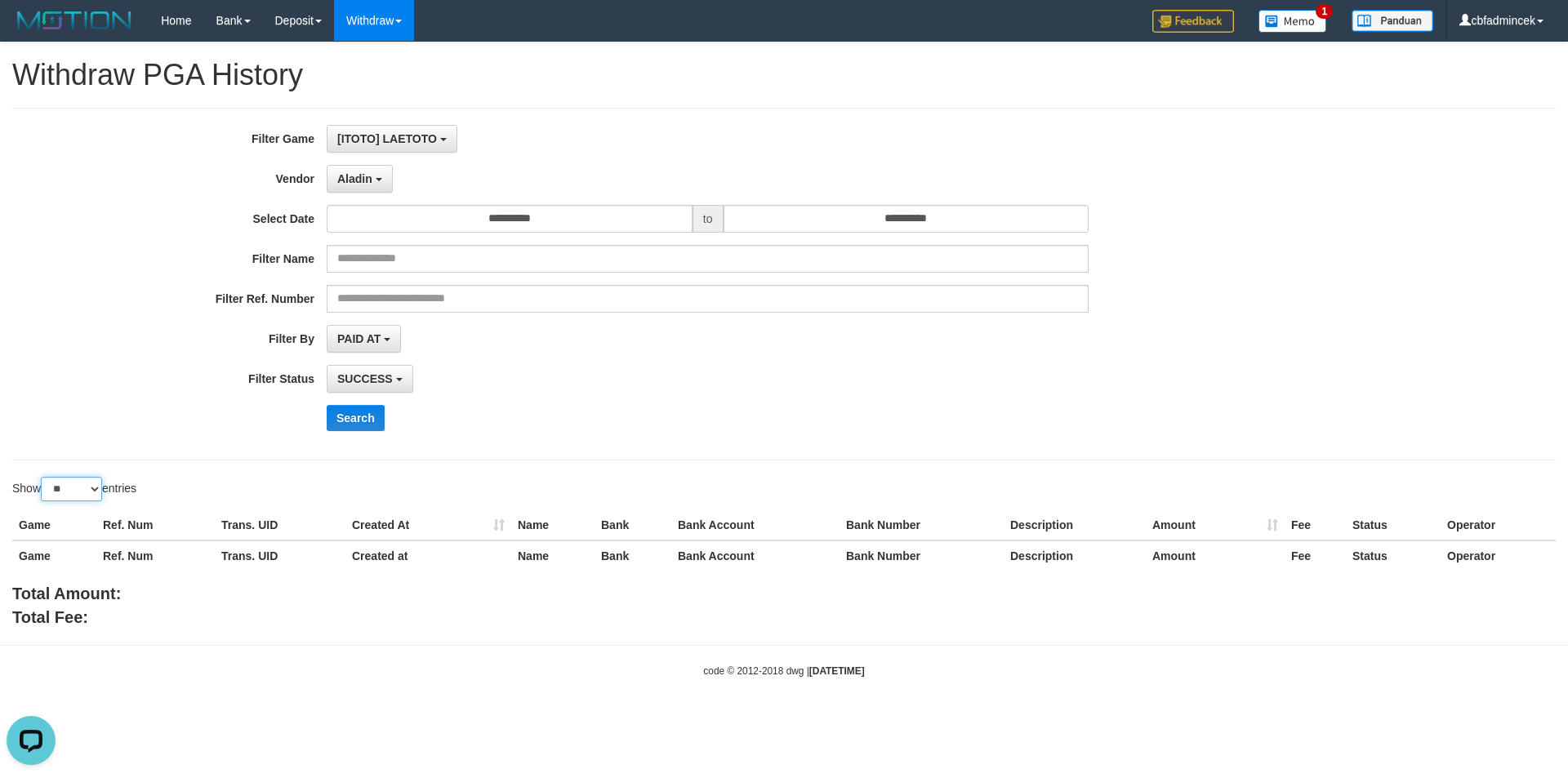click on "** ** ** ***" at bounding box center [71, 489] 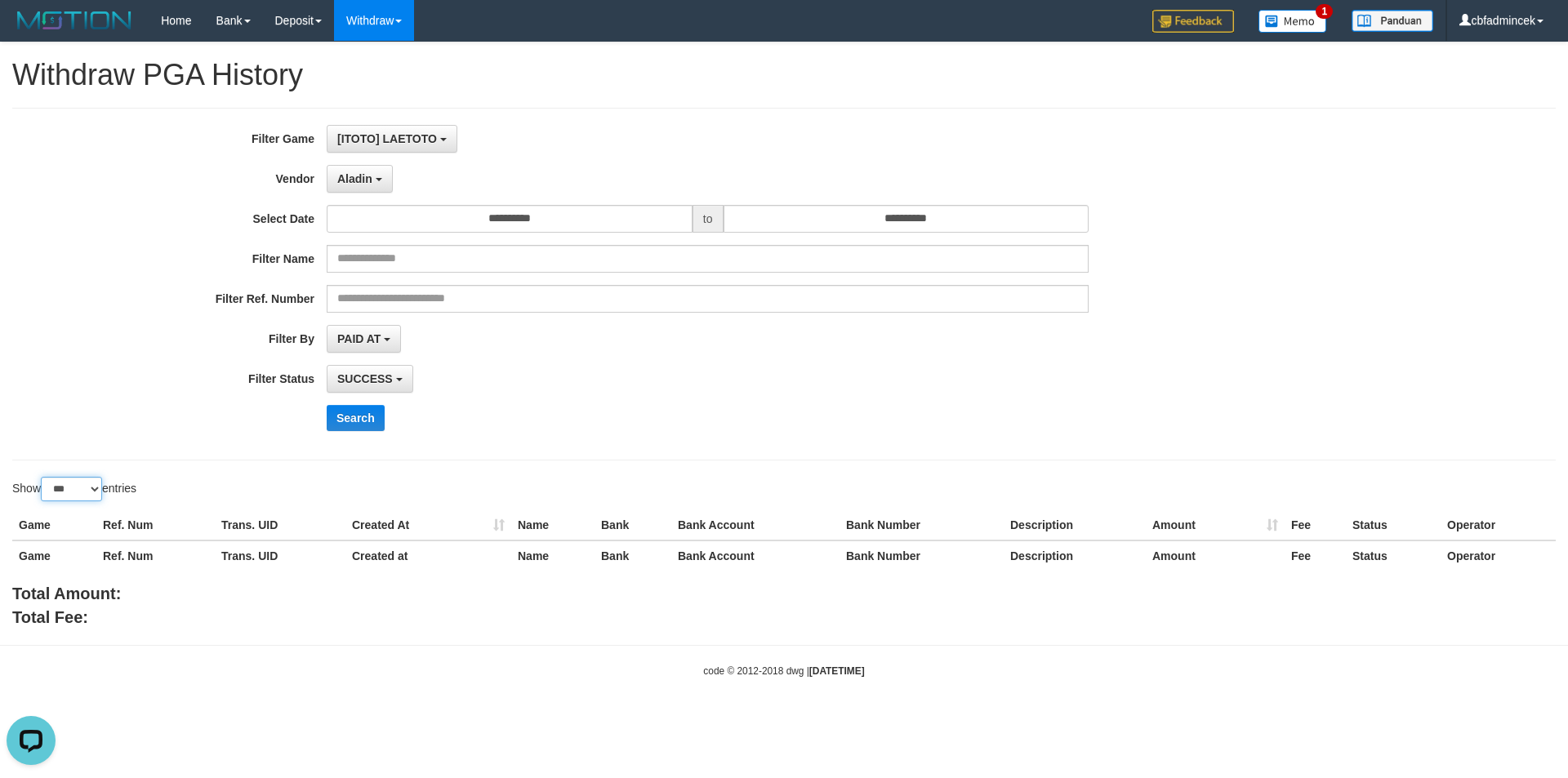 click on "** ** ** ***" at bounding box center [71, 489] 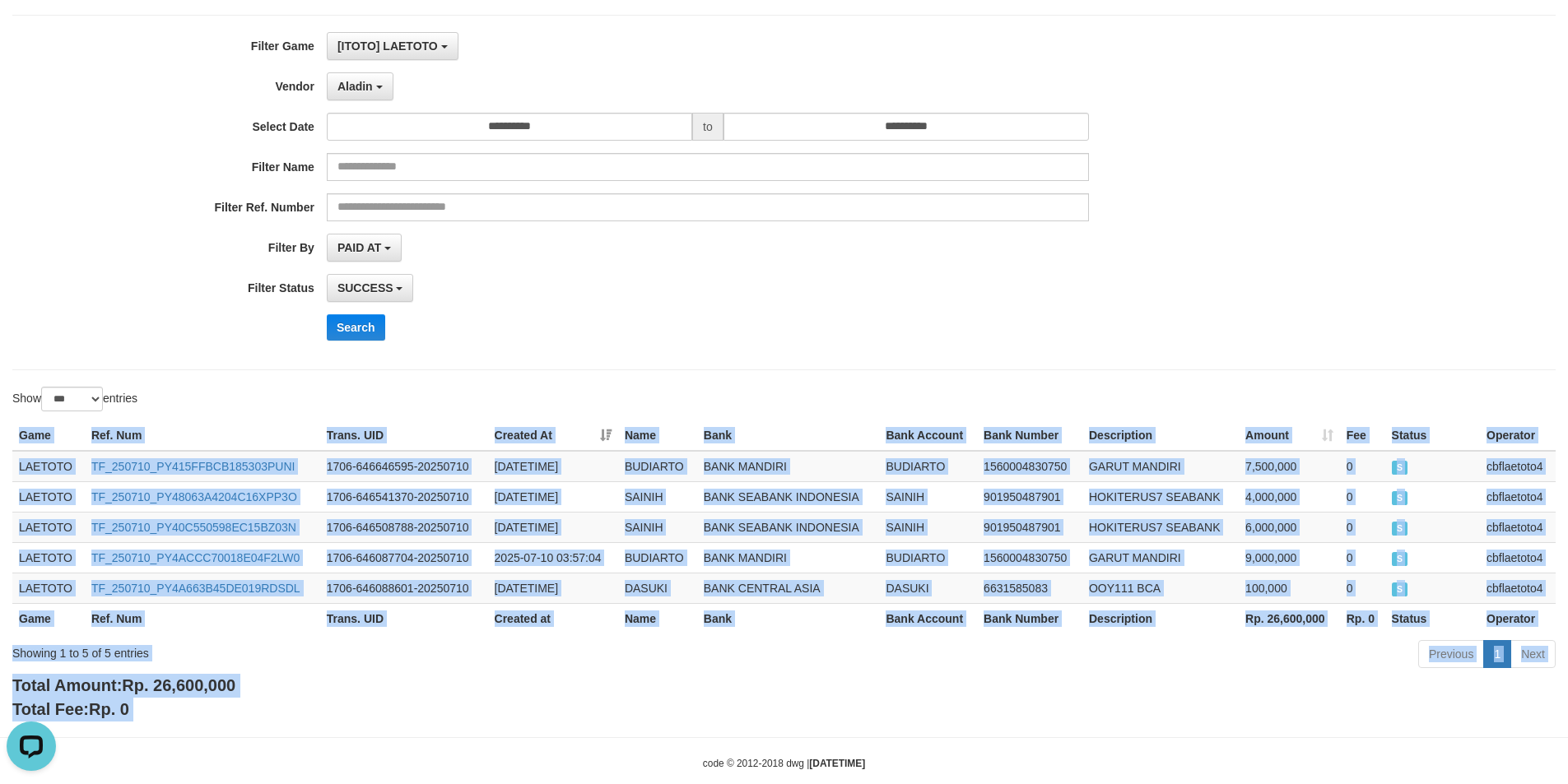 scroll, scrollTop: 122, scrollLeft: 0, axis: vertical 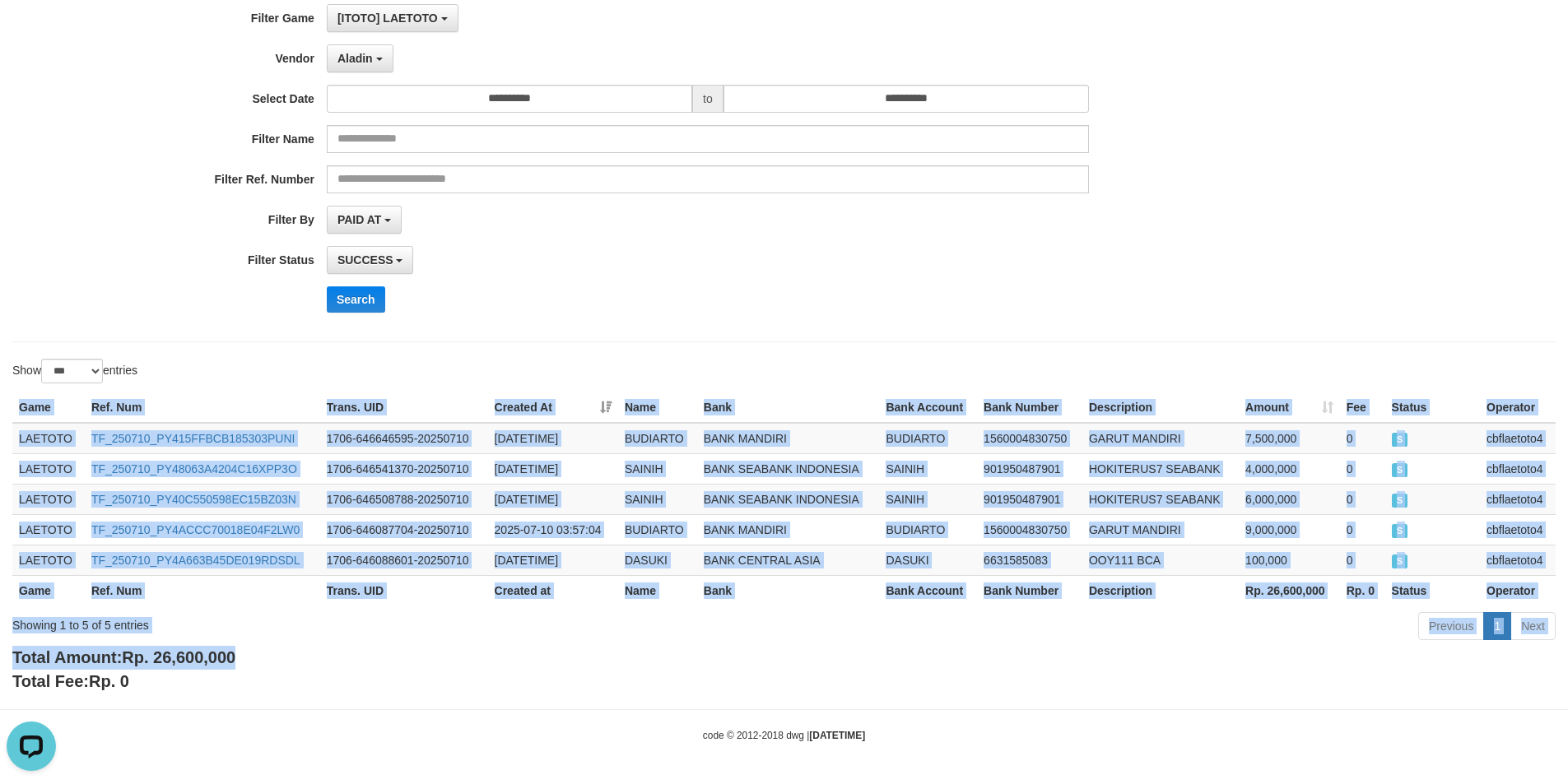 drag, startPoint x: 34, startPoint y: 533, endPoint x: 458, endPoint y: 653, distance: 440.6541 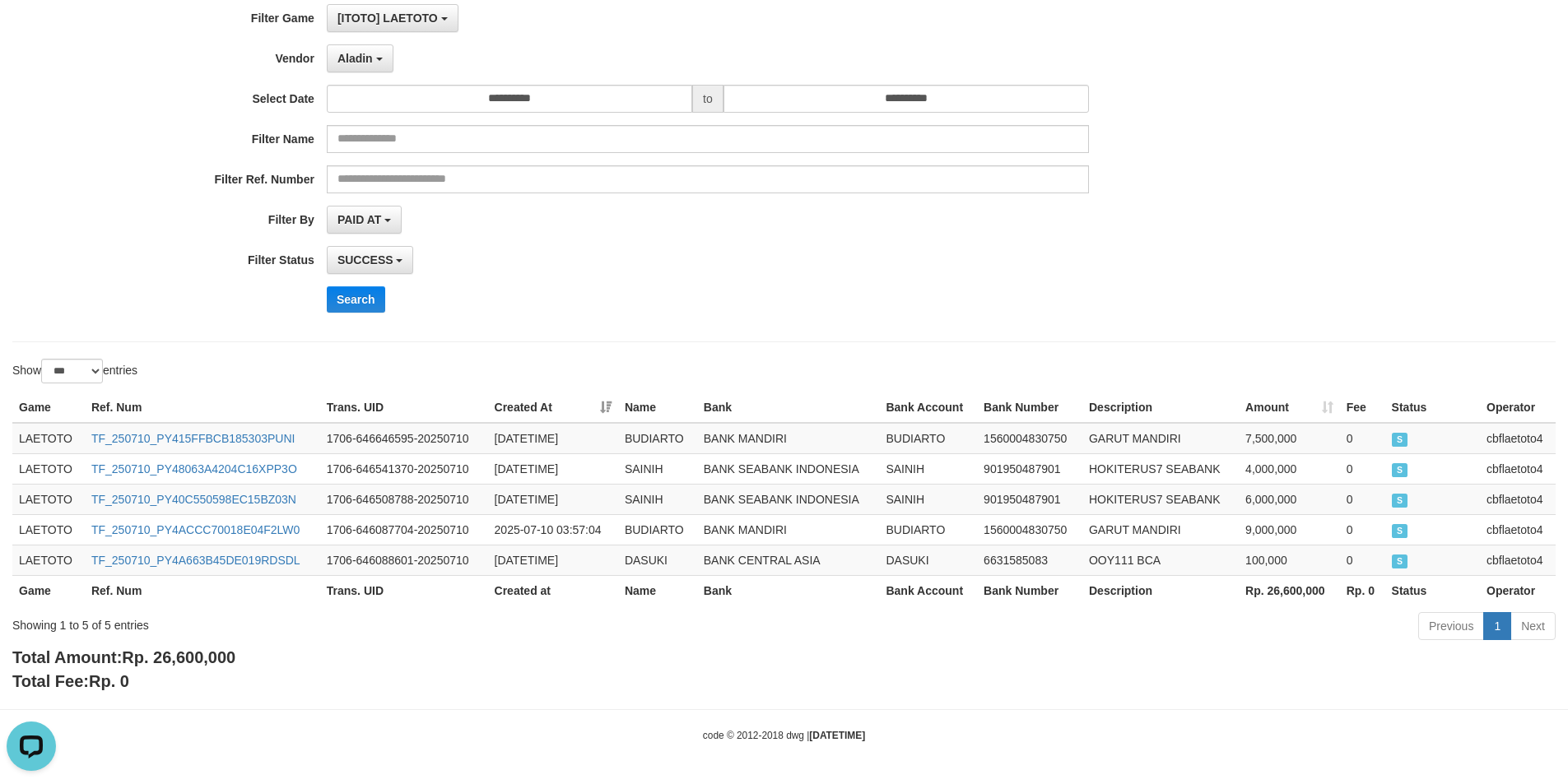 click on "**********" at bounding box center [784, 165] 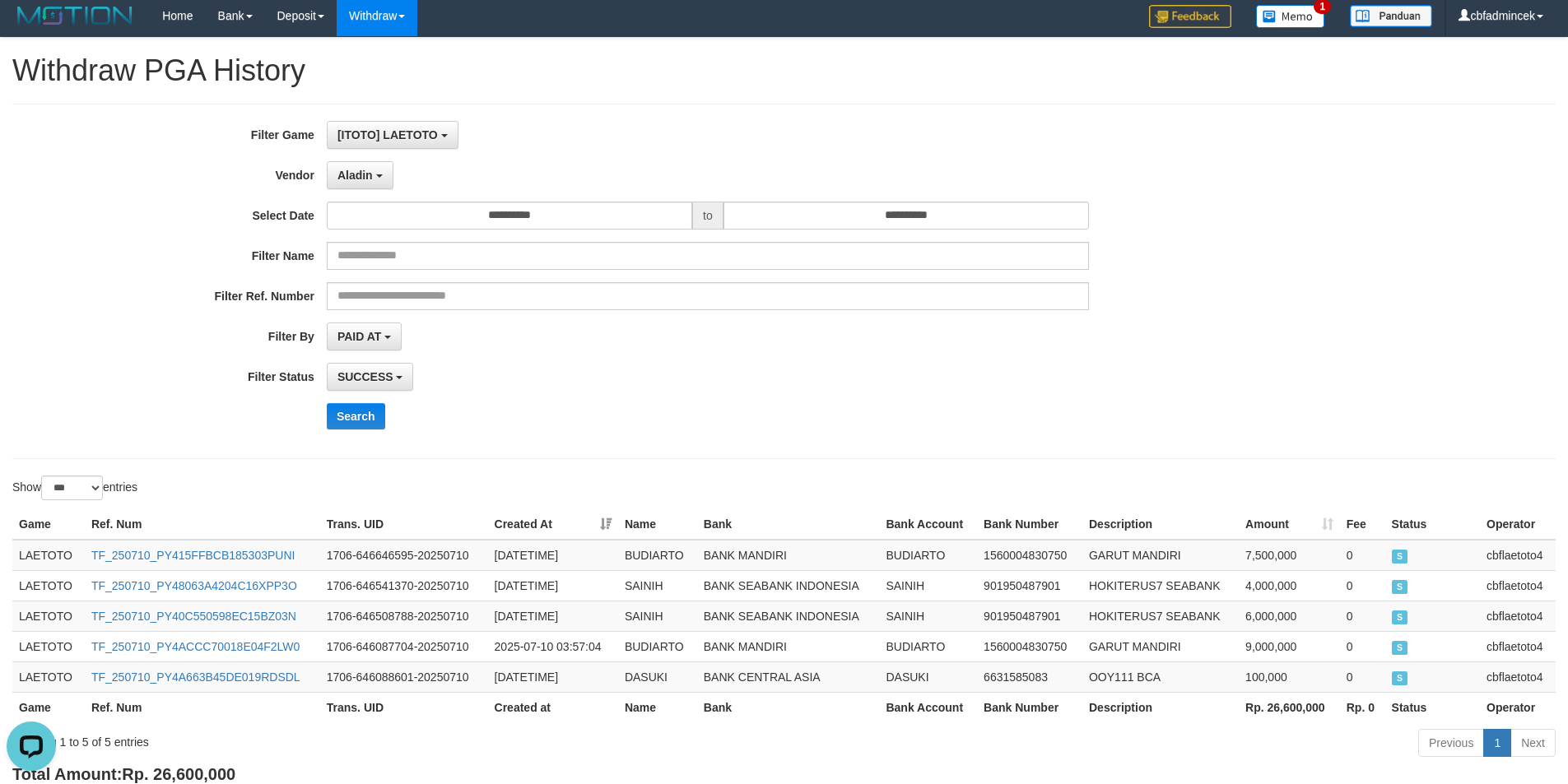 scroll, scrollTop: 0, scrollLeft: 0, axis: both 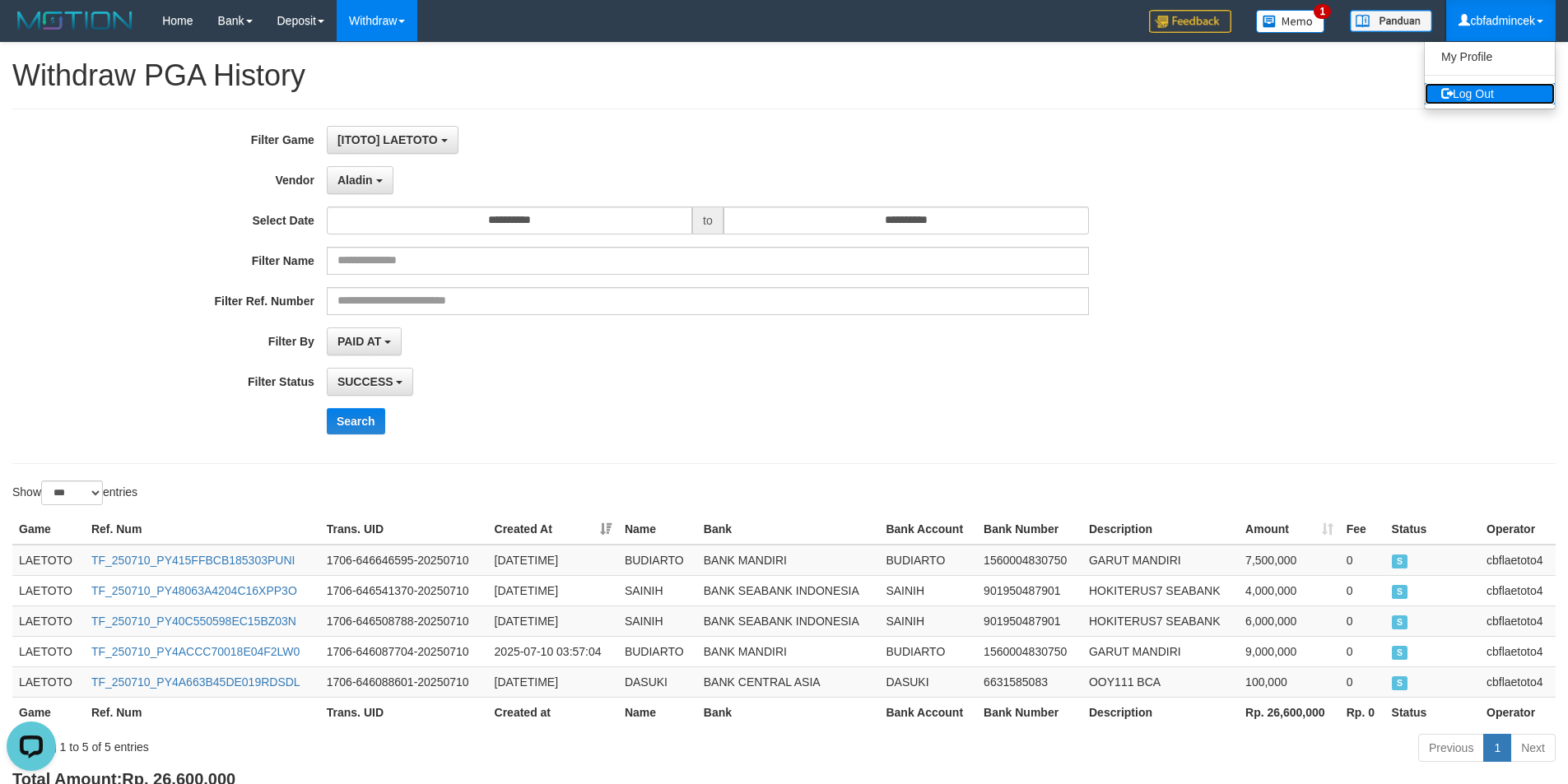 click on "Log Out" at bounding box center [1490, 94] 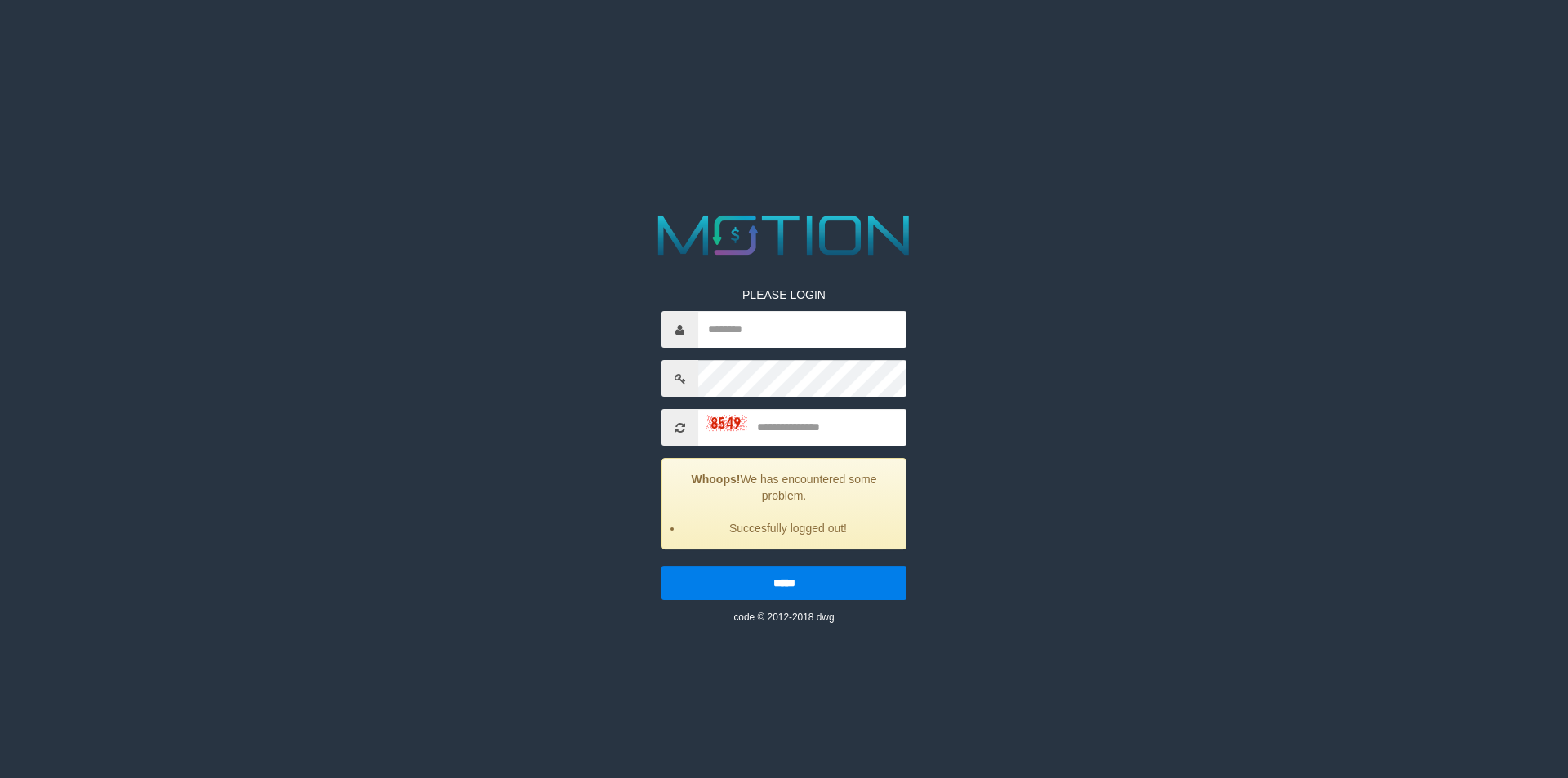 scroll, scrollTop: 0, scrollLeft: 0, axis: both 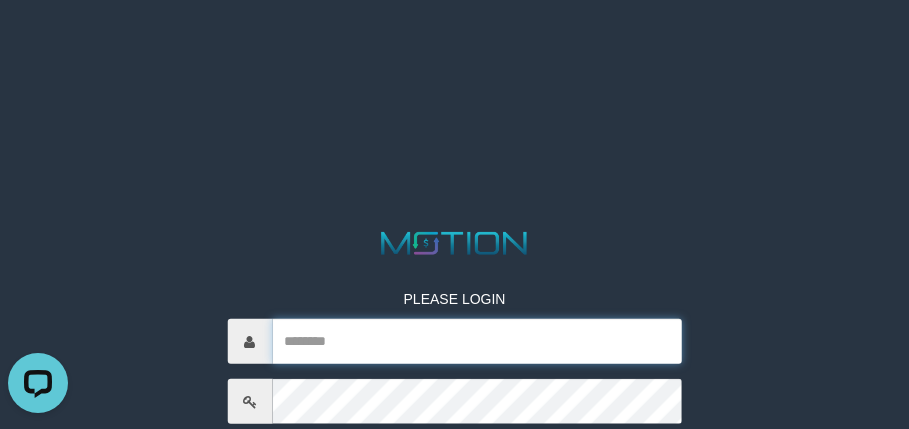 click at bounding box center [477, 341] 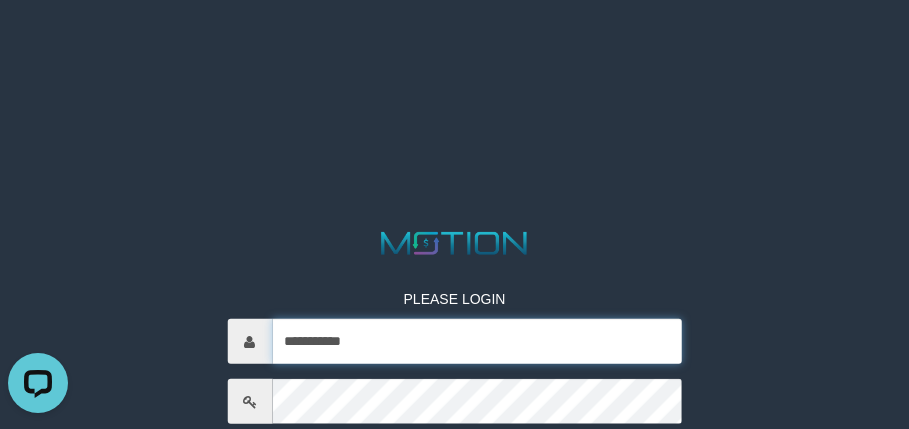 type on "**********" 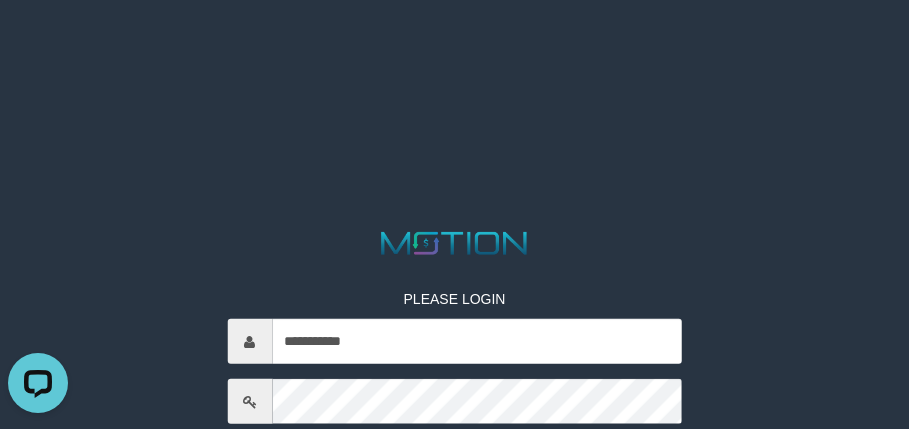 scroll, scrollTop: 247, scrollLeft: 0, axis: vertical 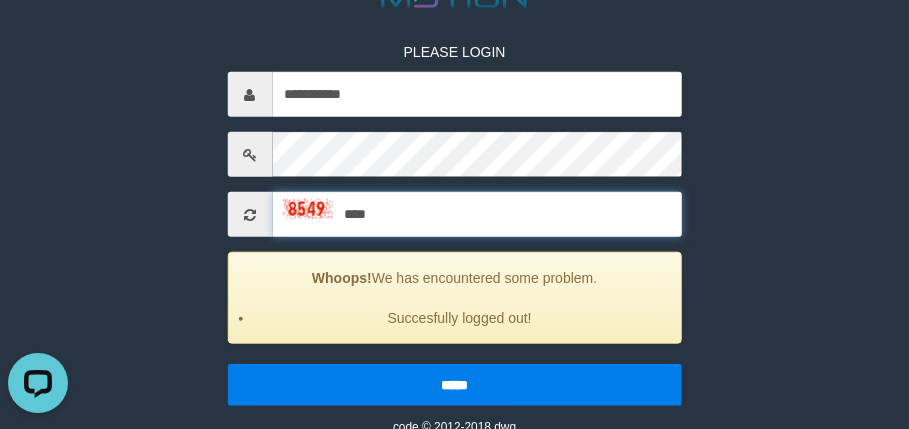type on "****" 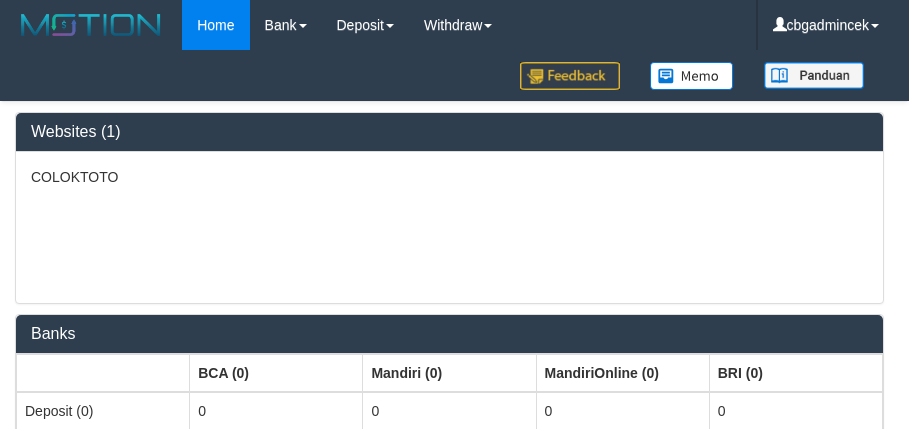 select on "***" 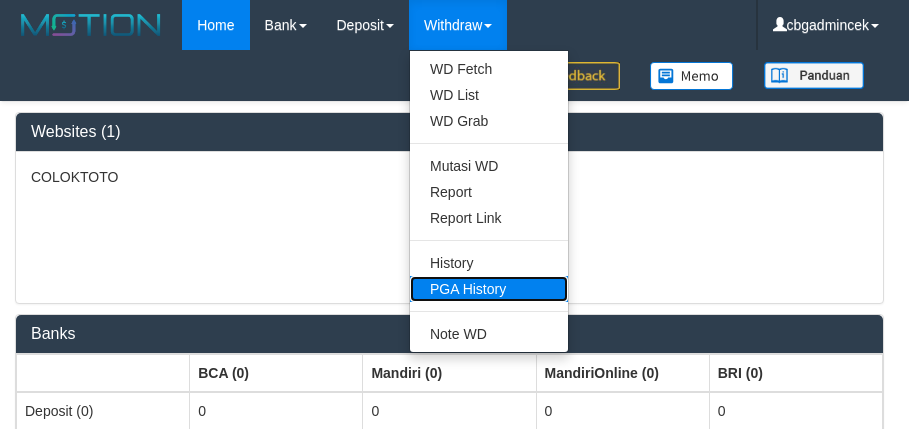 click on "PGA History" at bounding box center (489, 289) 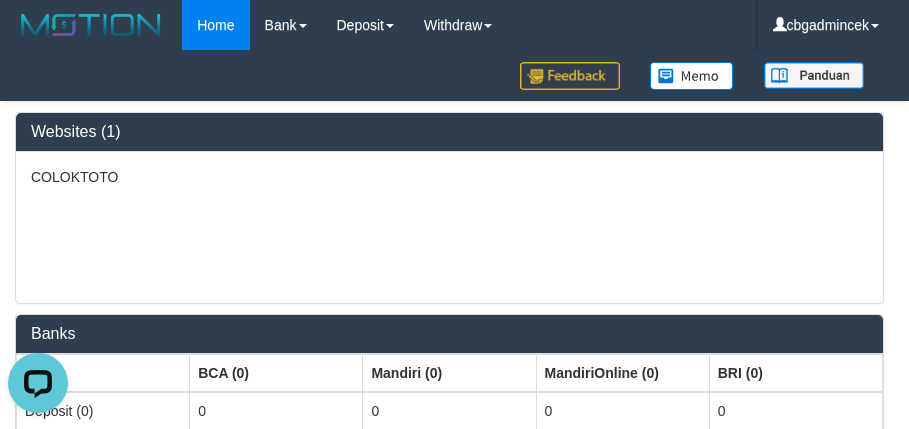 scroll, scrollTop: 0, scrollLeft: 0, axis: both 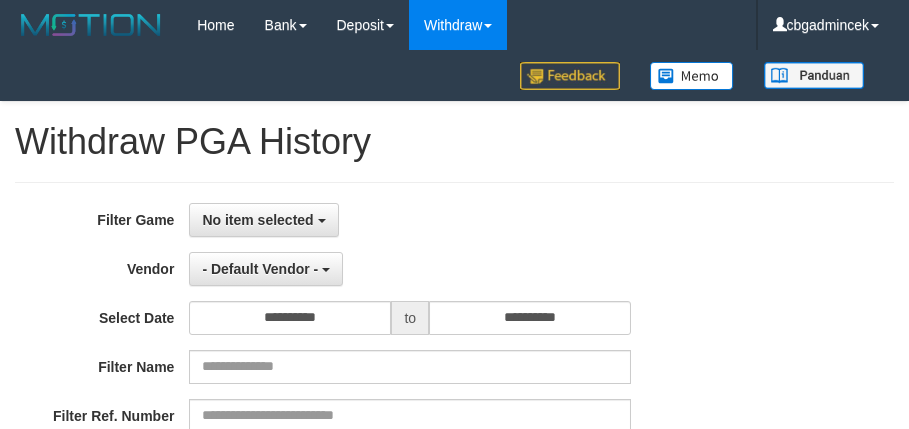 select 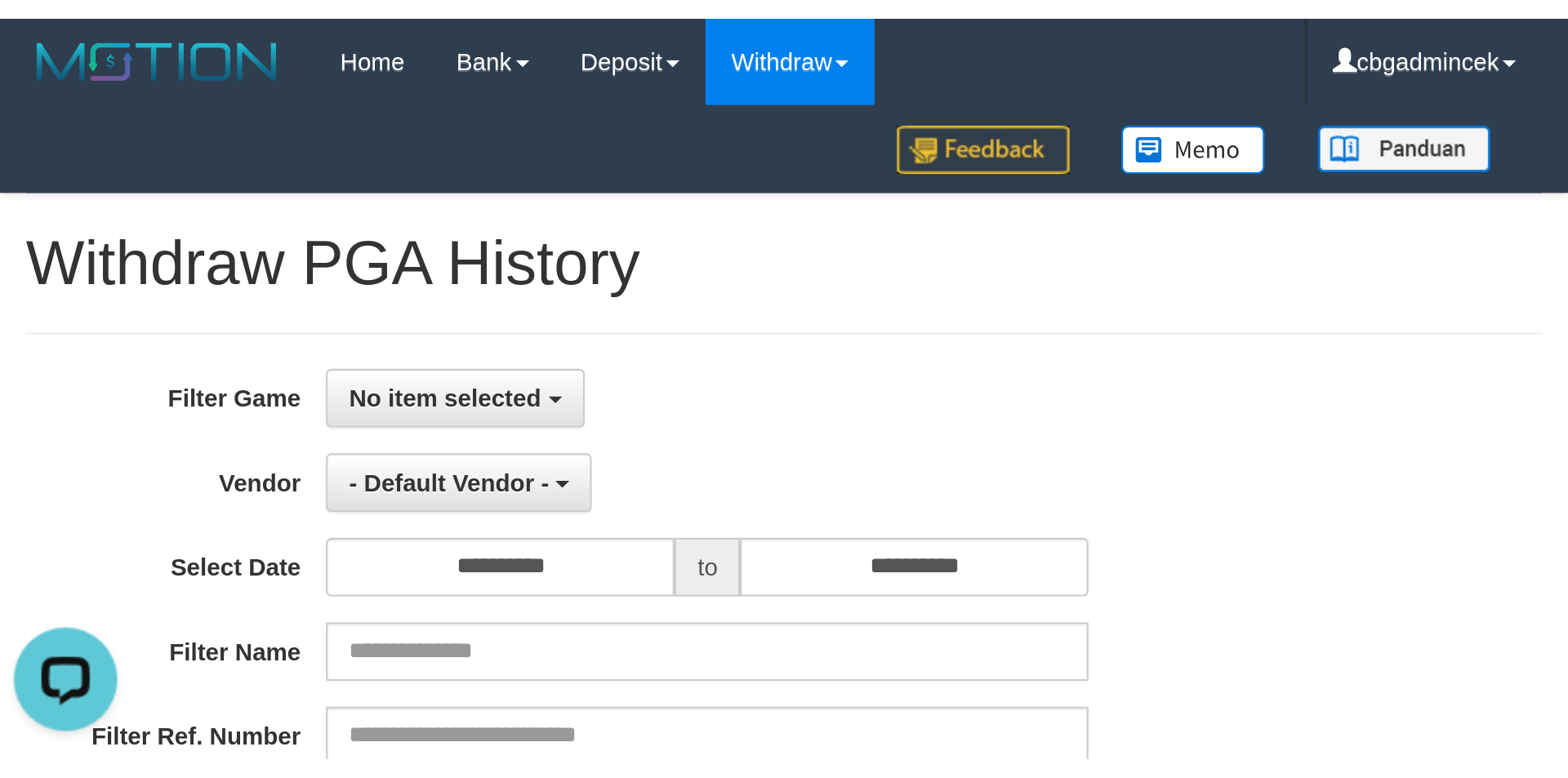 scroll, scrollTop: 0, scrollLeft: 0, axis: both 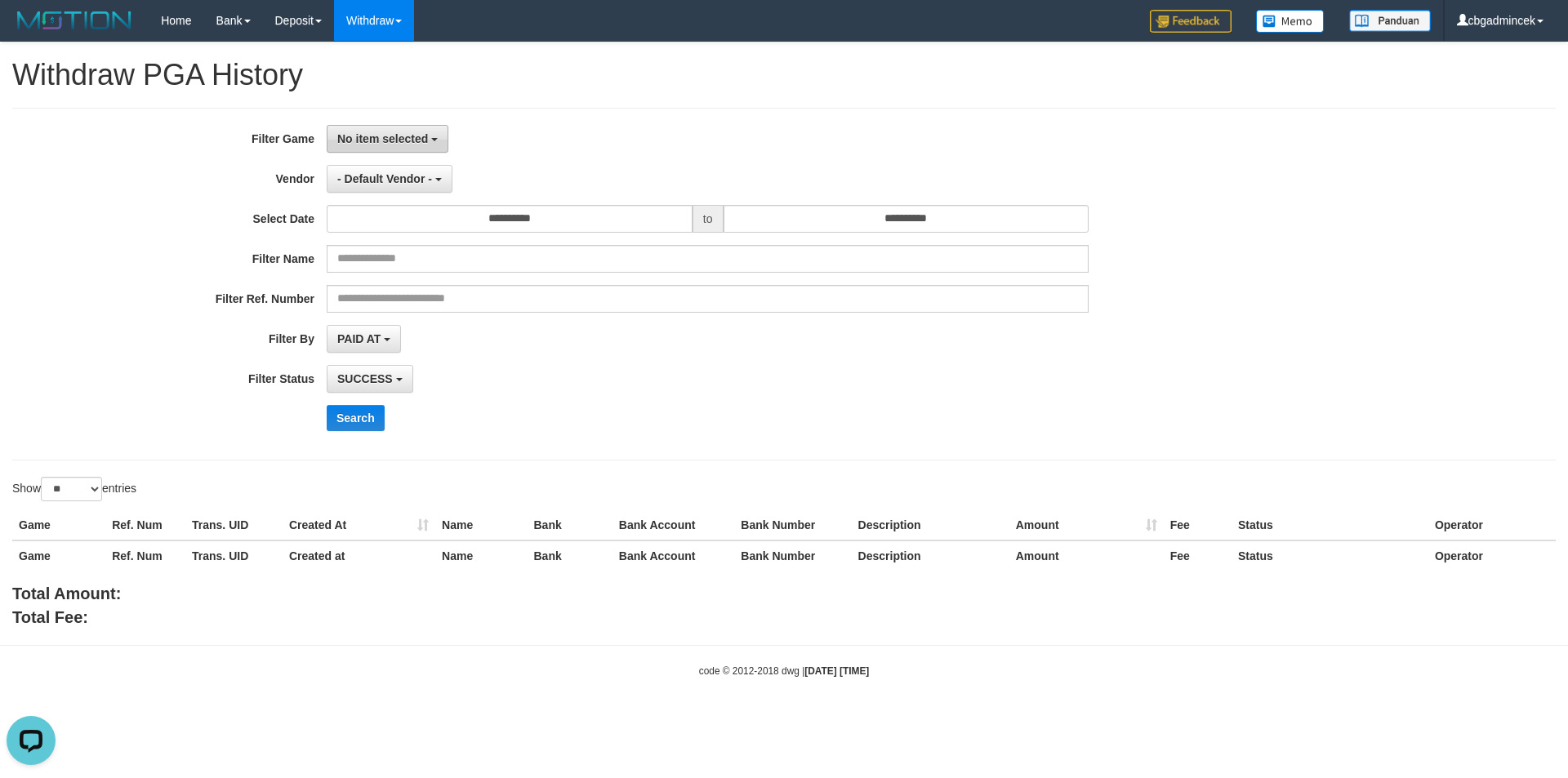 click on "No item selected" at bounding box center [382, 139] 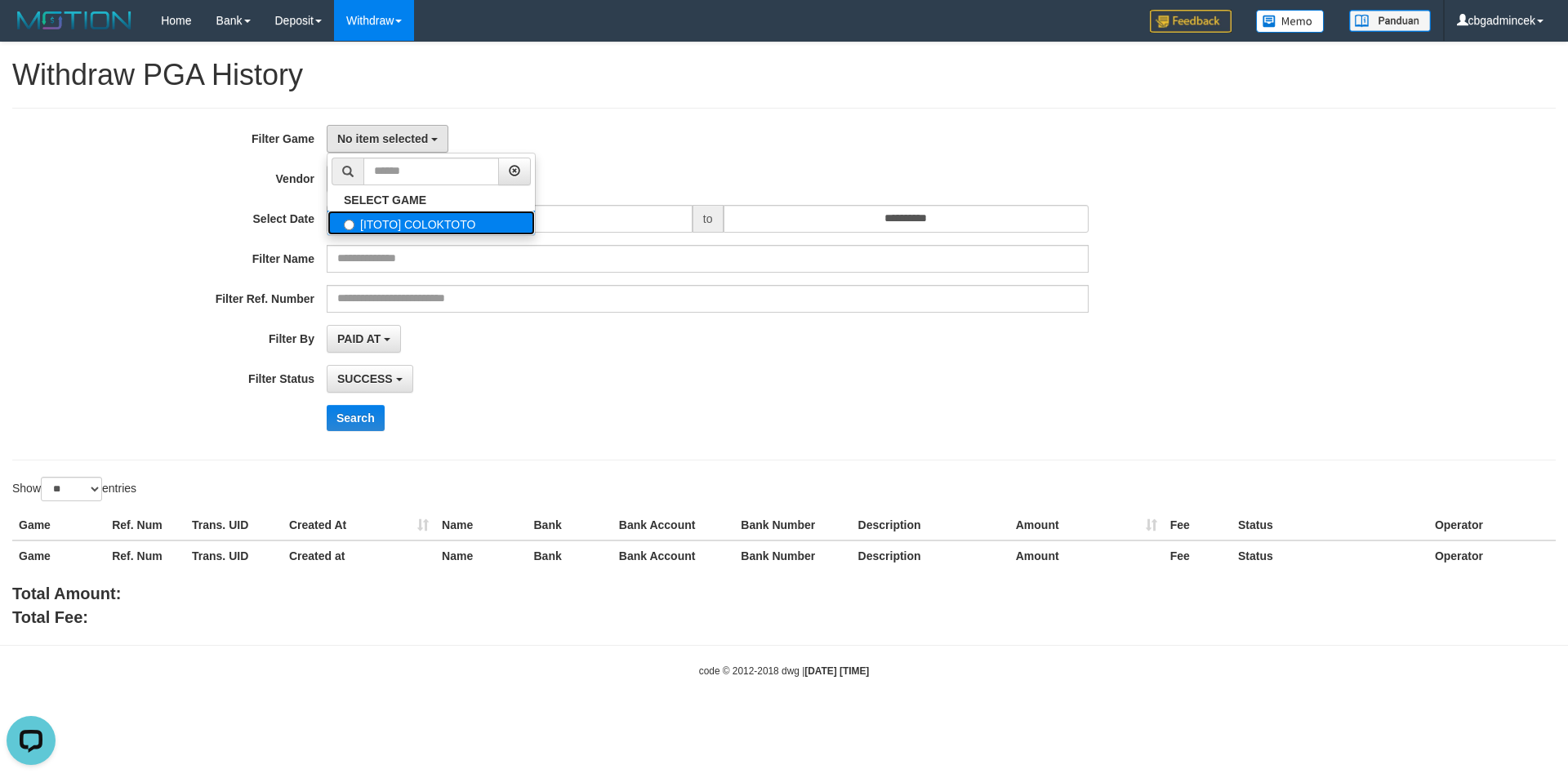 click on "[ITOTO] COLOKTOTO" at bounding box center (431, 223) 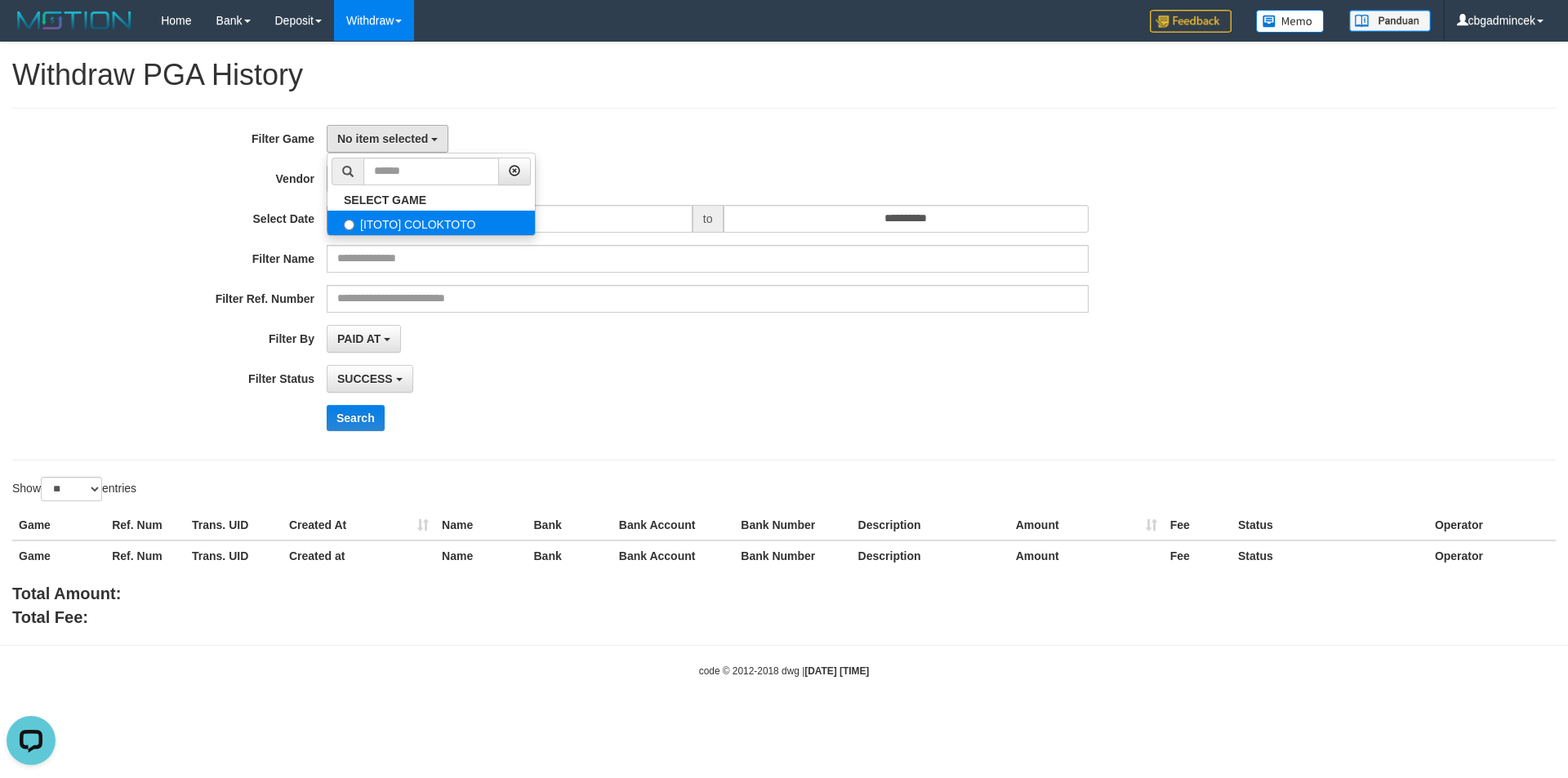 select on "****" 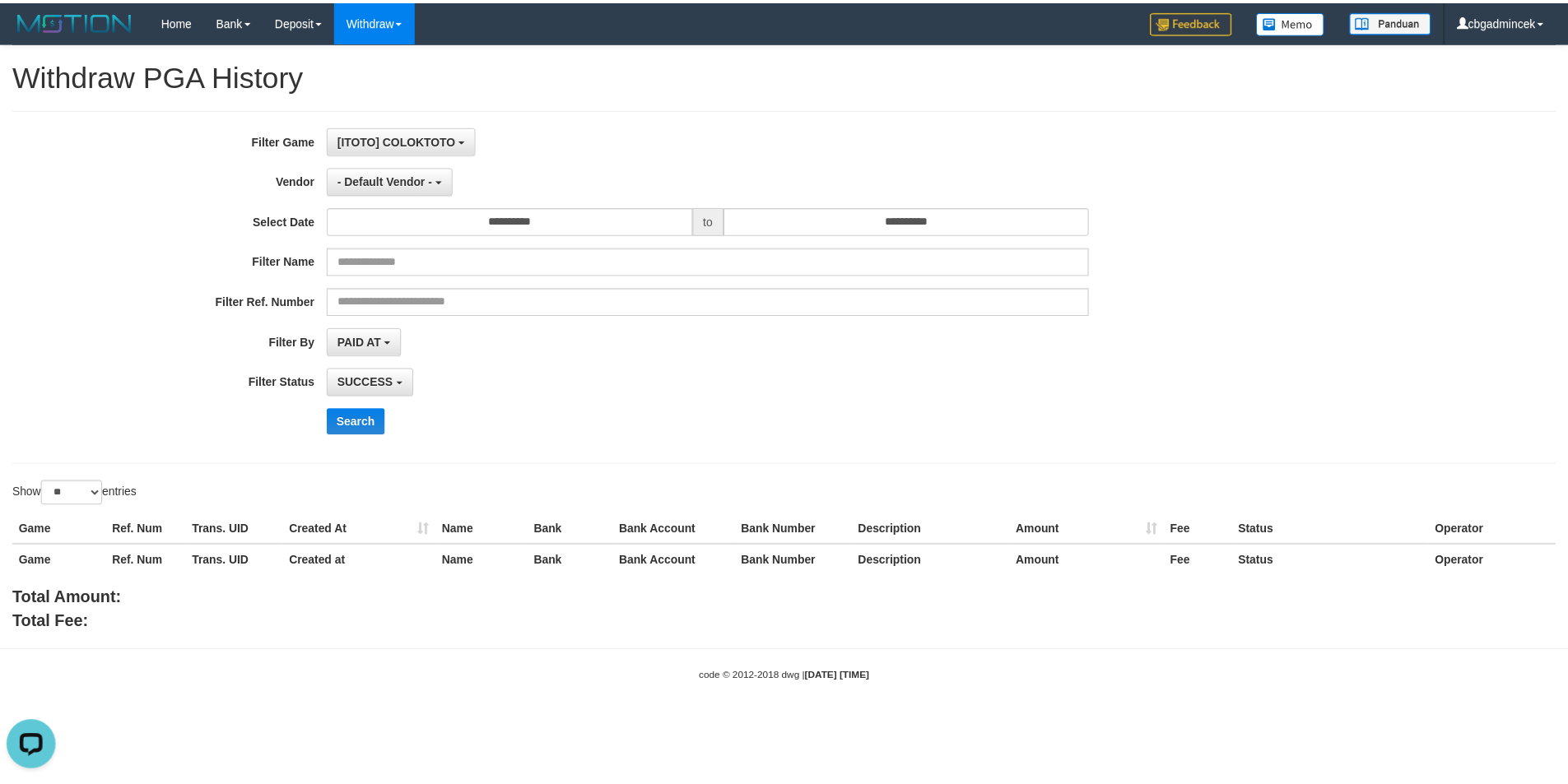 scroll, scrollTop: 15, scrollLeft: 0, axis: vertical 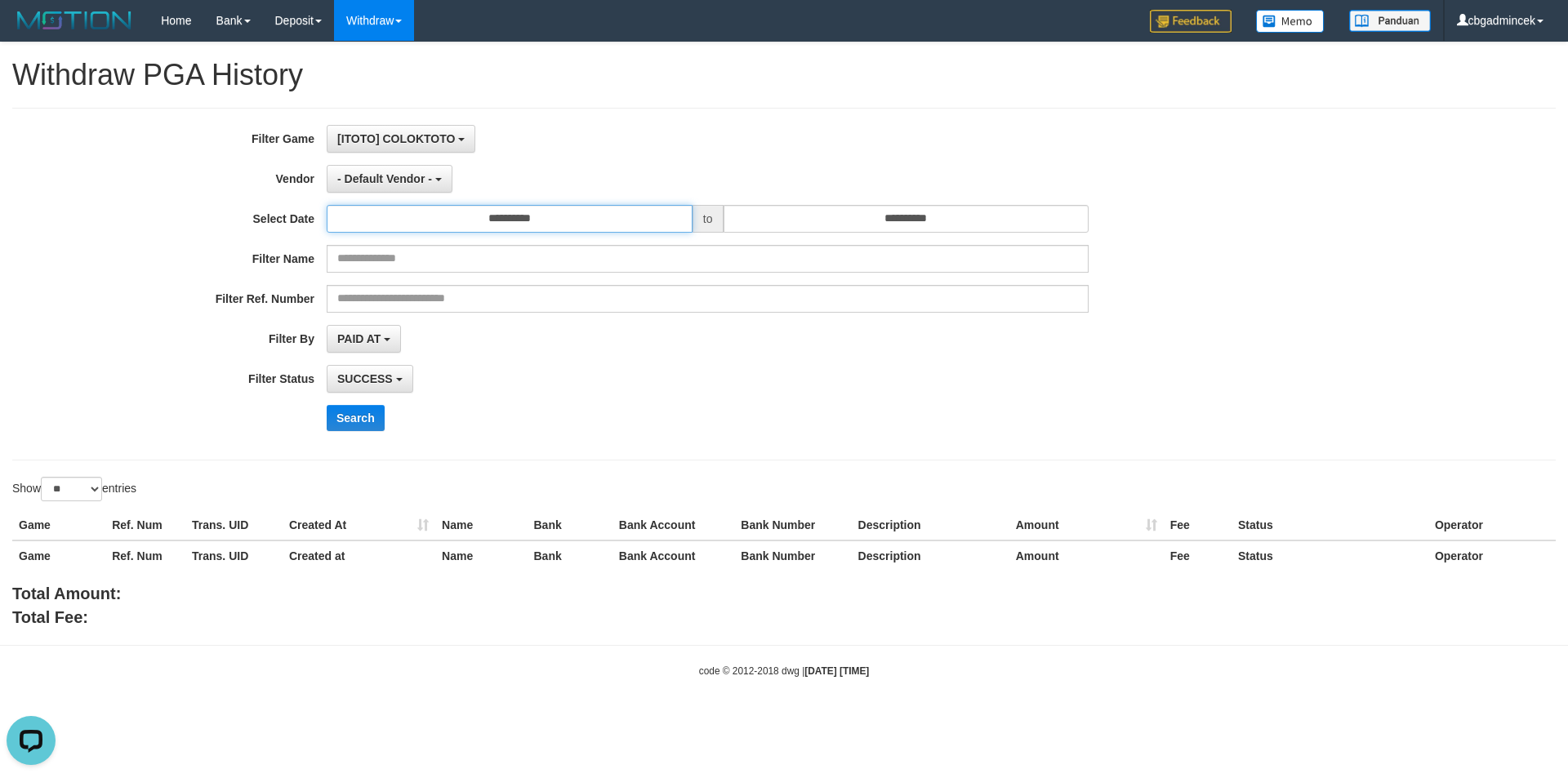 click on "**********" at bounding box center (510, 219) 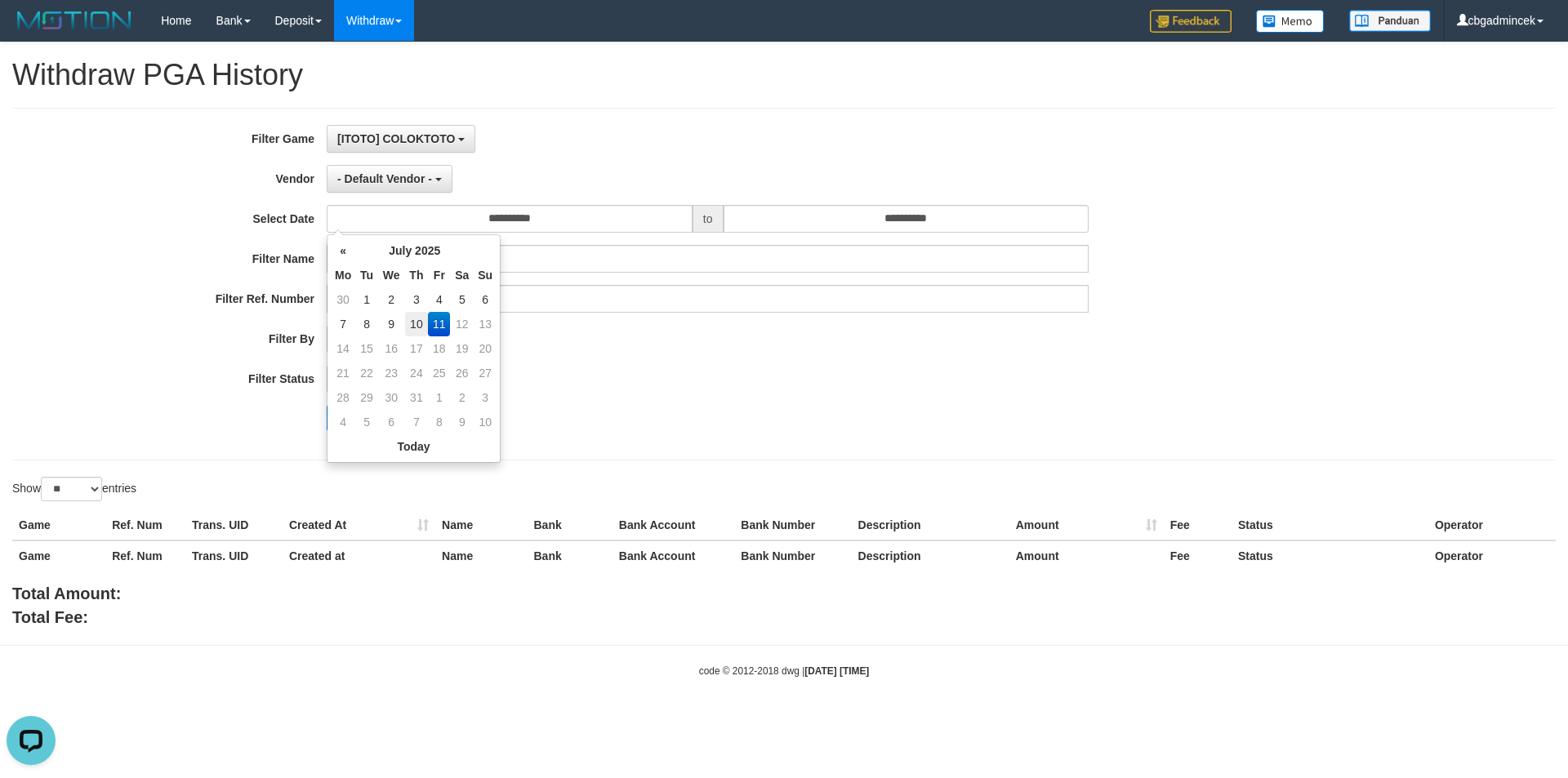 click on "10" at bounding box center (416, 324) 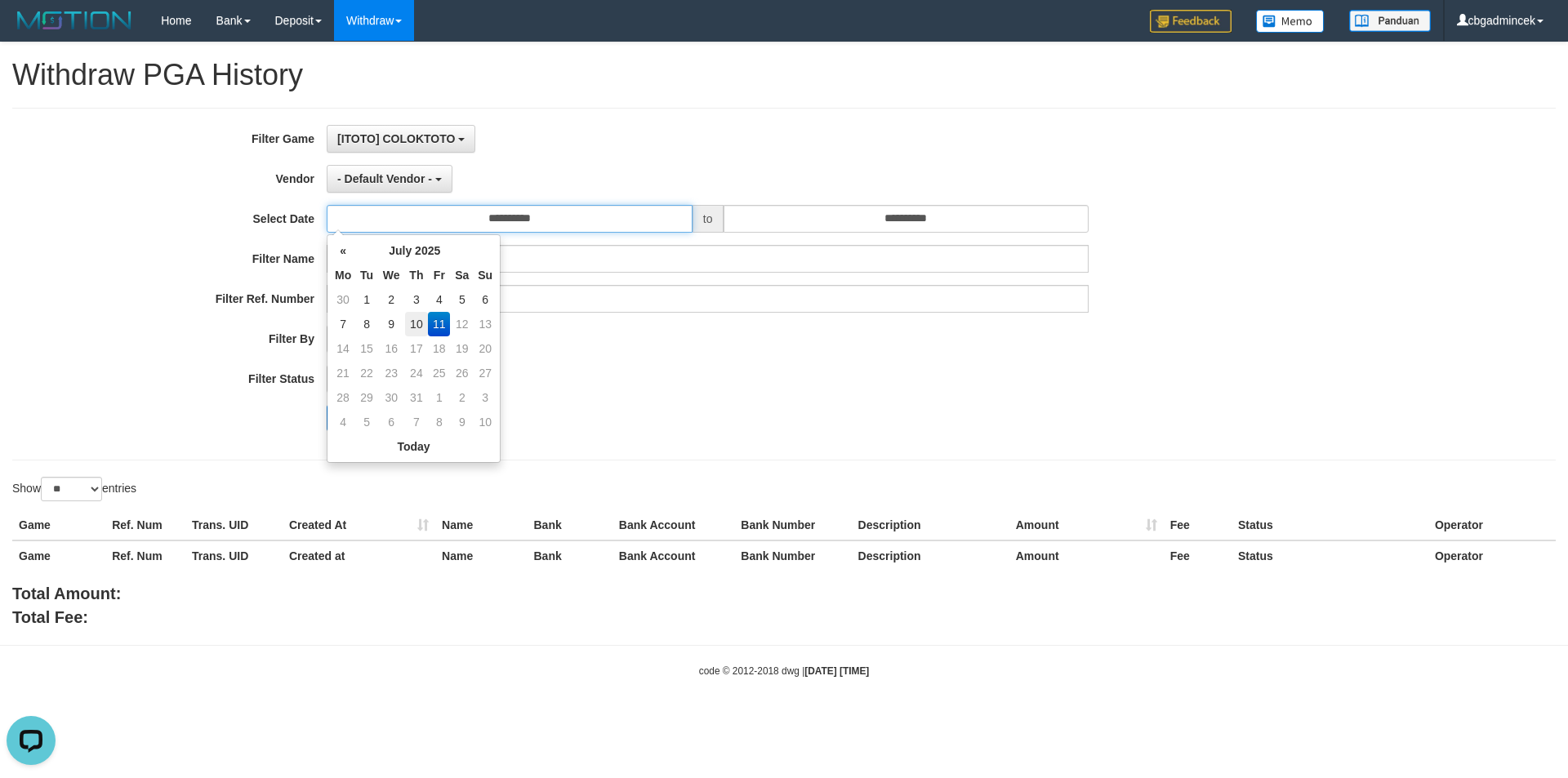 type on "**********" 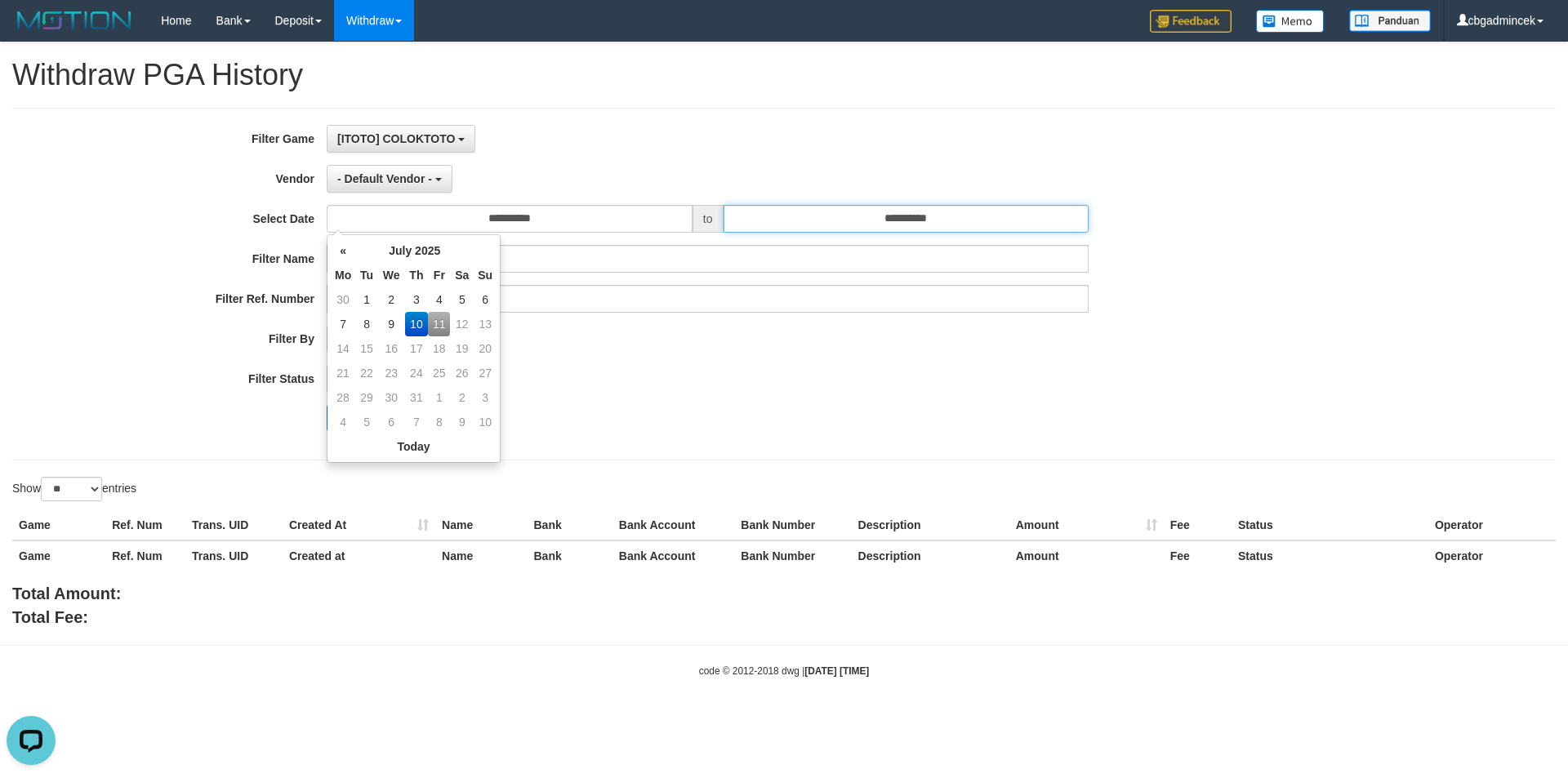 click on "**********" at bounding box center [906, 219] 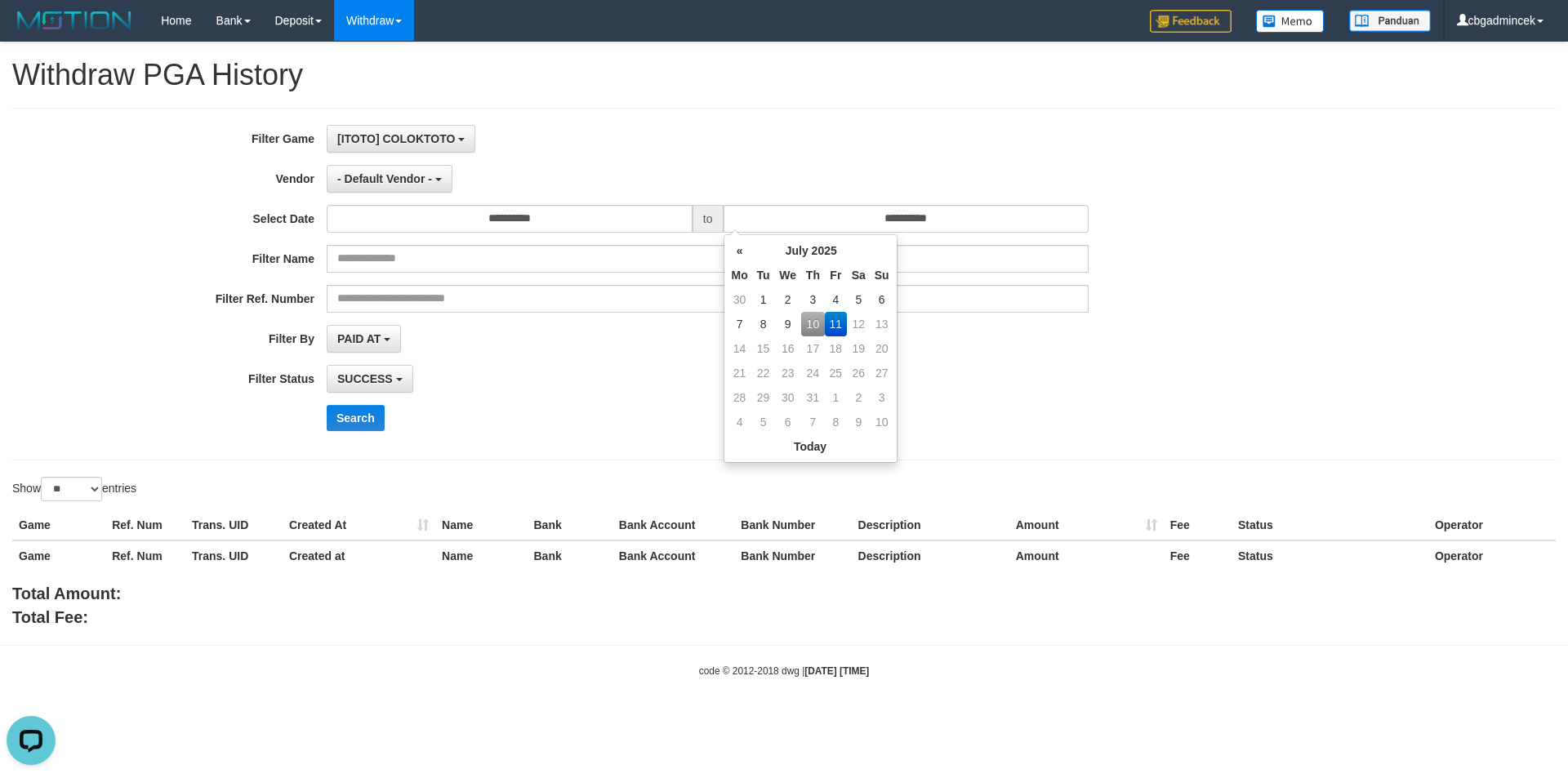 click on "10" at bounding box center [813, 324] 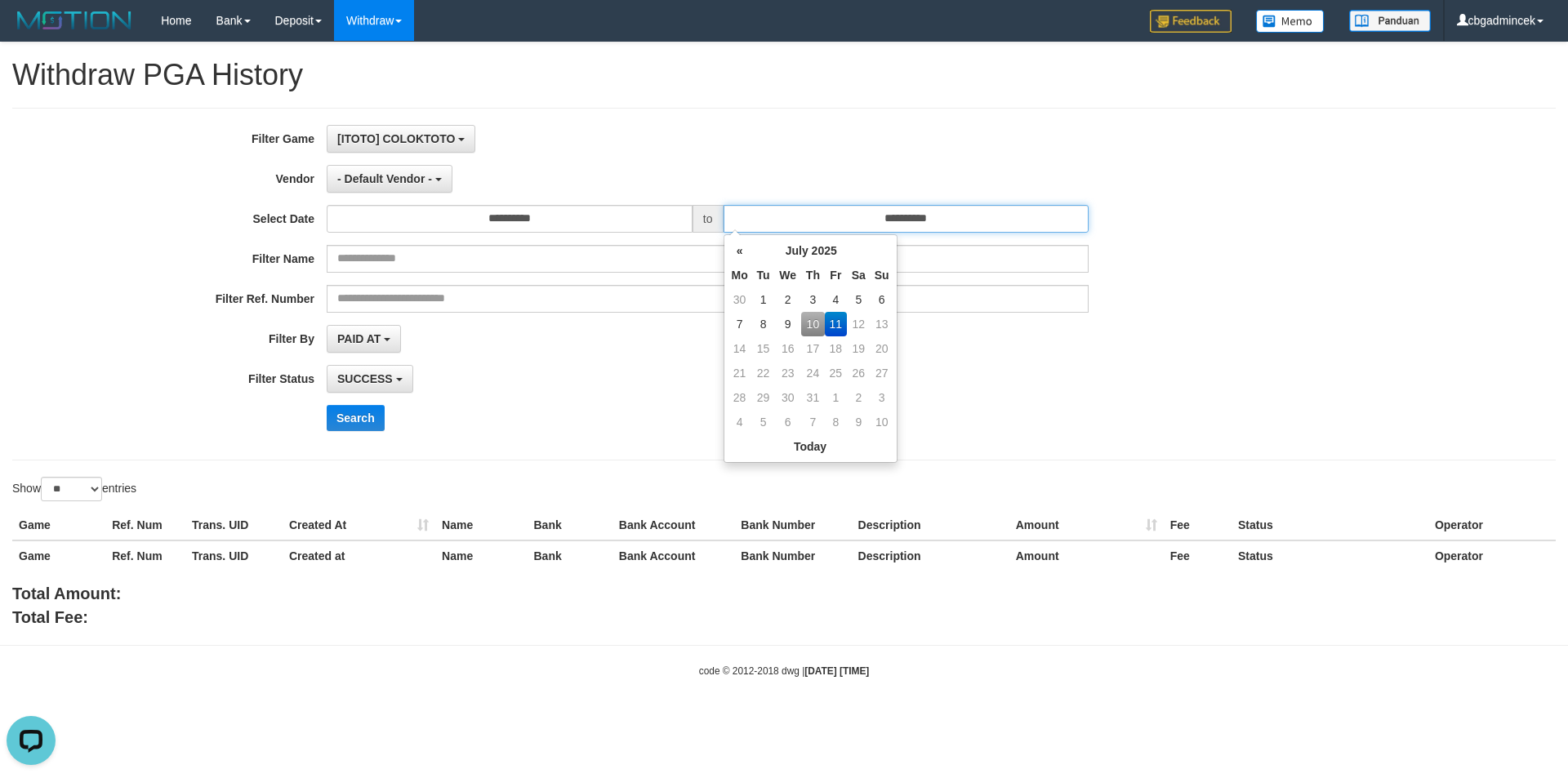 type on "**********" 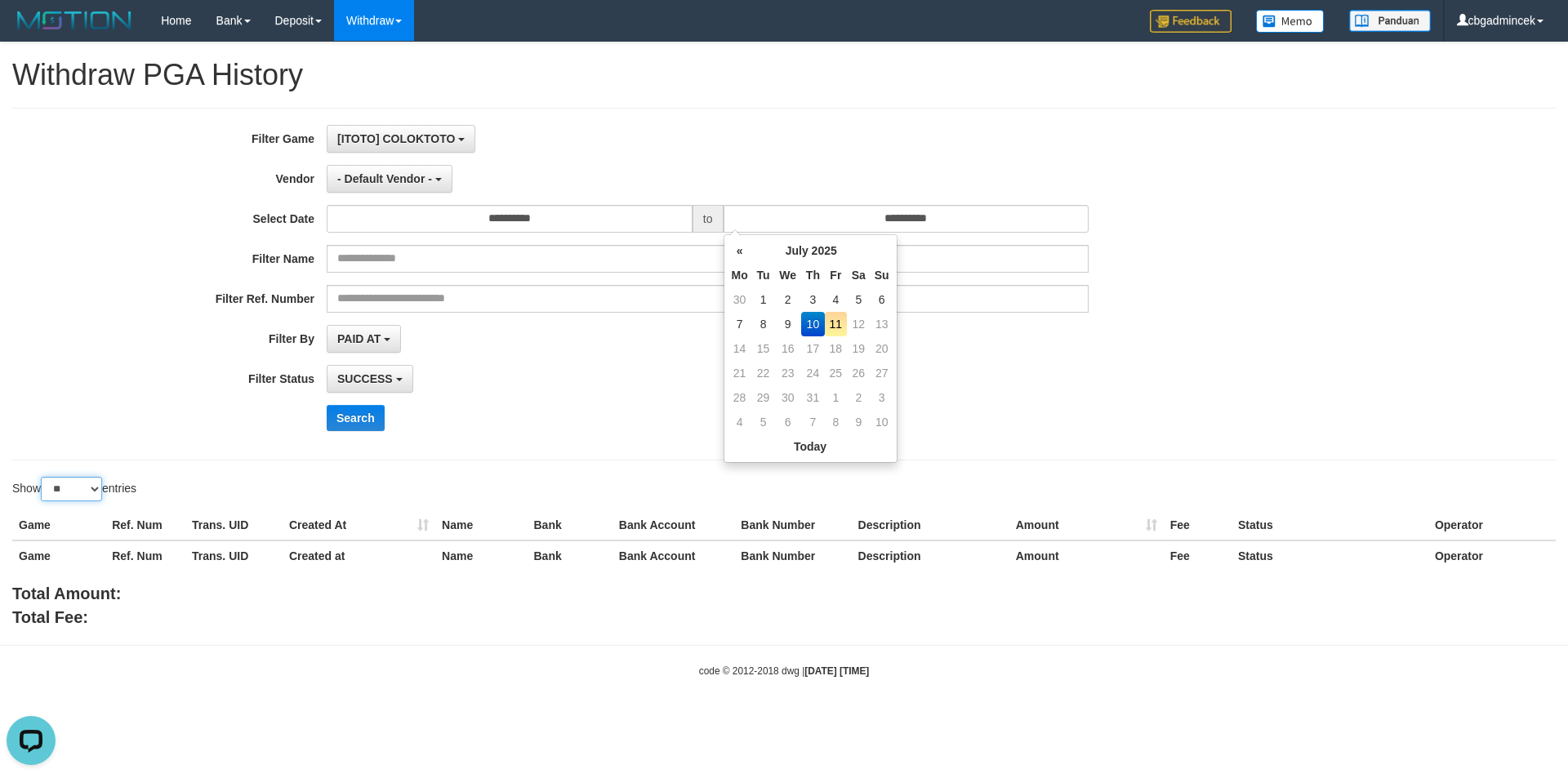 drag, startPoint x: 45, startPoint y: 489, endPoint x: 69, endPoint y: 500, distance: 26.400758 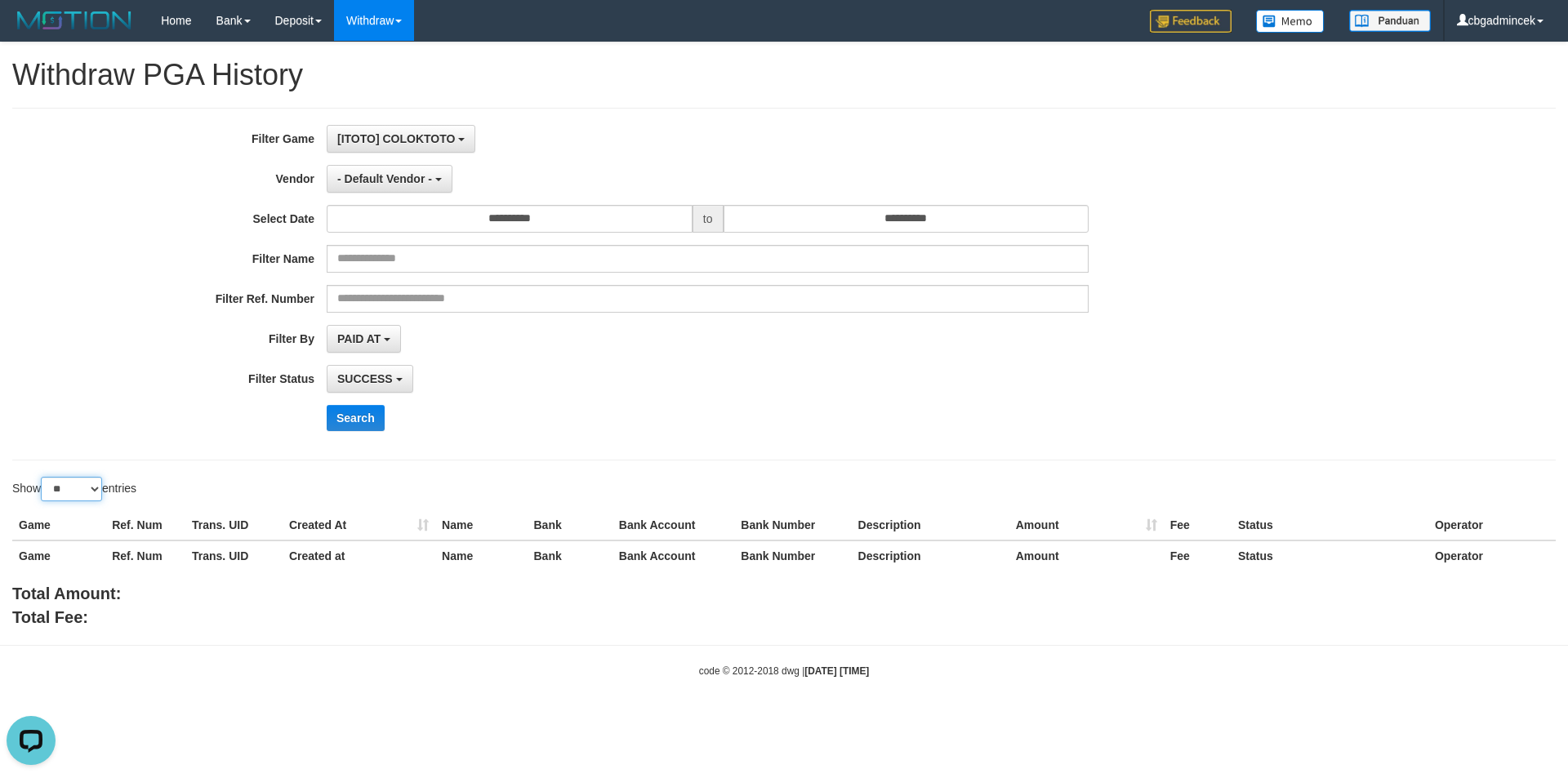 select on "***" 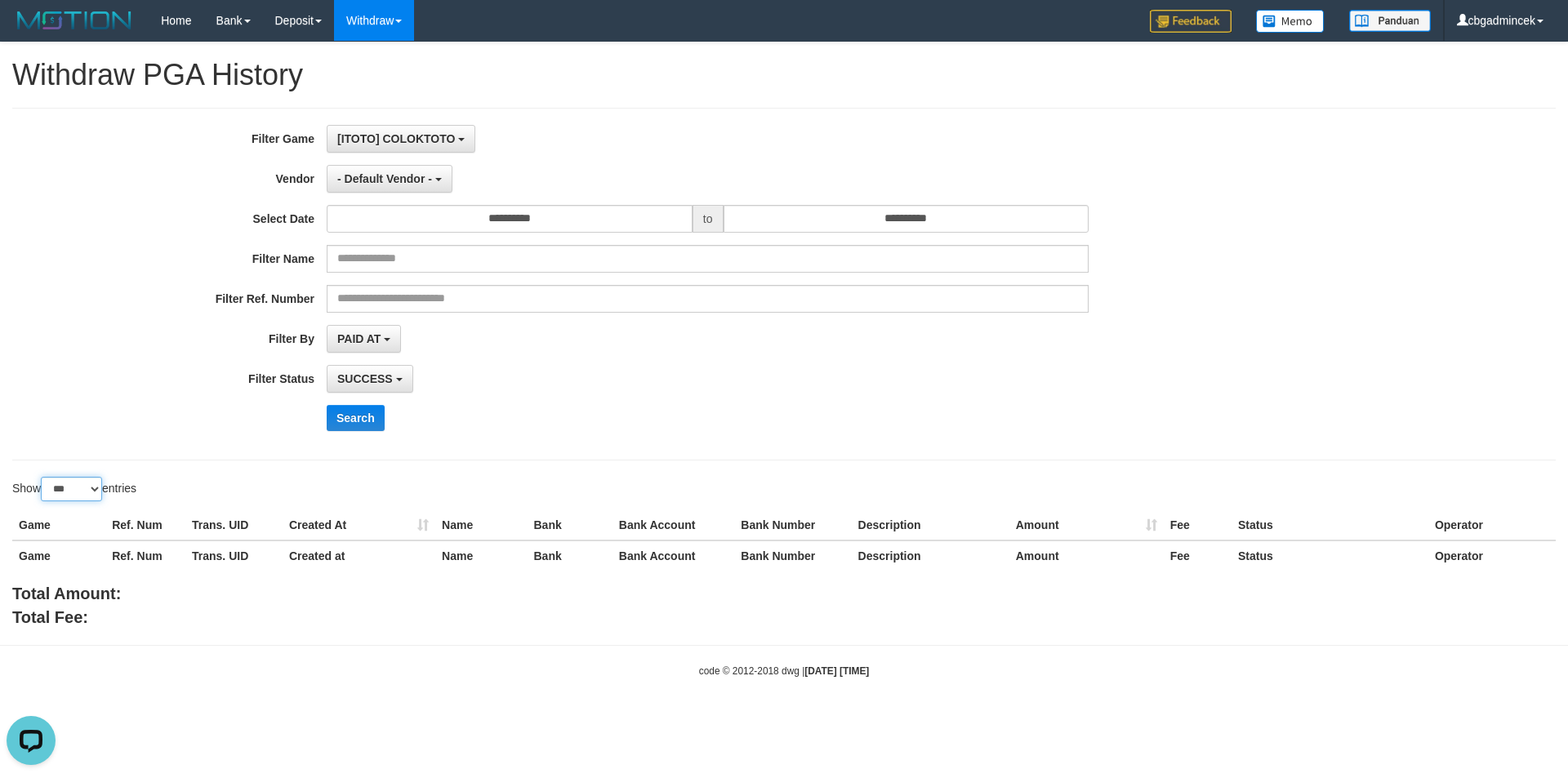 click on "** ** ** ***" at bounding box center [71, 489] 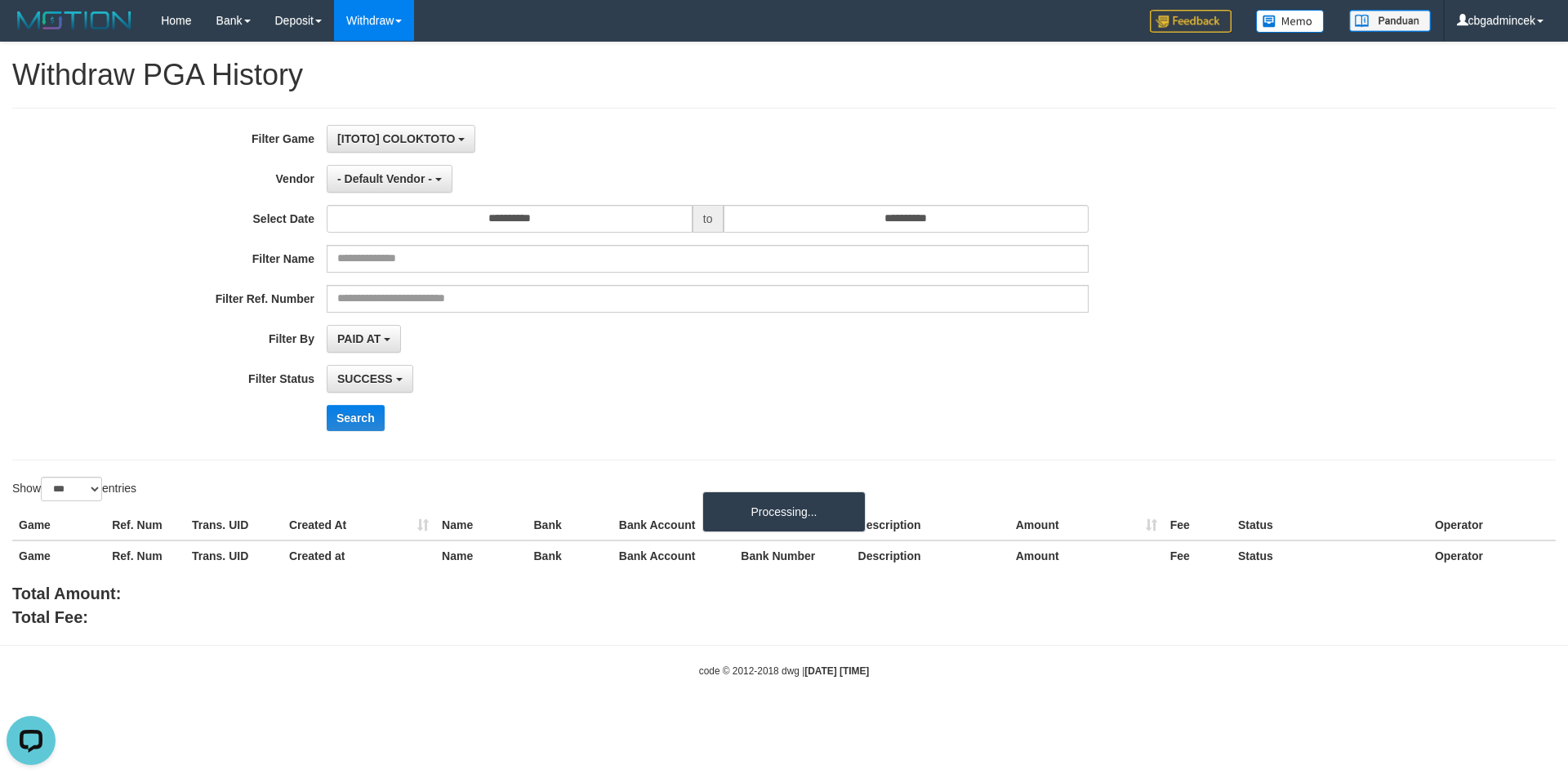 click on "**********" at bounding box center [653, 284] 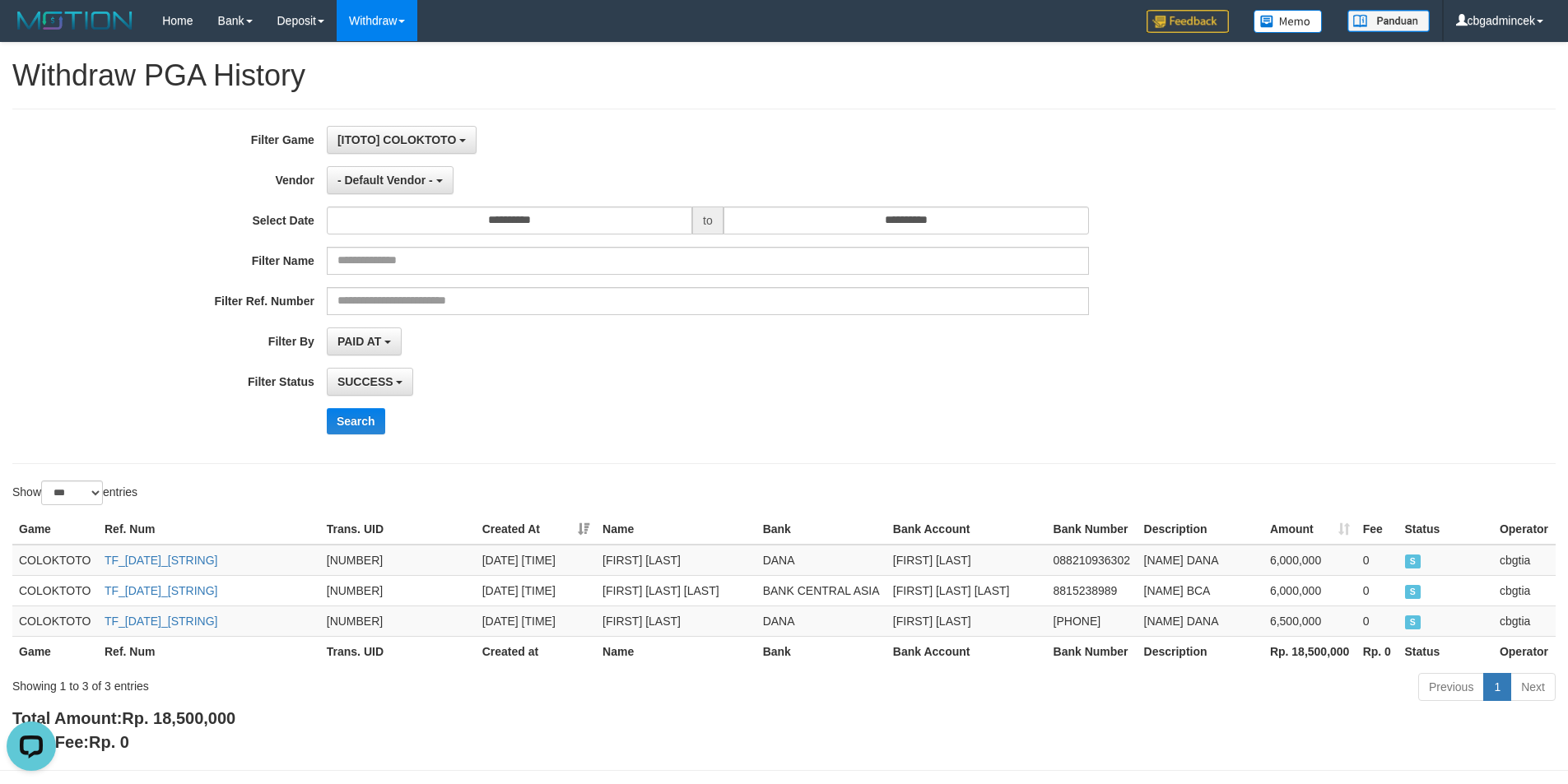 click on "Search" at bounding box center (654, 421) 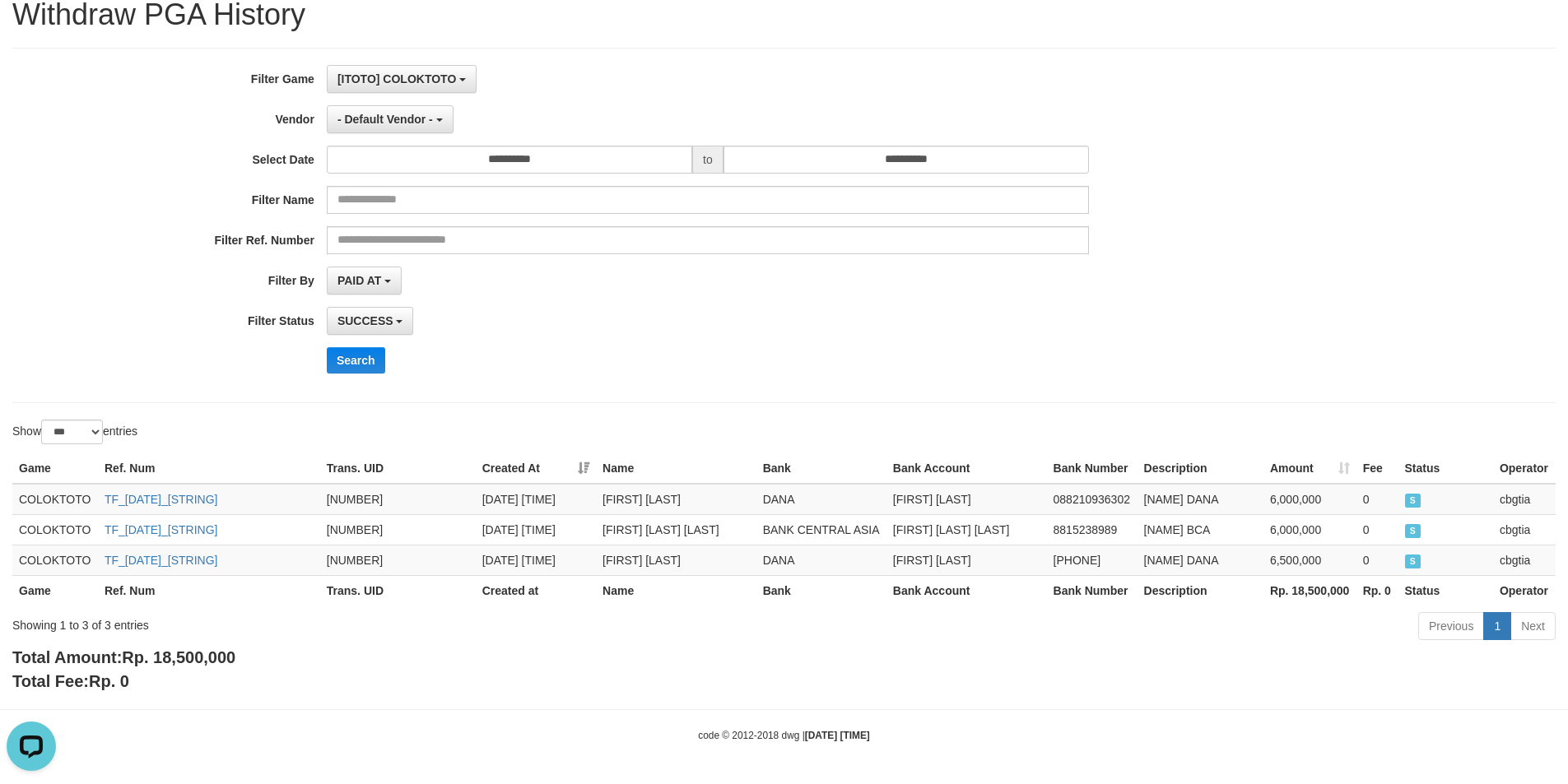 scroll, scrollTop: 127, scrollLeft: 0, axis: vertical 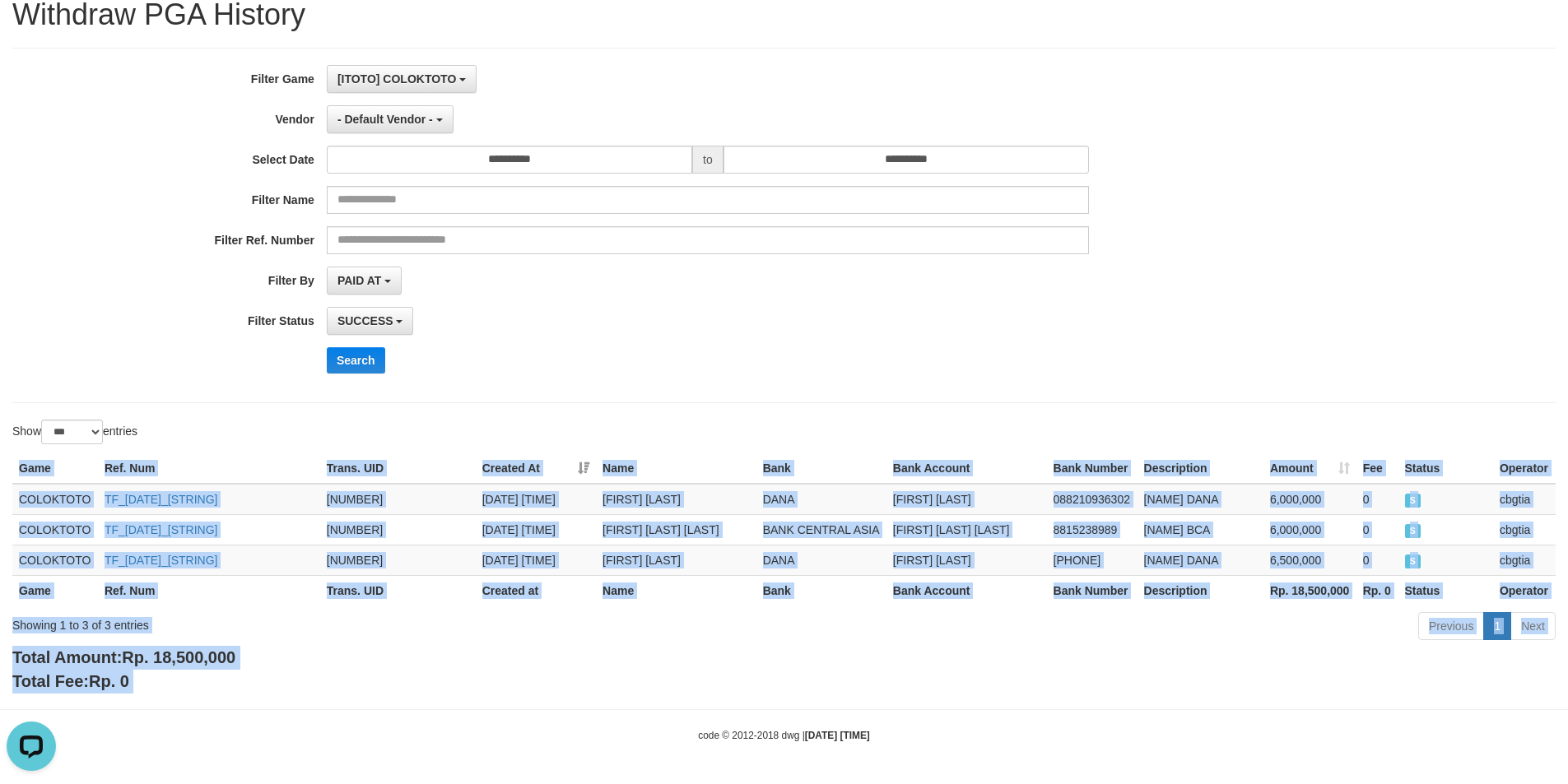 drag, startPoint x: 6, startPoint y: 395, endPoint x: 450, endPoint y: 688, distance: 531.963 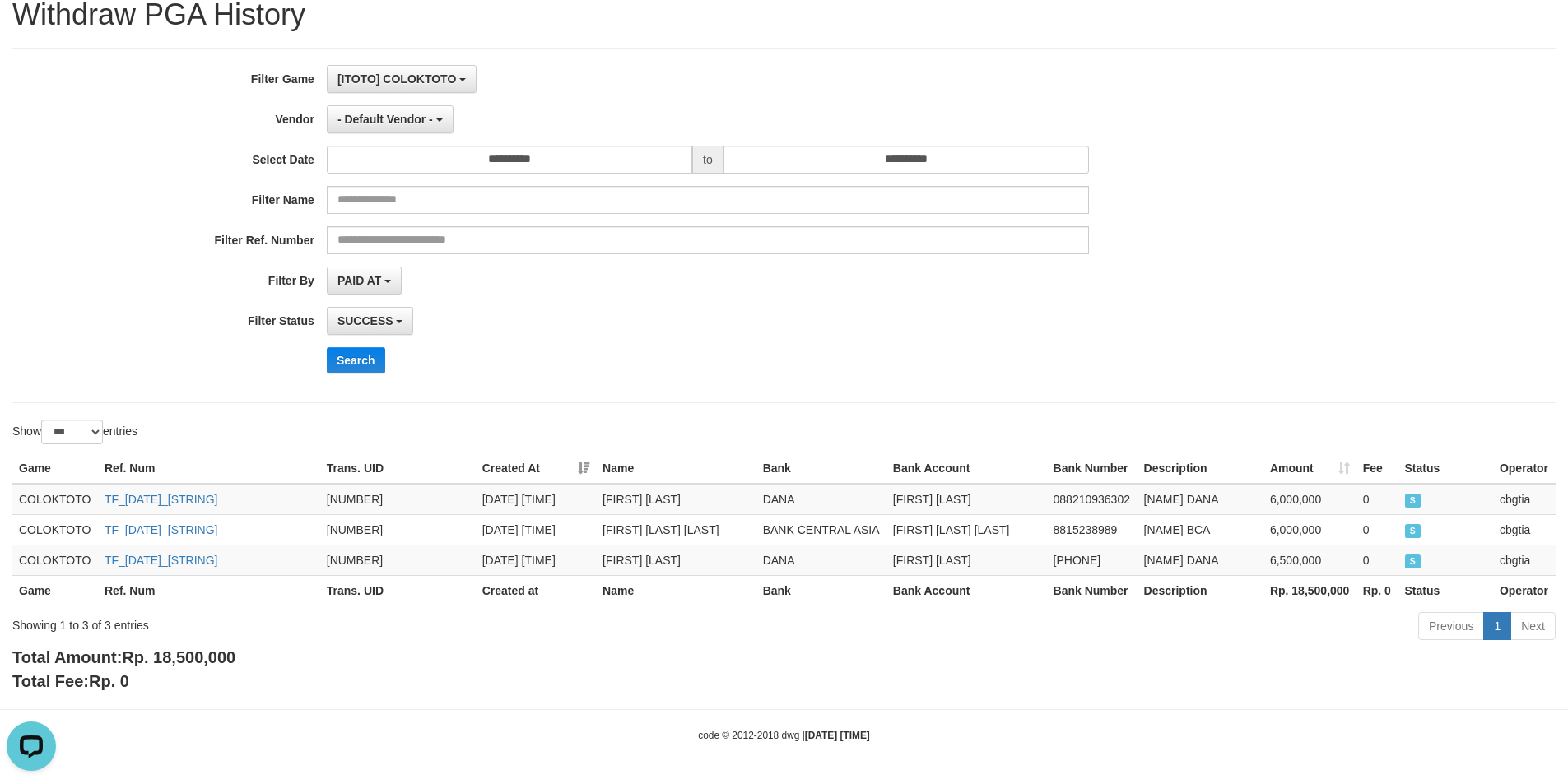 click on "**********" at bounding box center (654, 225) 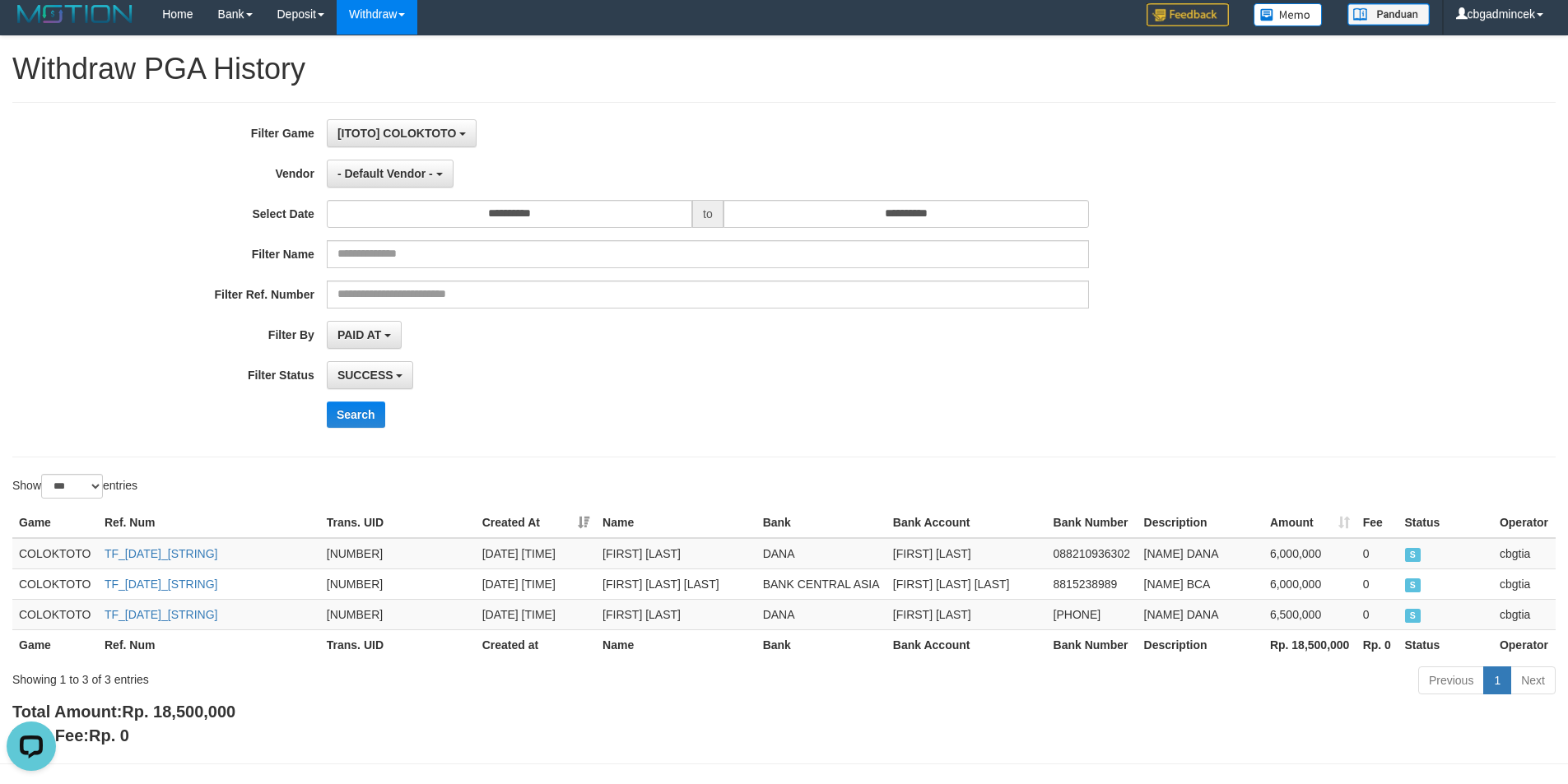 scroll, scrollTop: 0, scrollLeft: 0, axis: both 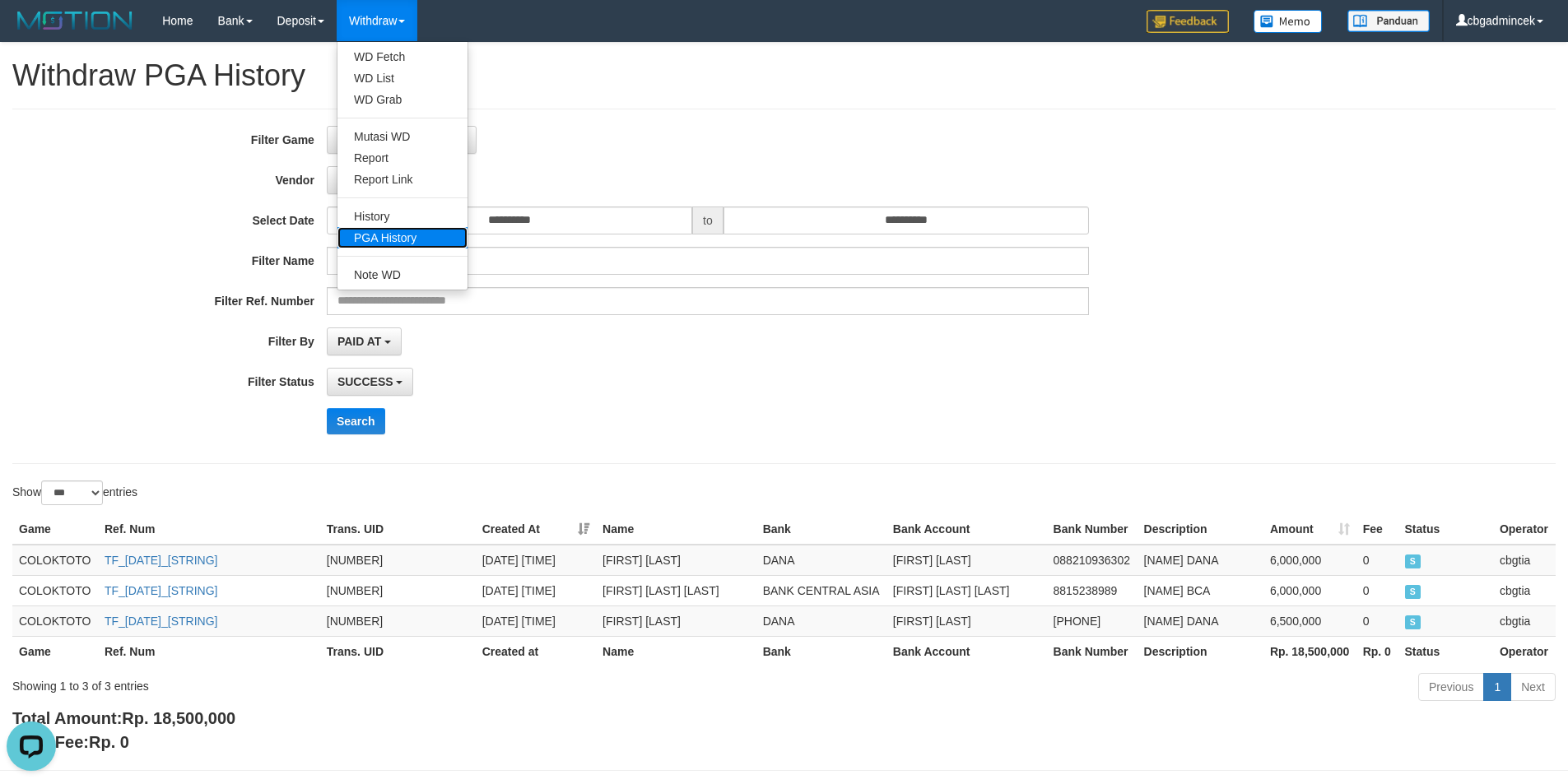 click on "PGA History" at bounding box center [402, 238] 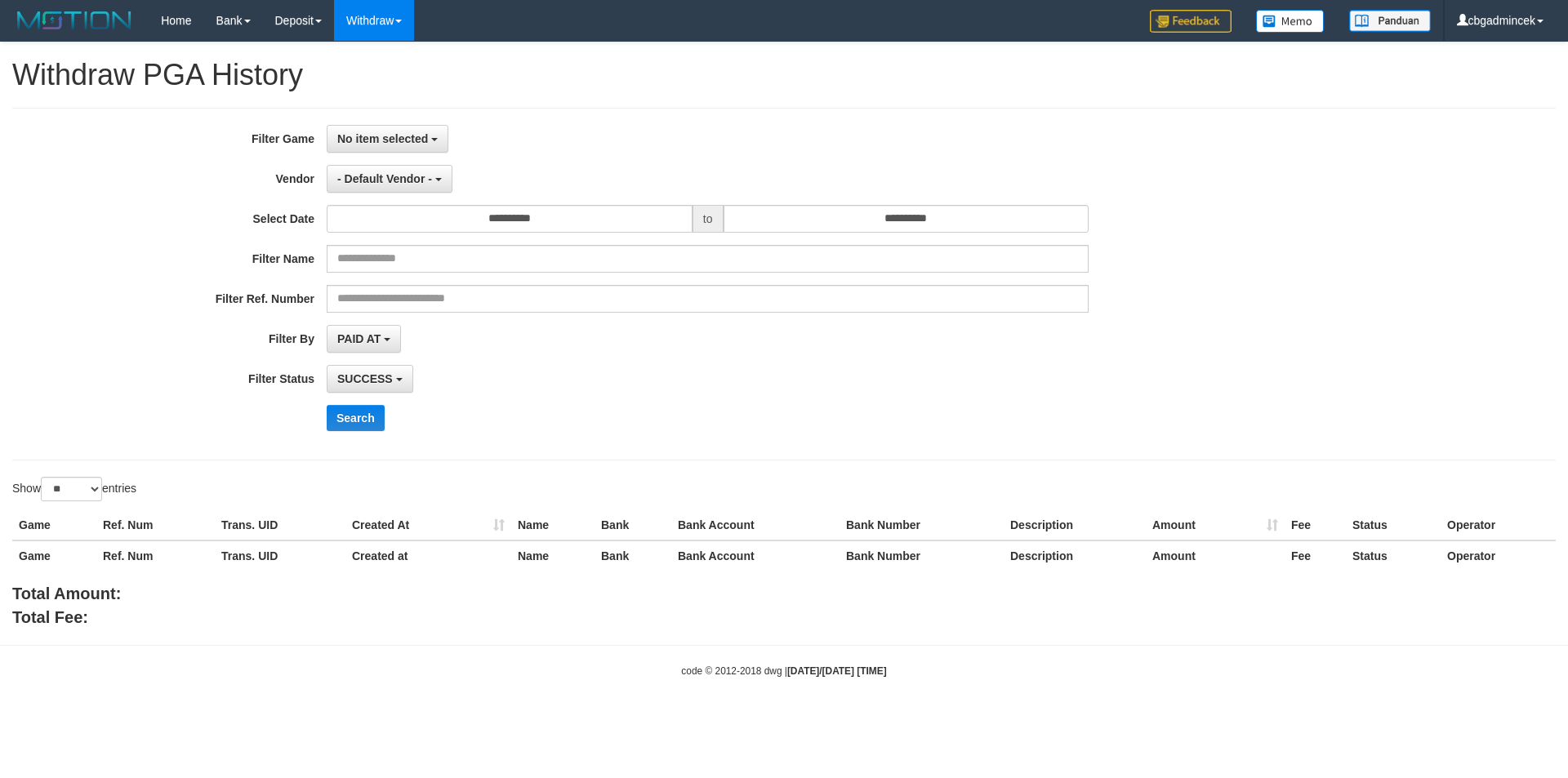 select 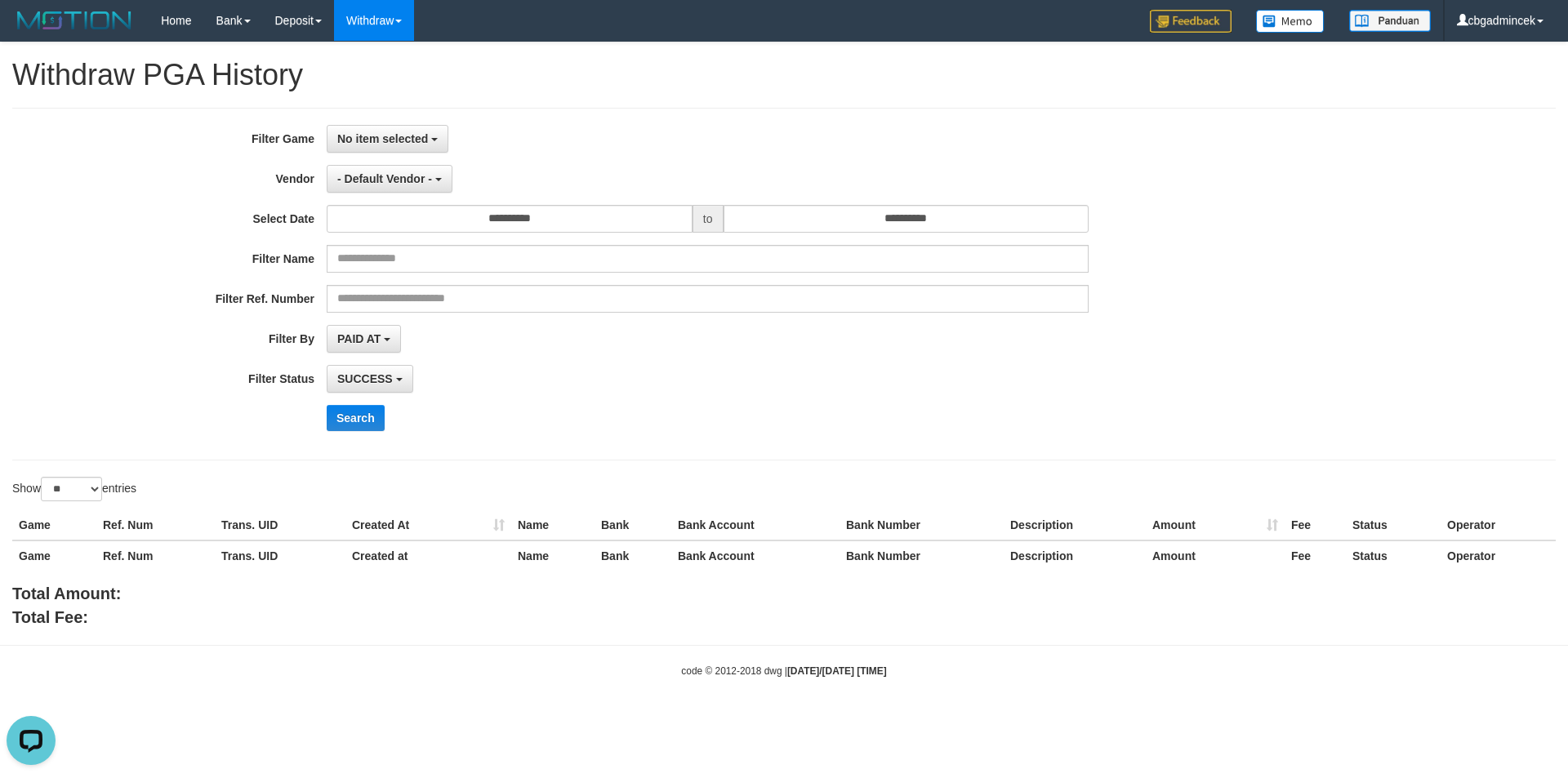 scroll, scrollTop: 0, scrollLeft: 0, axis: both 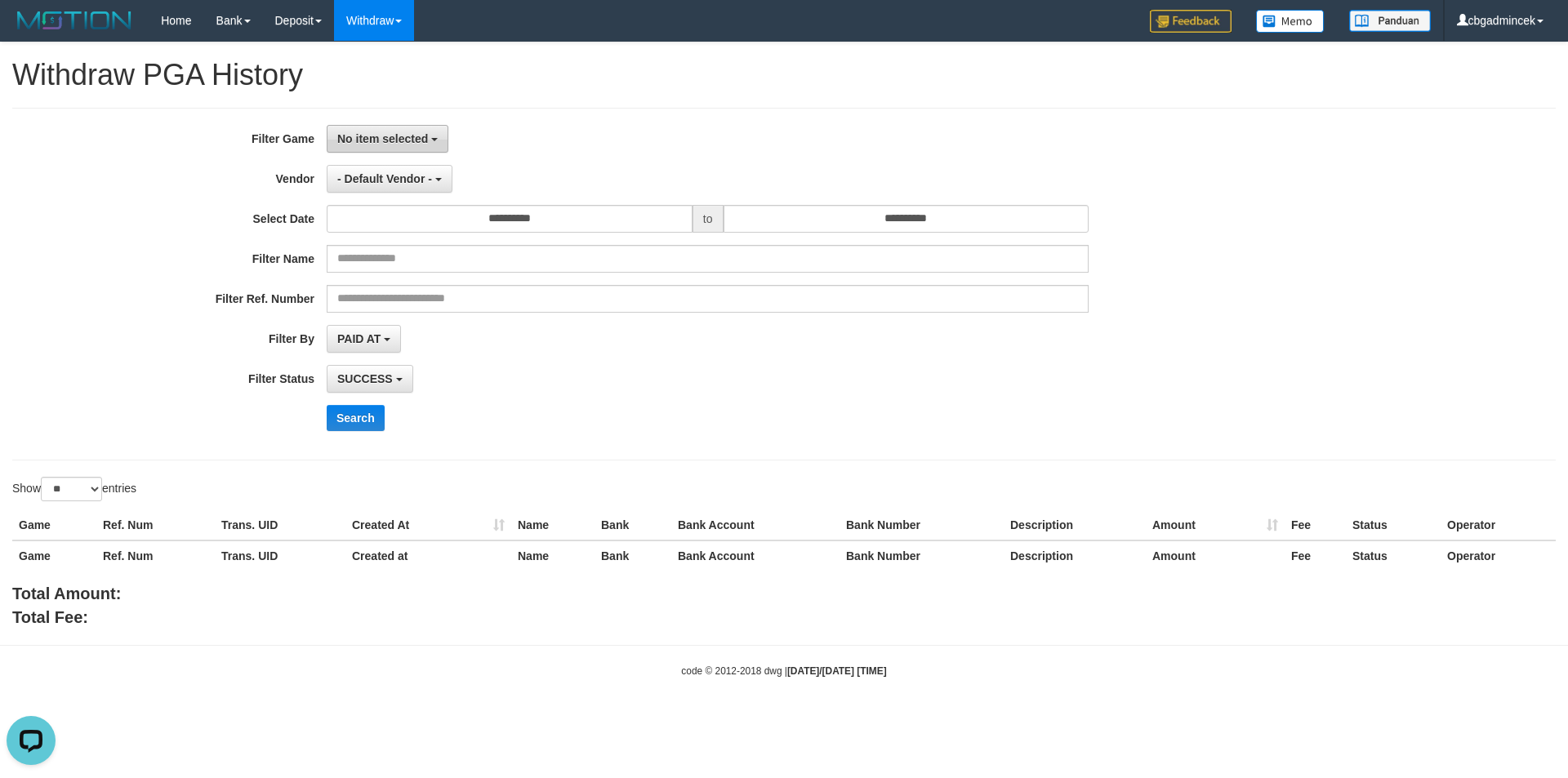 click on "No item selected" at bounding box center [382, 139] 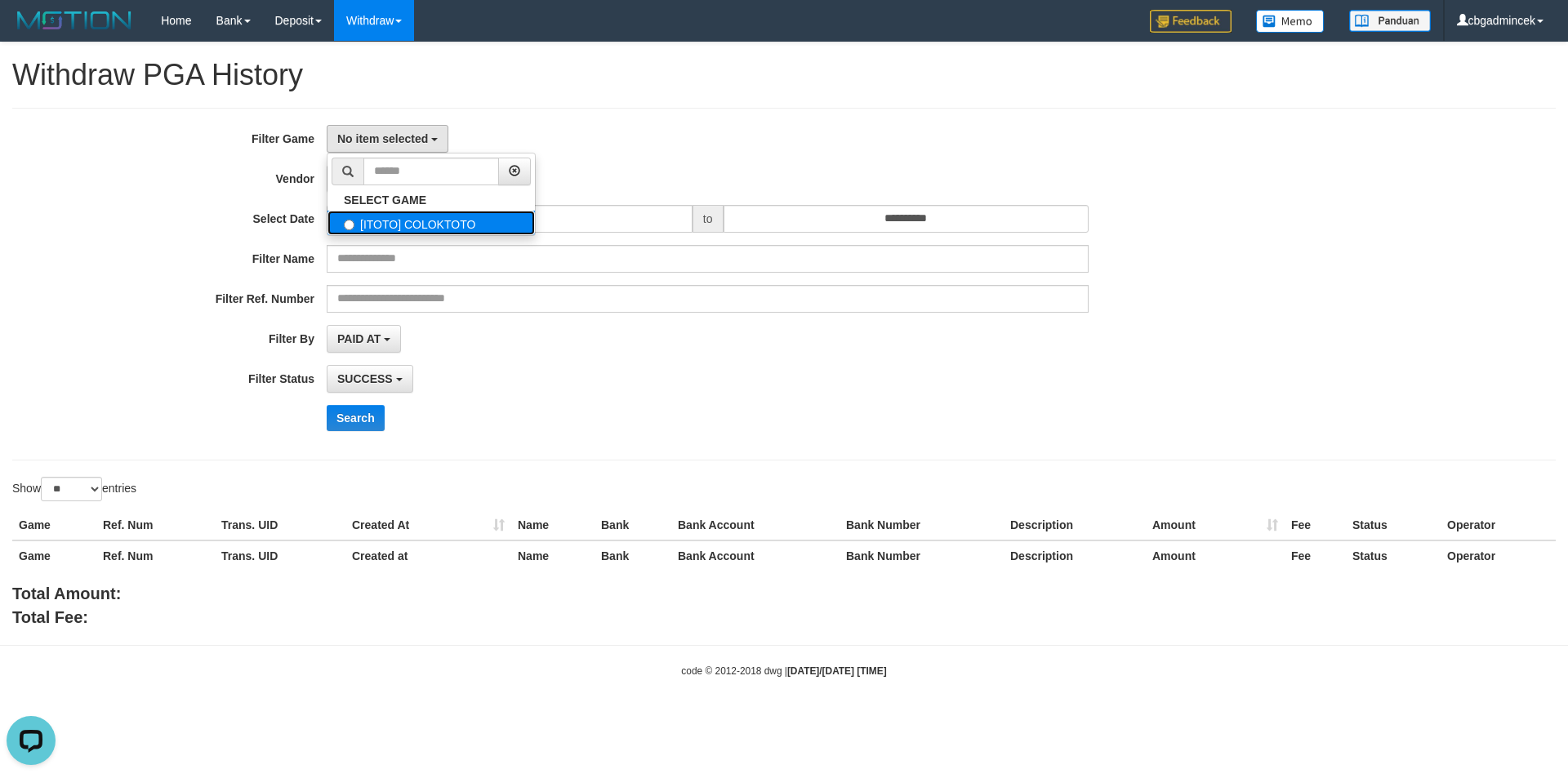 click on "[ITOTO] COLOKTOTO" at bounding box center [431, 223] 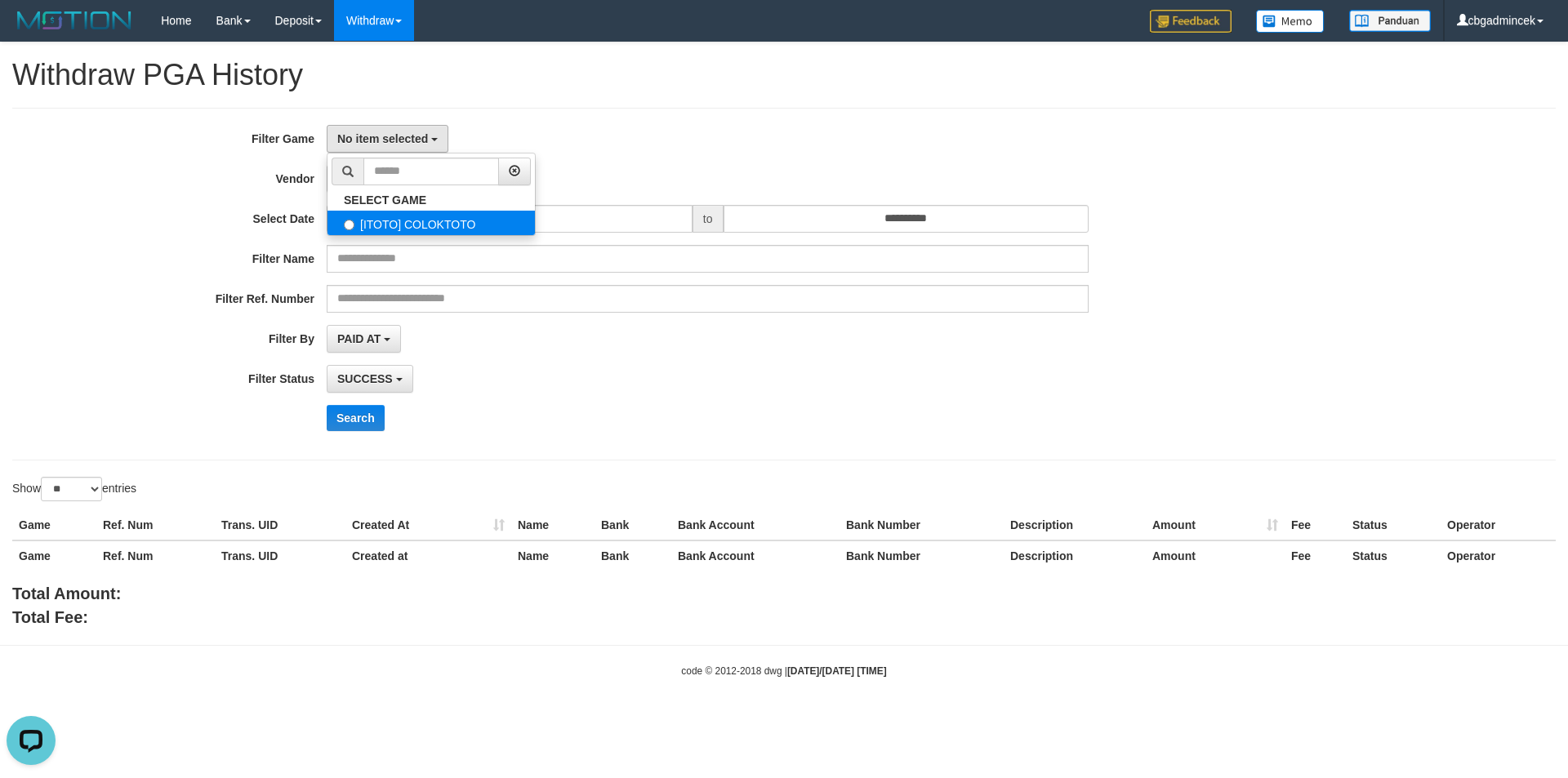 select on "****" 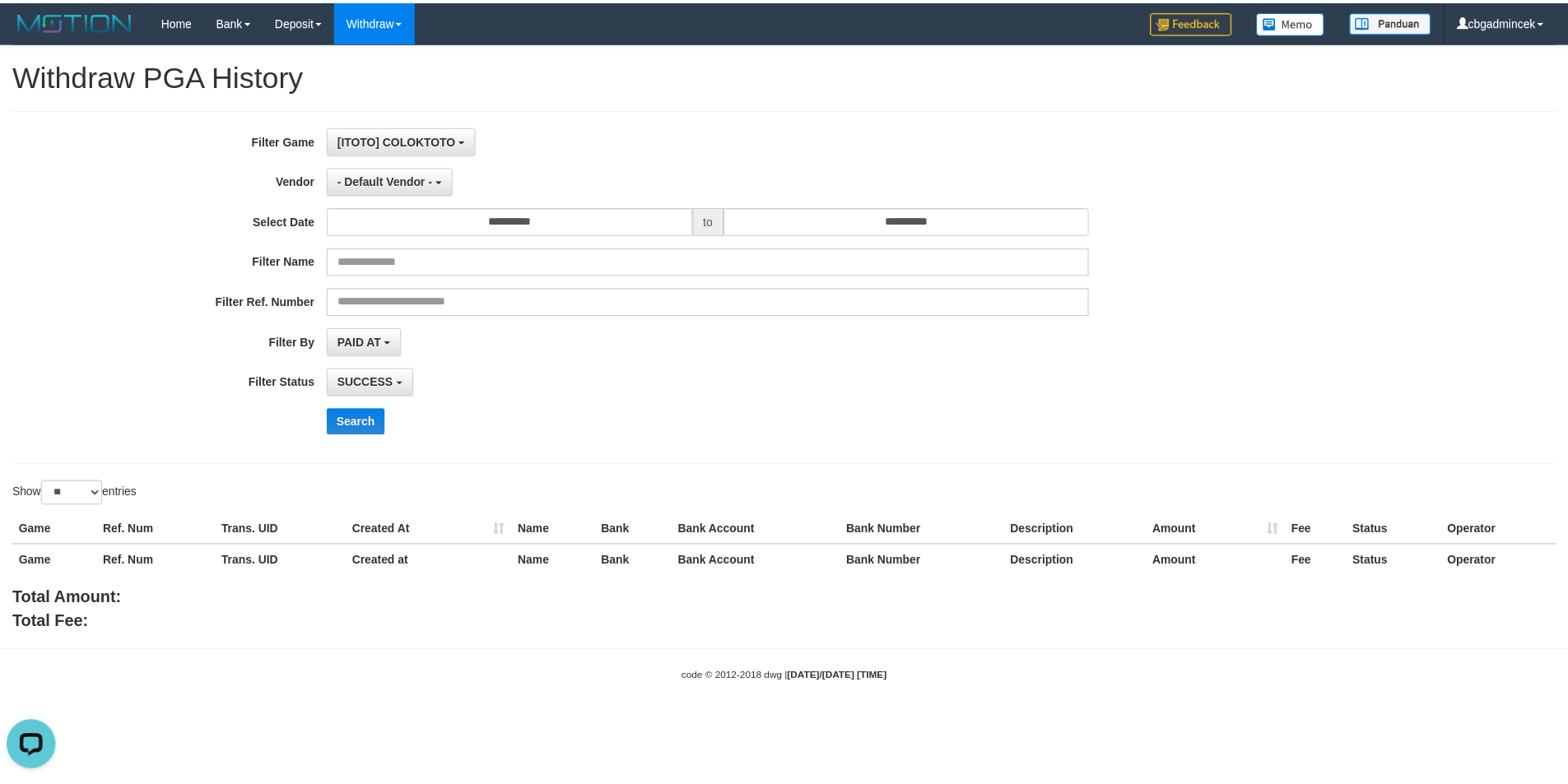 scroll, scrollTop: 15, scrollLeft: 0, axis: vertical 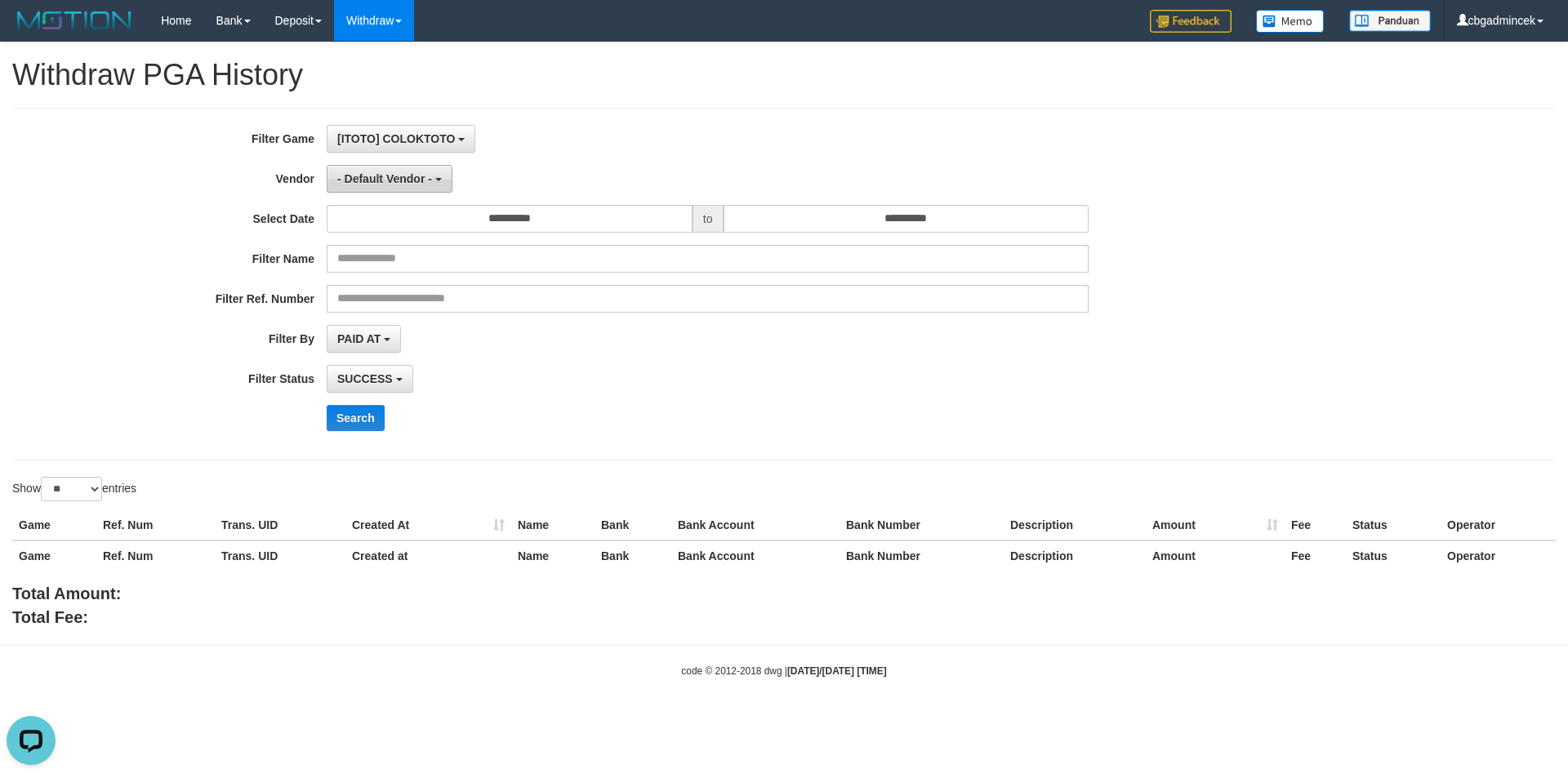 click on "- Default Vendor -" at bounding box center (390, 179) 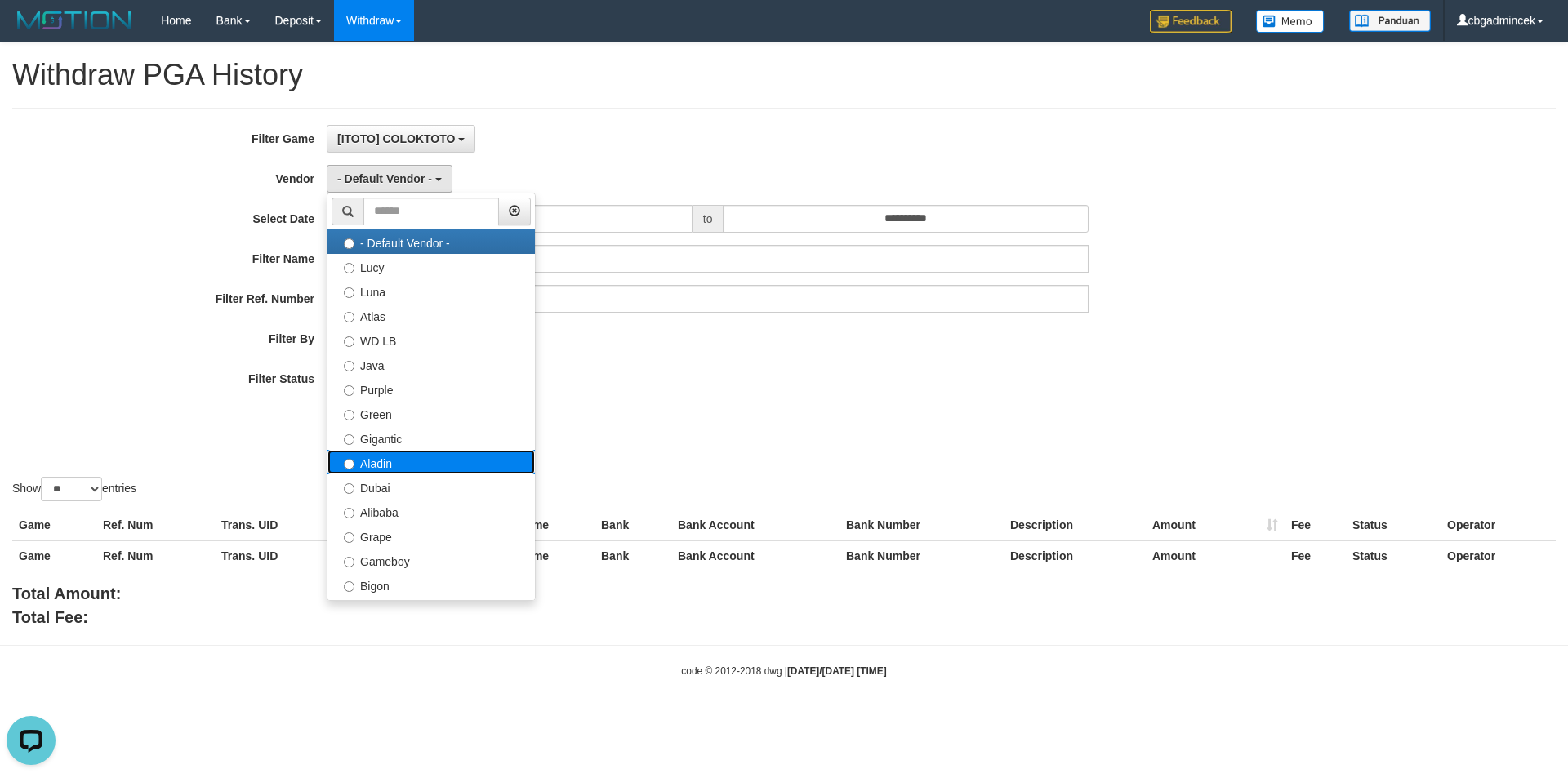 click on "Aladin" at bounding box center [431, 462] 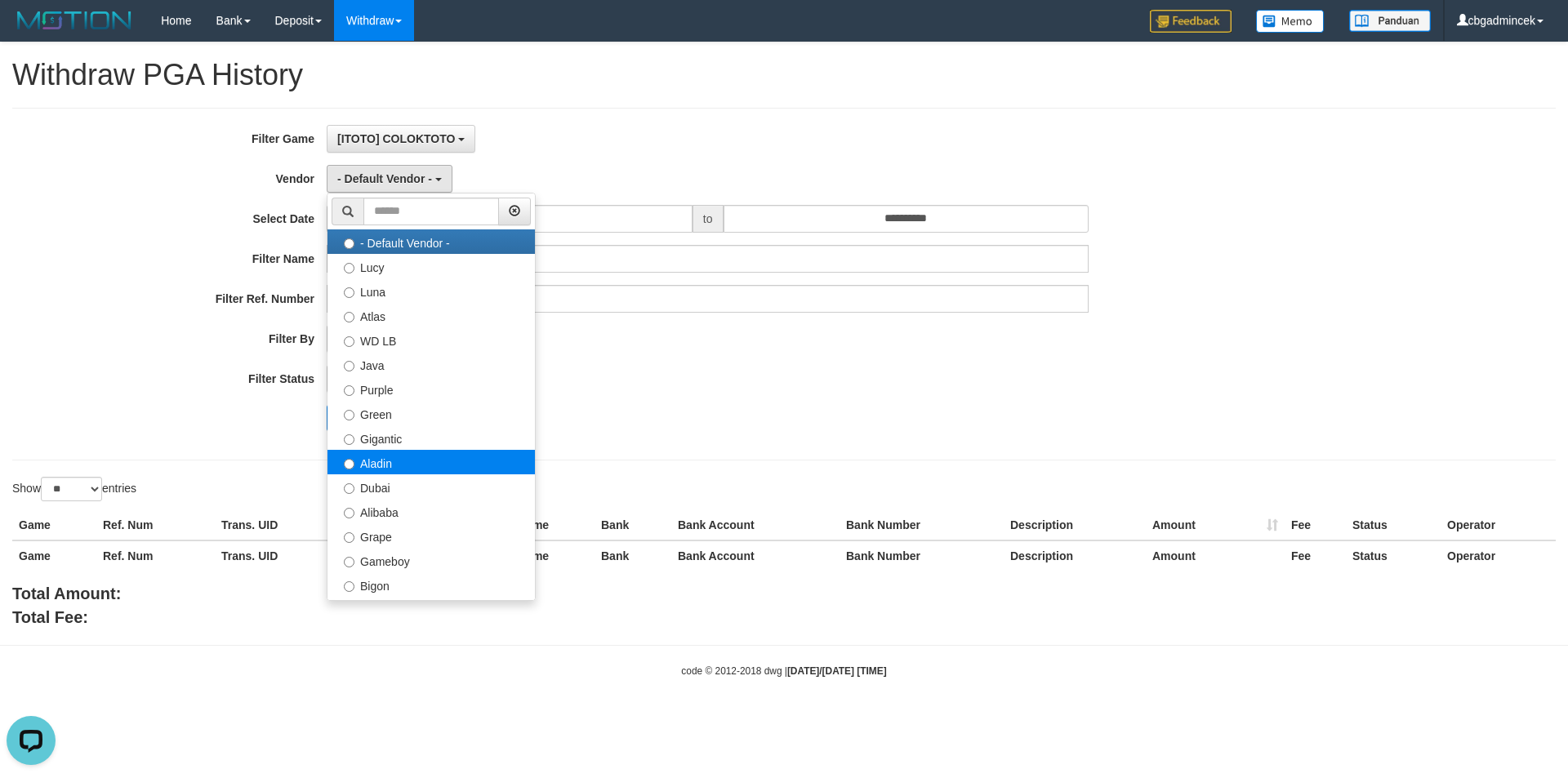 select on "**********" 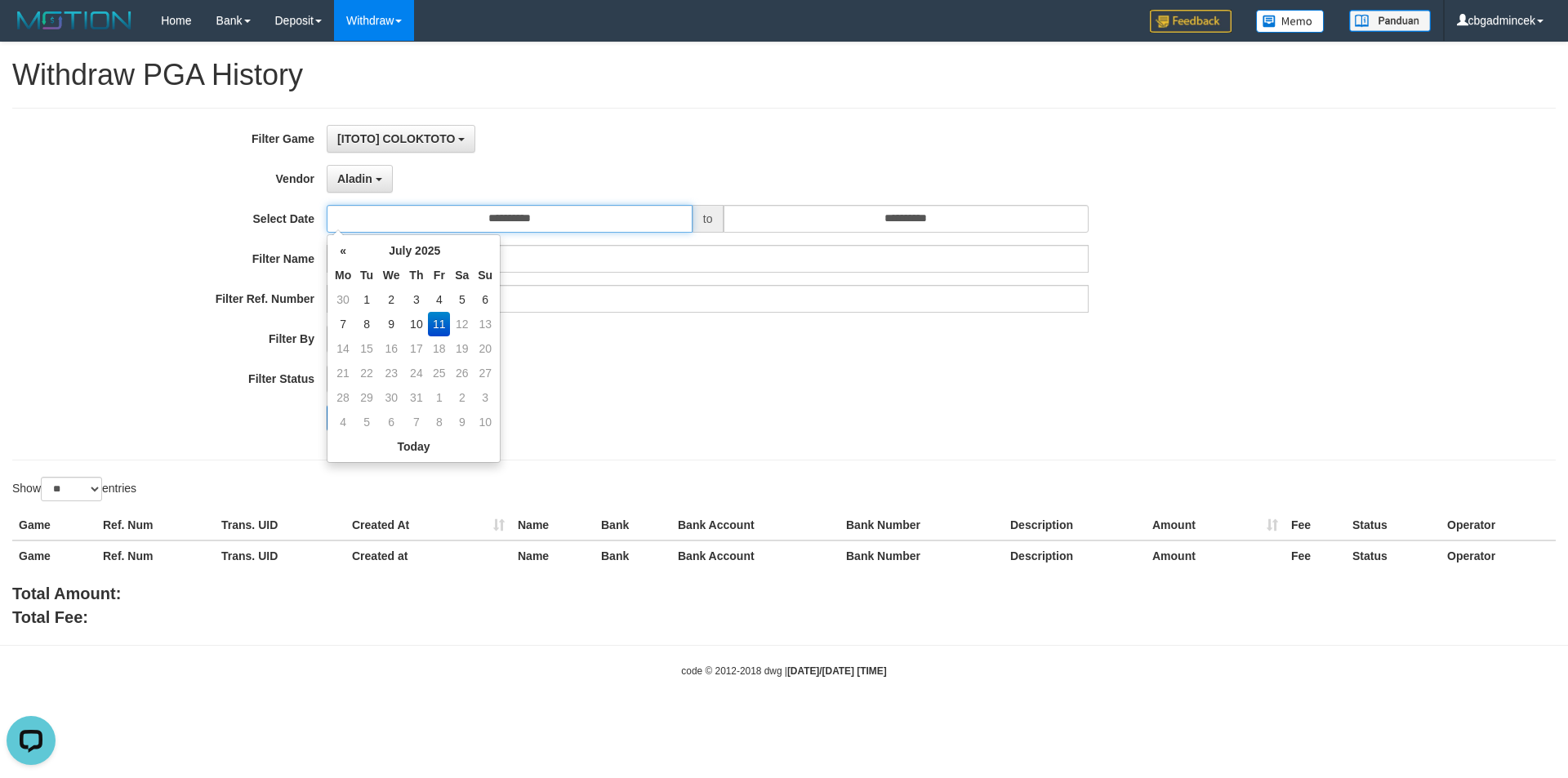 click on "**********" at bounding box center (510, 219) 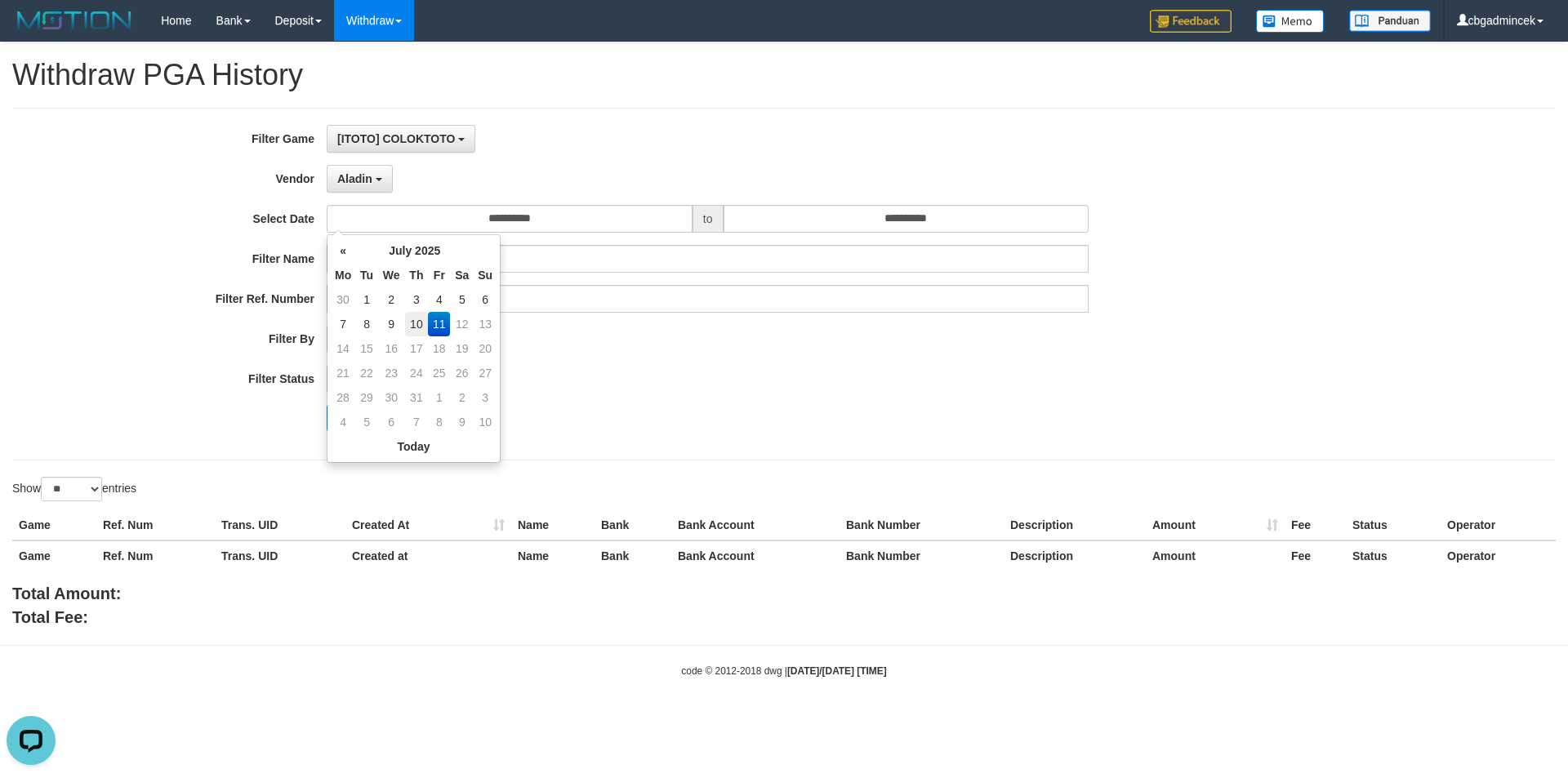 click on "10" at bounding box center (416, 324) 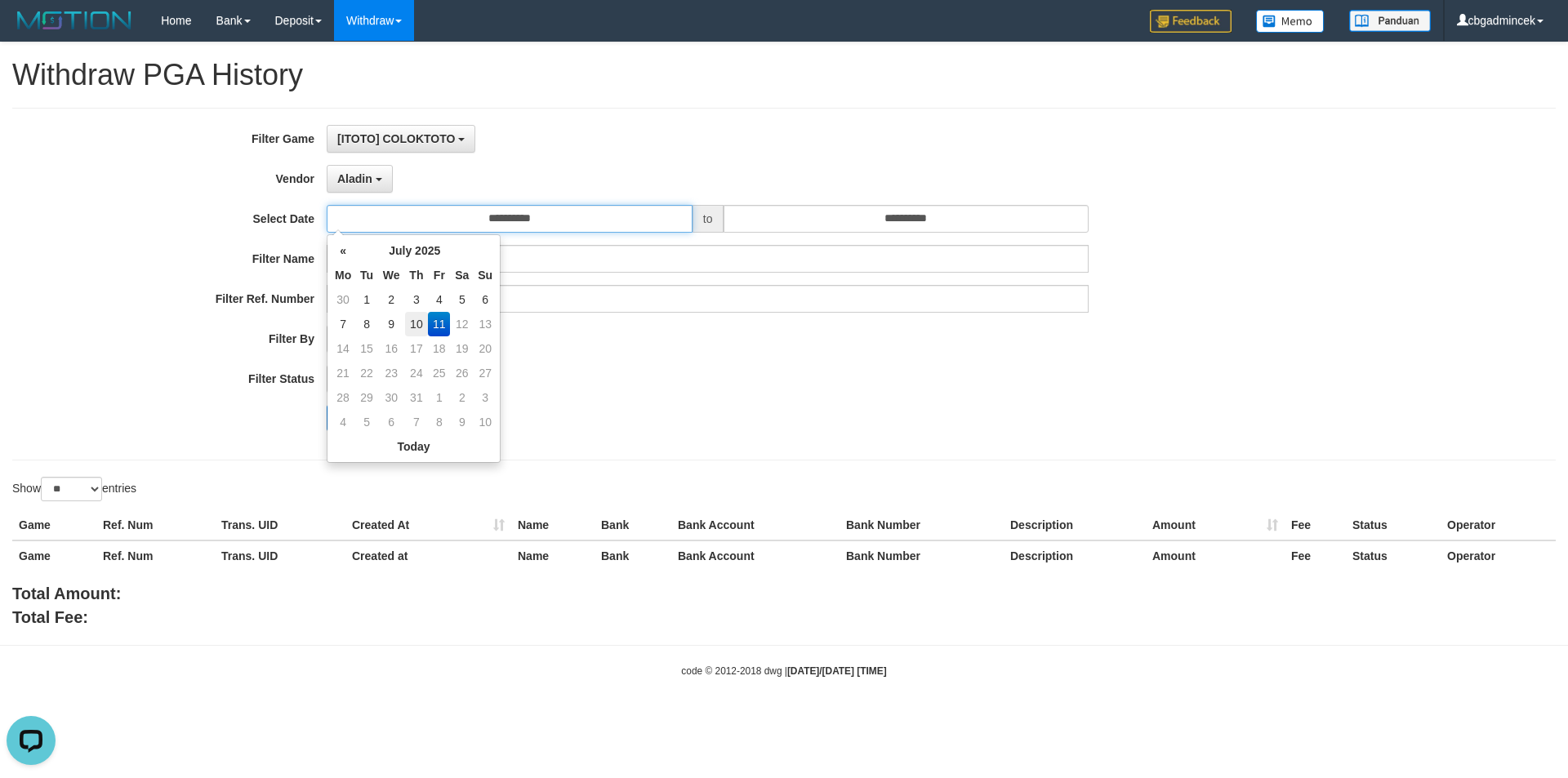 type on "**********" 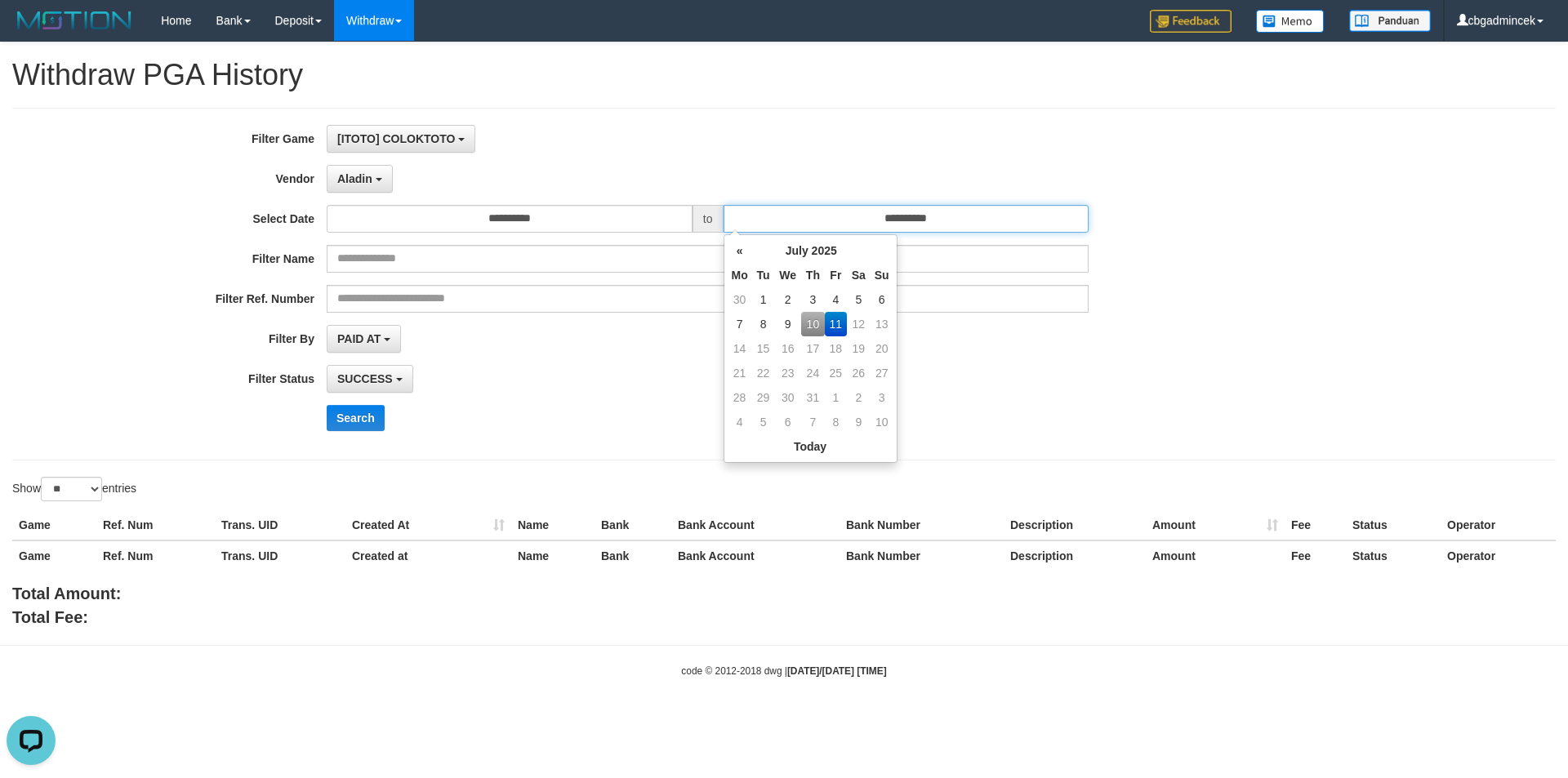 click on "**********" at bounding box center [906, 219] 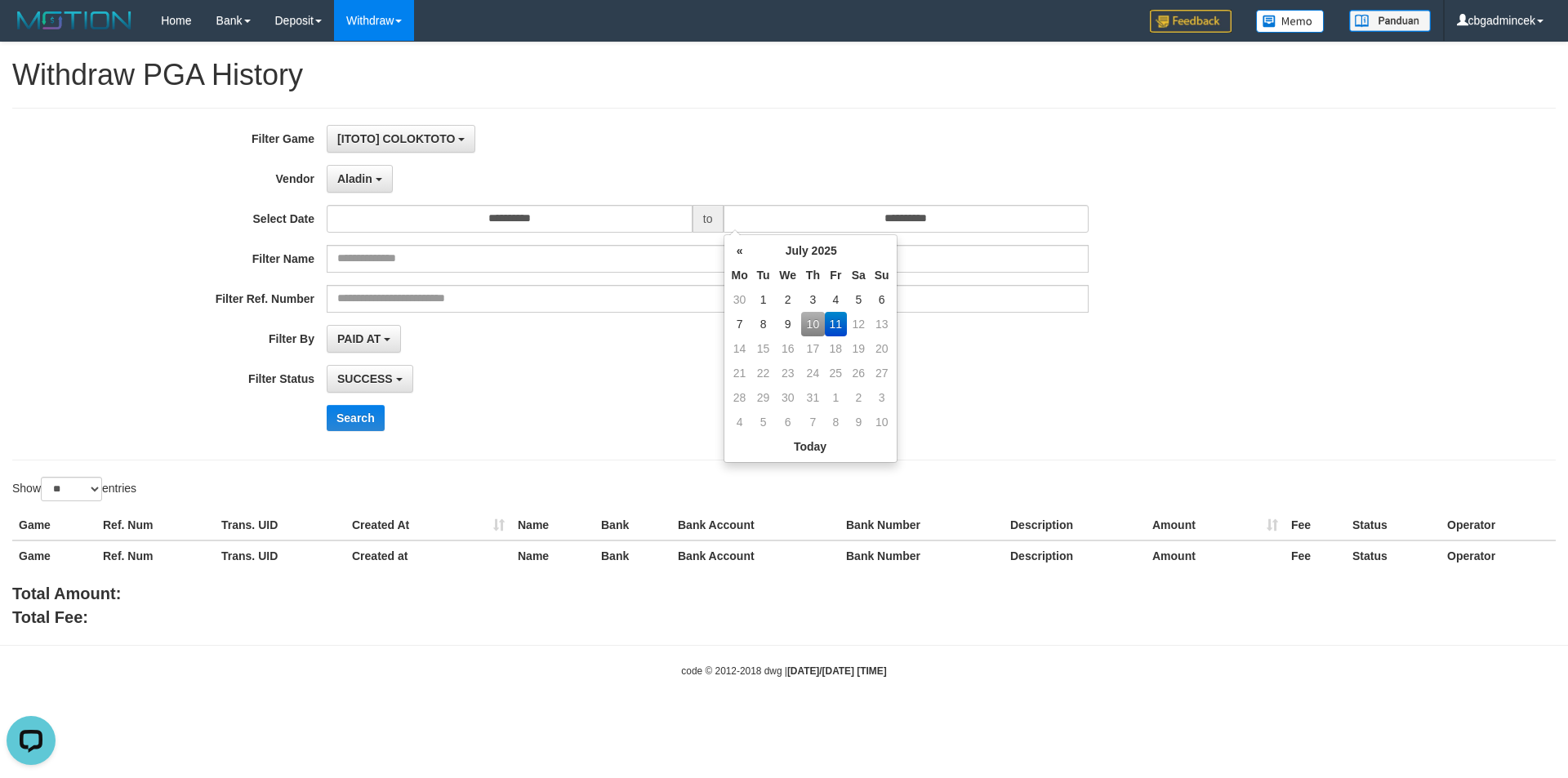 click on "10" at bounding box center [813, 324] 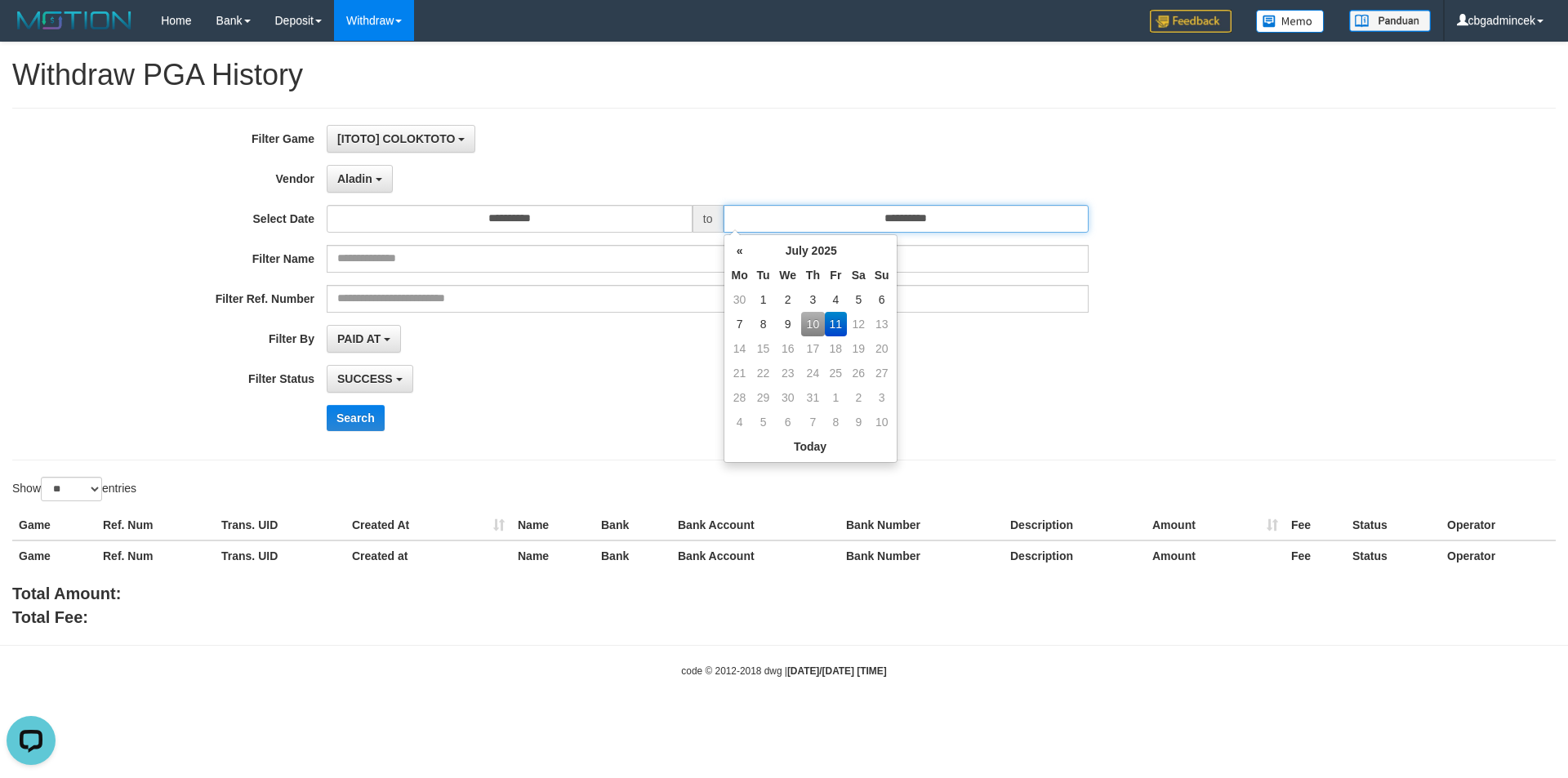 type on "**********" 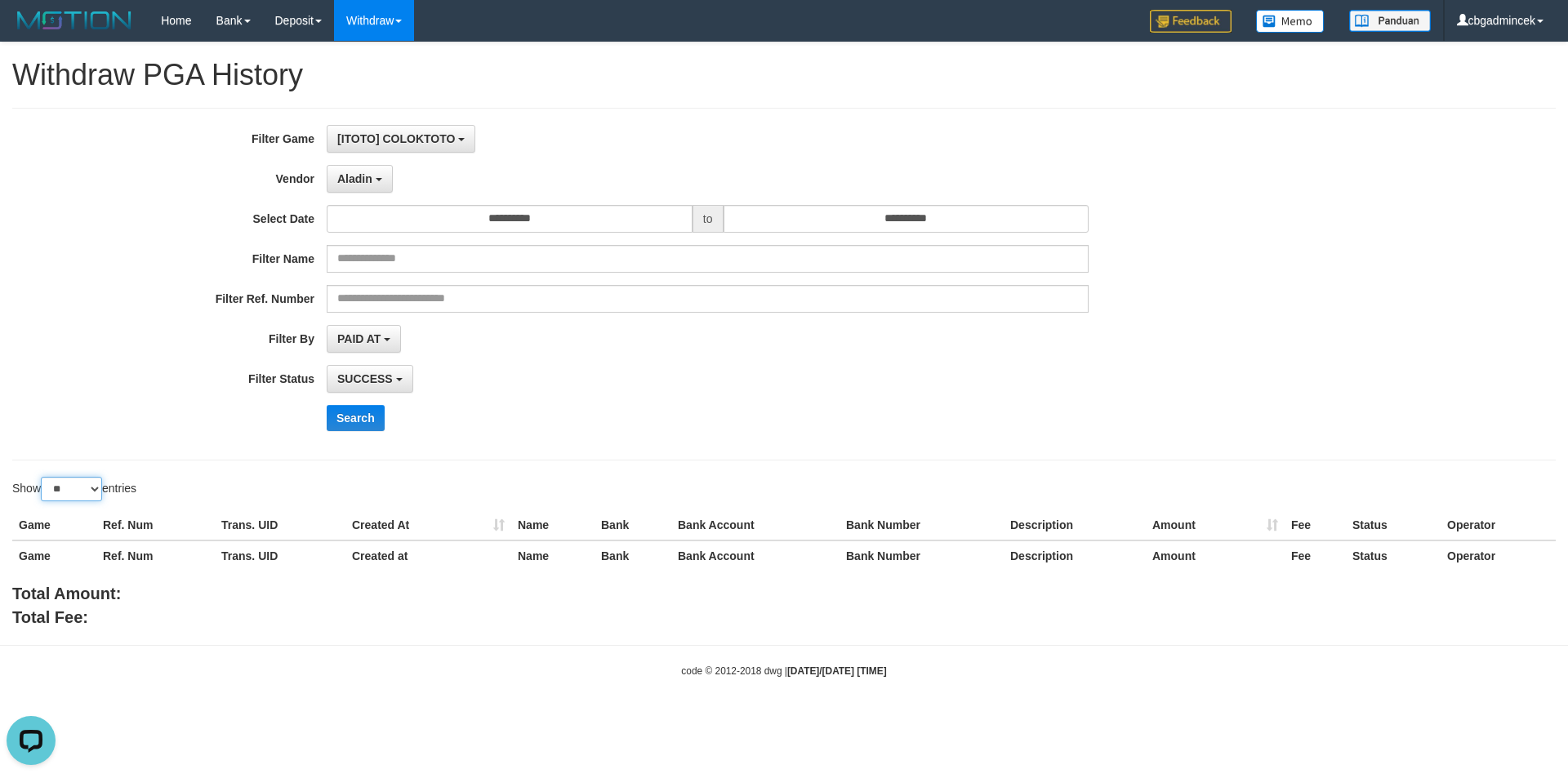 click on "** ** ** ***" at bounding box center (71, 489) 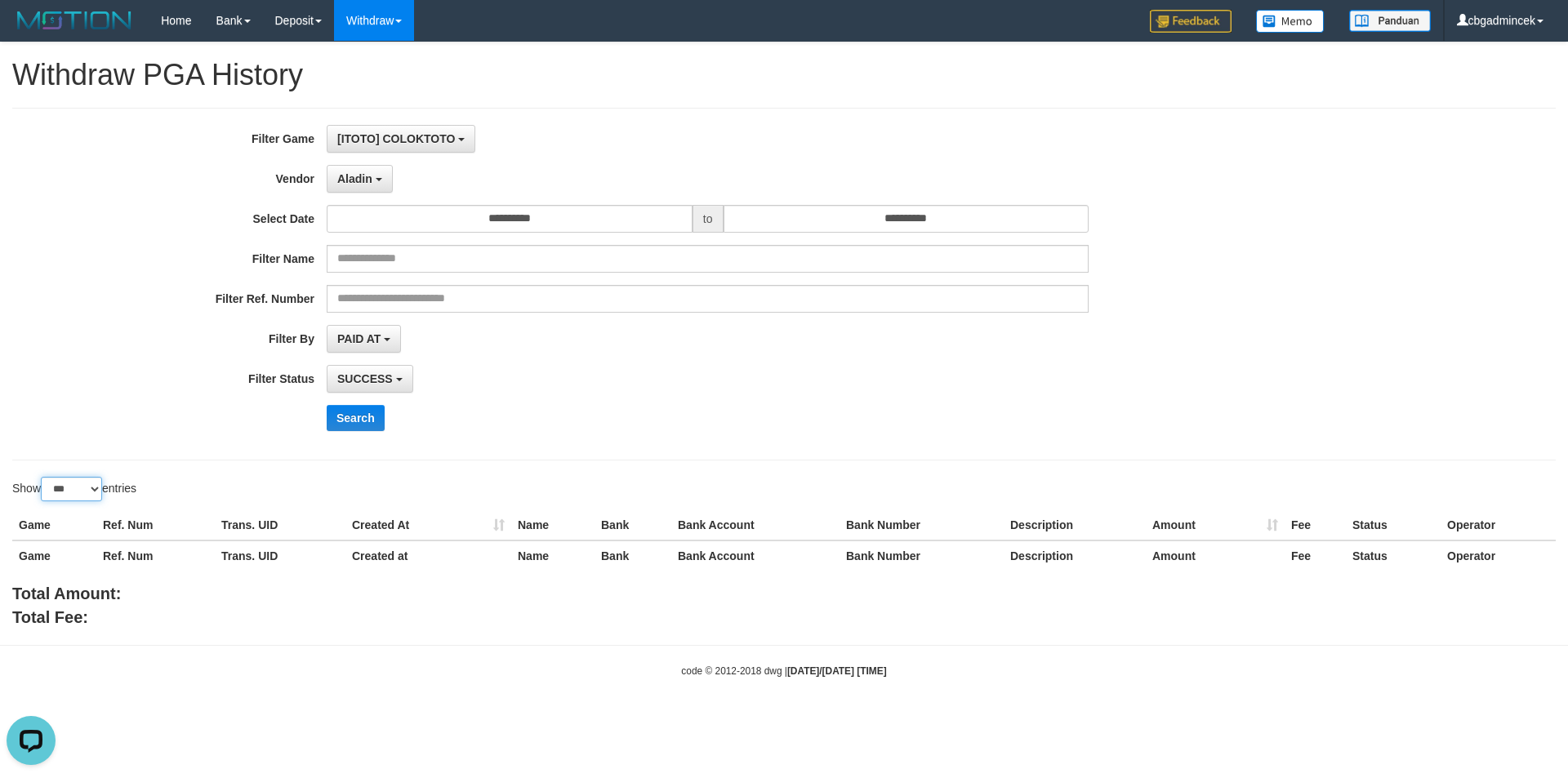 click on "** ** ** ***" at bounding box center (71, 489) 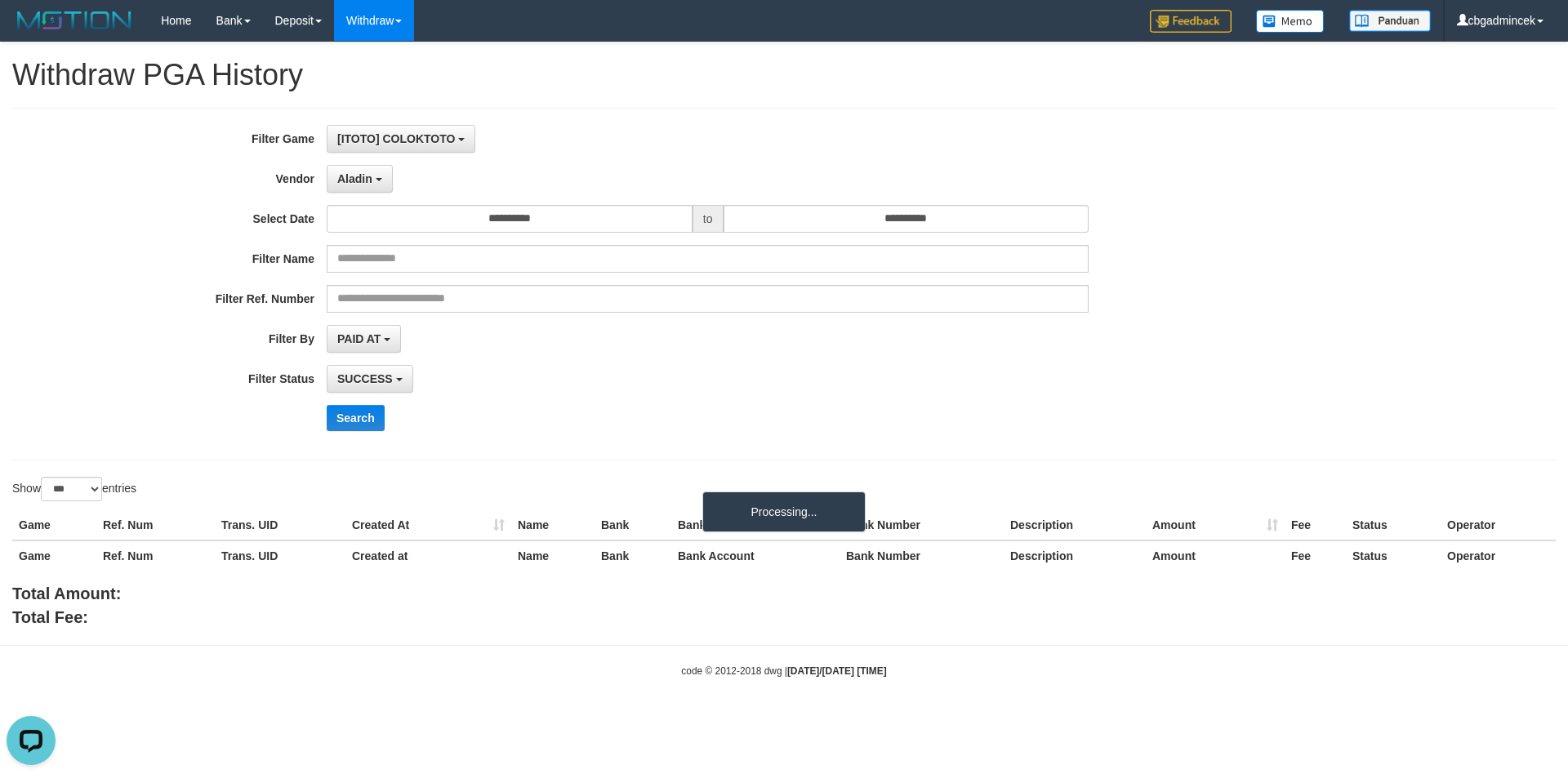 click on "Filter Name" at bounding box center [653, 259] 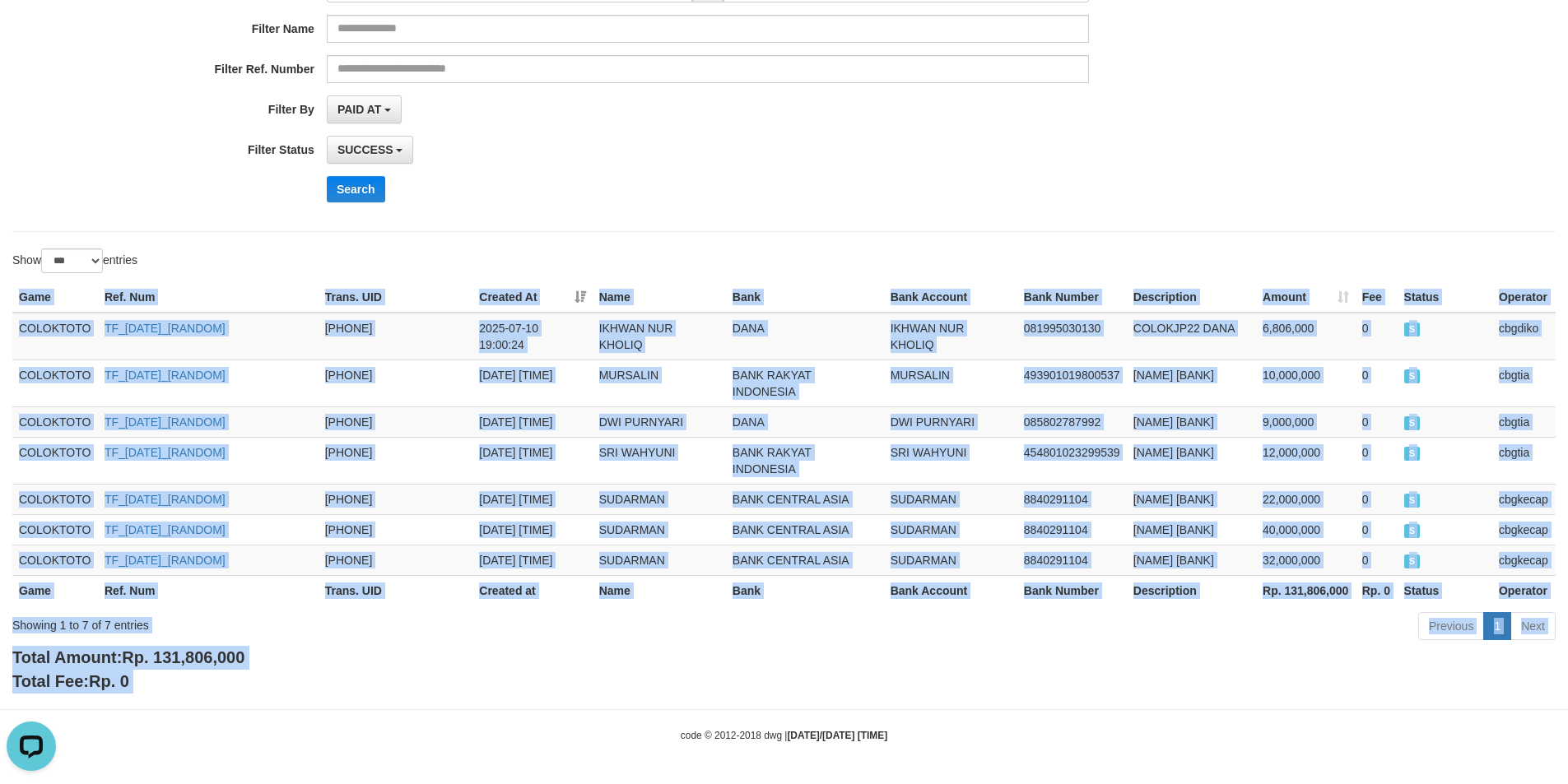 scroll, scrollTop: 298, scrollLeft: 0, axis: vertical 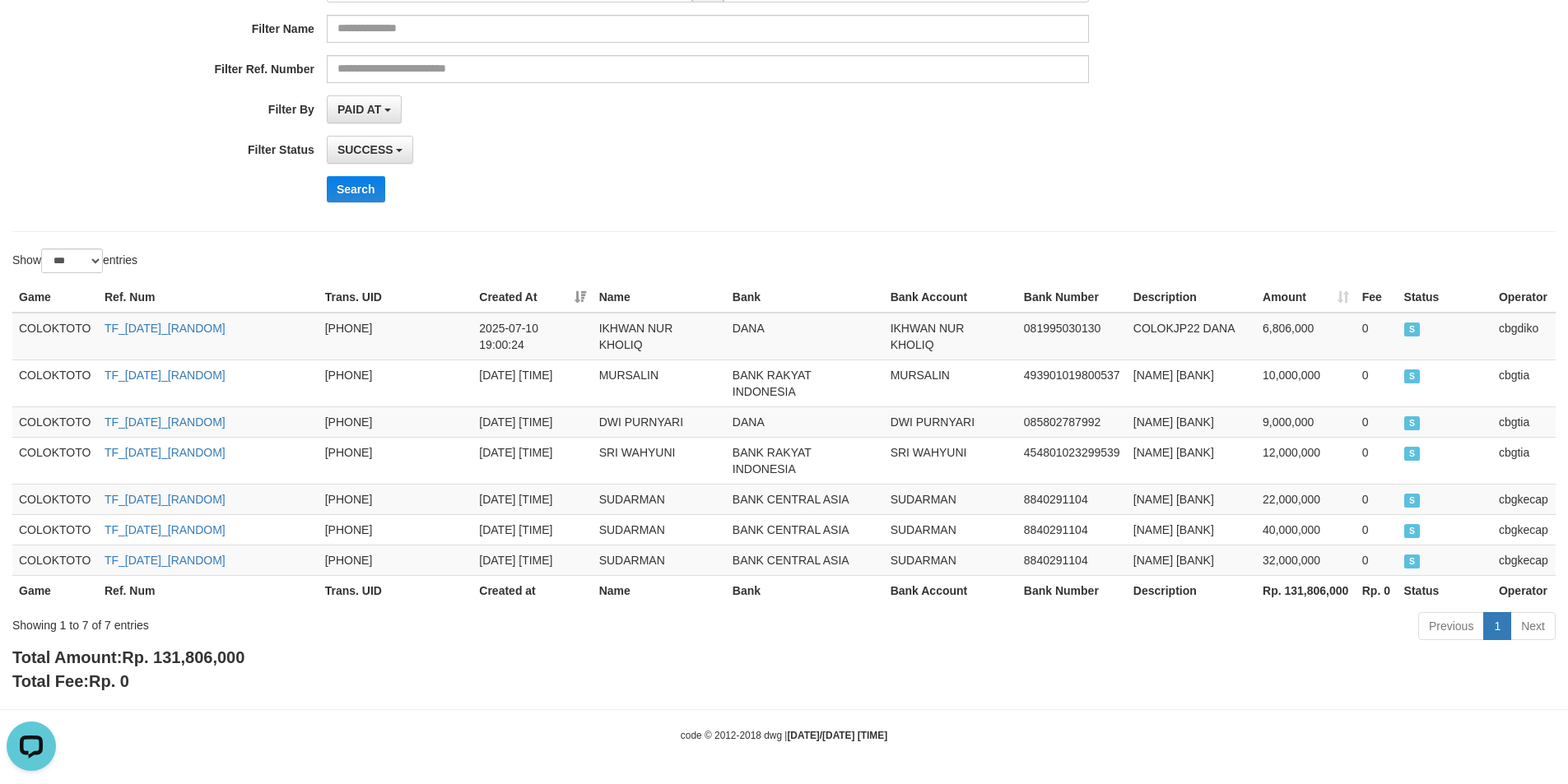 click on "**********" at bounding box center (784, 54) 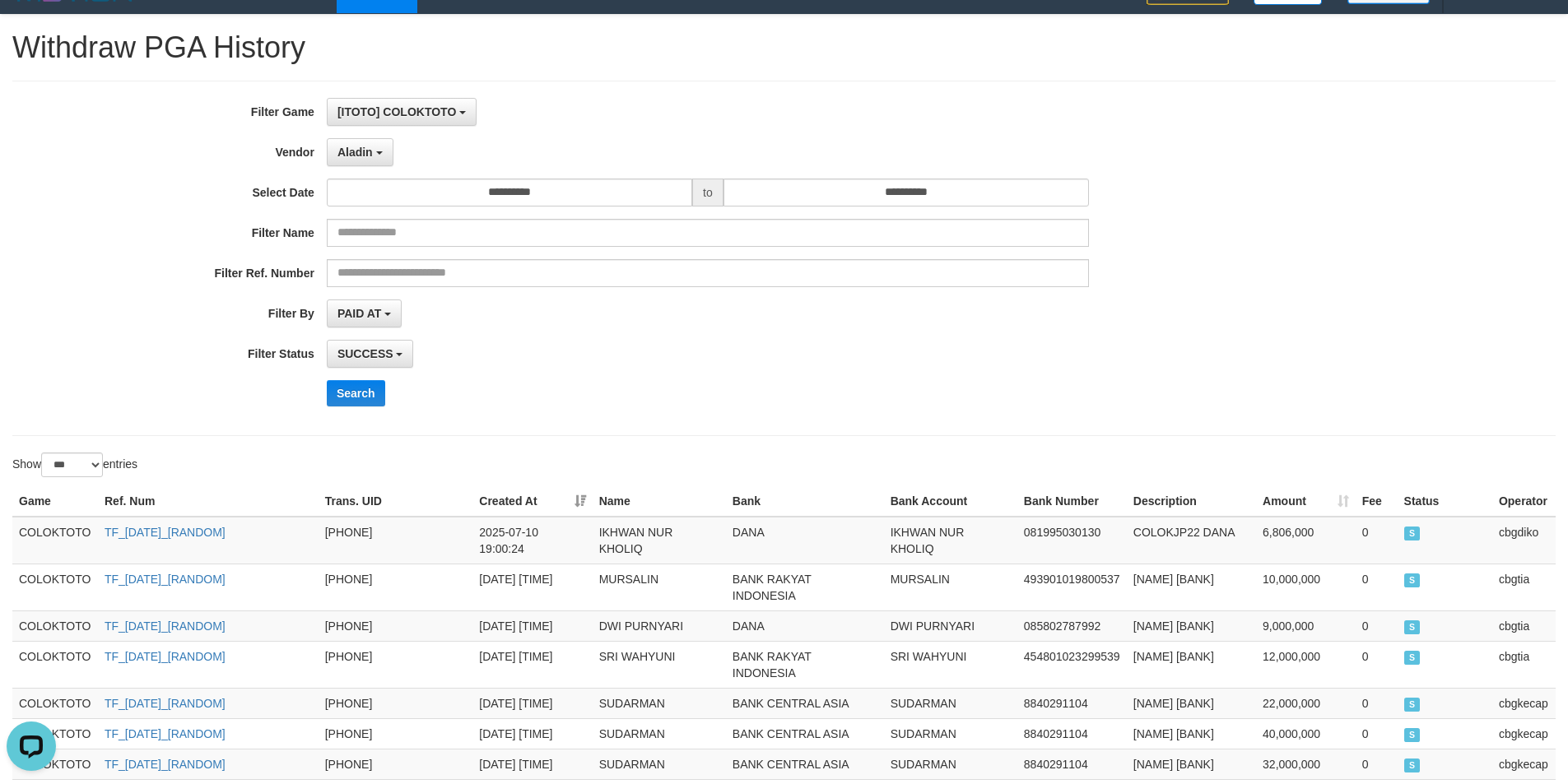 scroll, scrollTop: 0, scrollLeft: 0, axis: both 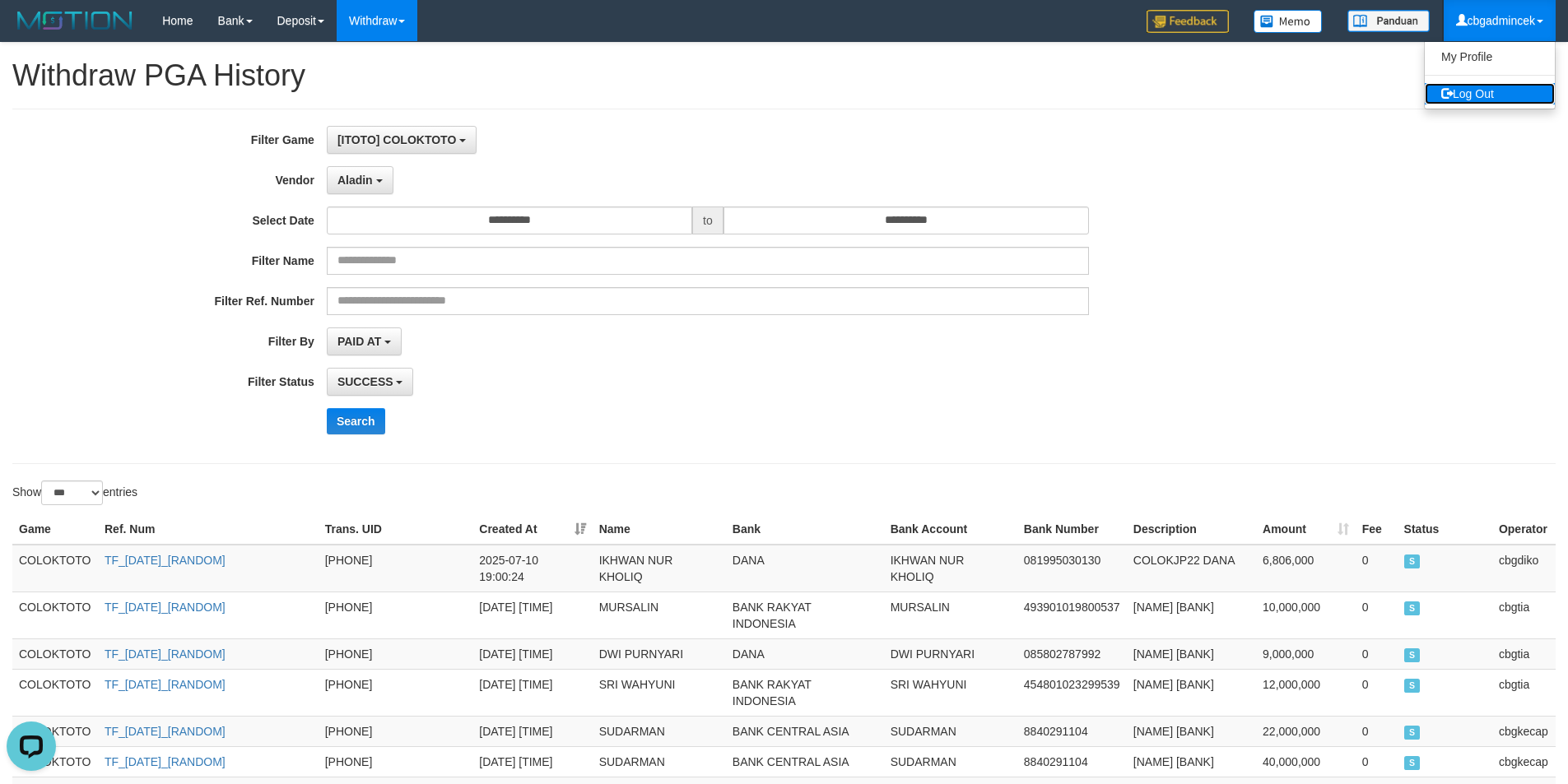 click on "Log Out" at bounding box center (1490, 94) 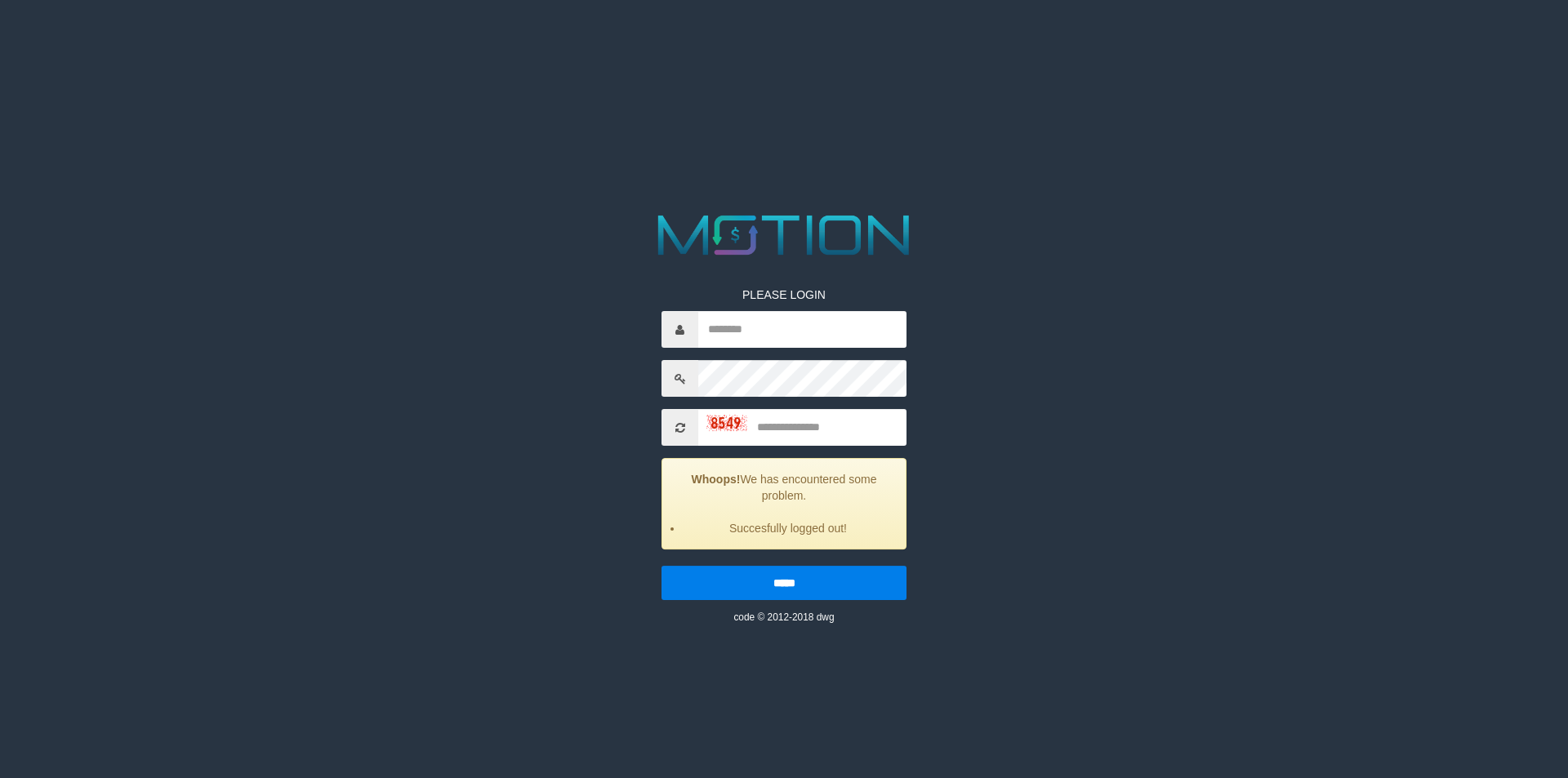 scroll, scrollTop: 0, scrollLeft: 0, axis: both 